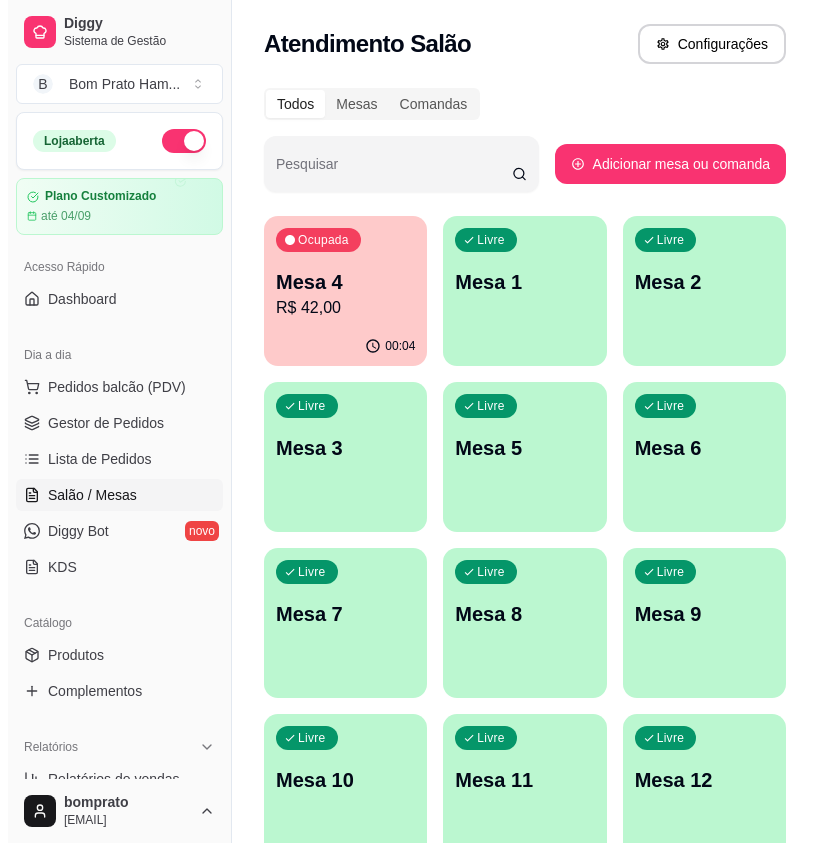 scroll, scrollTop: 0, scrollLeft: 0, axis: both 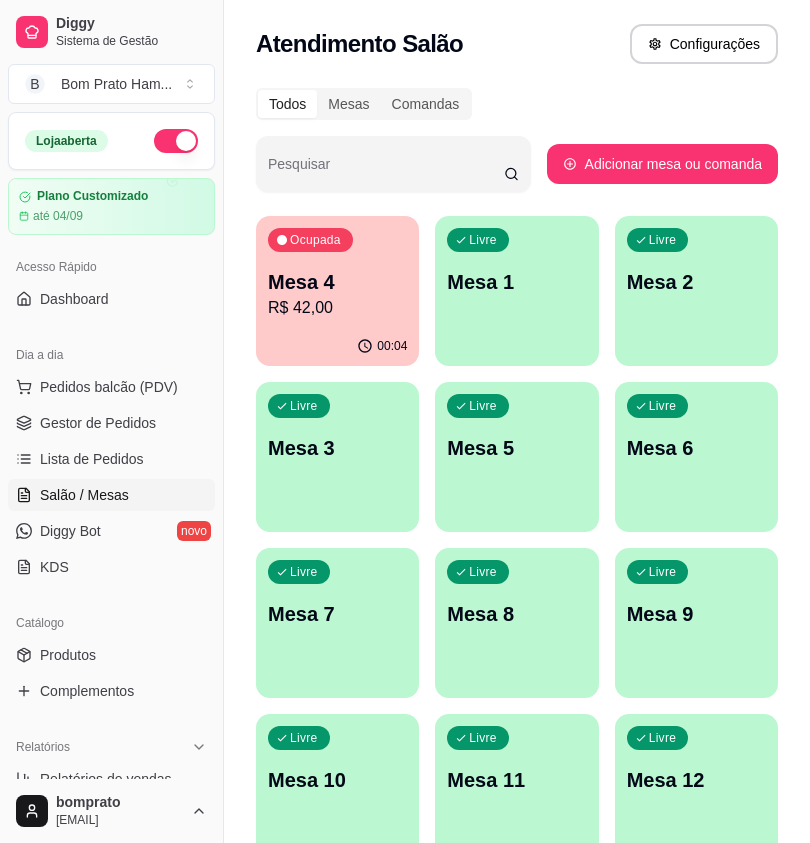click on "Livre Mesa 5" at bounding box center (516, 445) 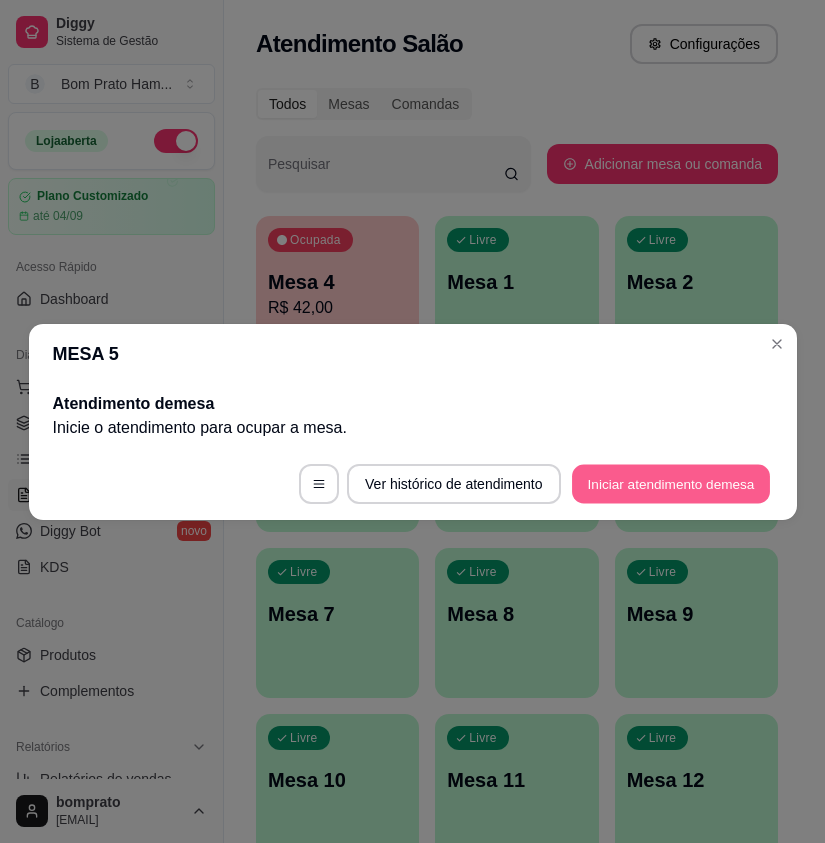 click on "Iniciar atendimento de  mesa" at bounding box center [671, 483] 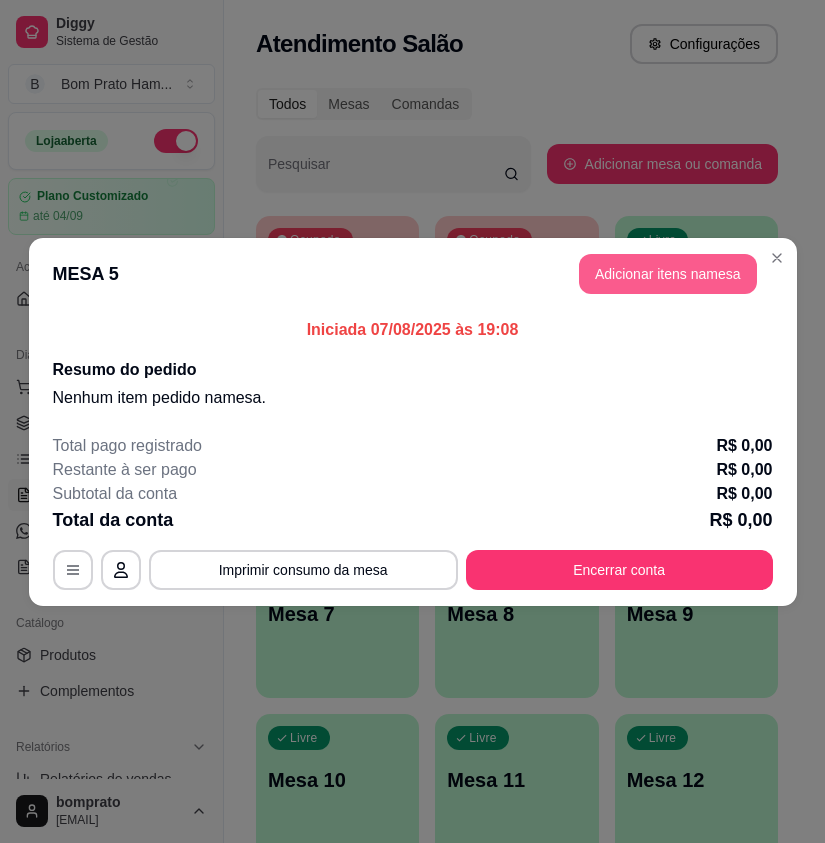 click on "Adicionar itens na  mesa" at bounding box center [668, 274] 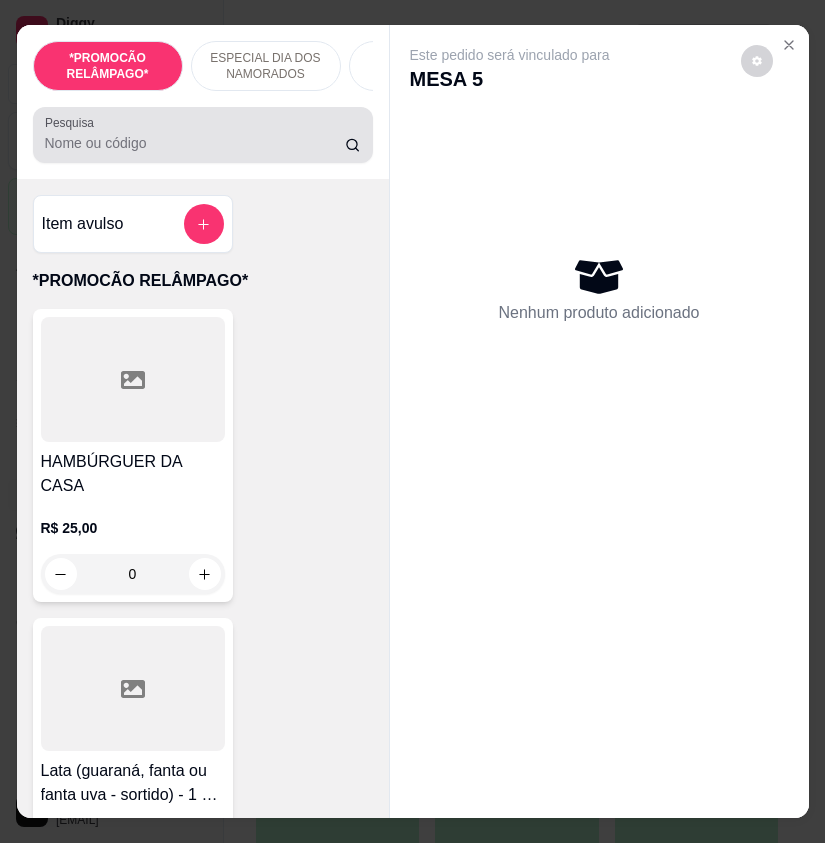click on "Pesquisa" at bounding box center [195, 143] 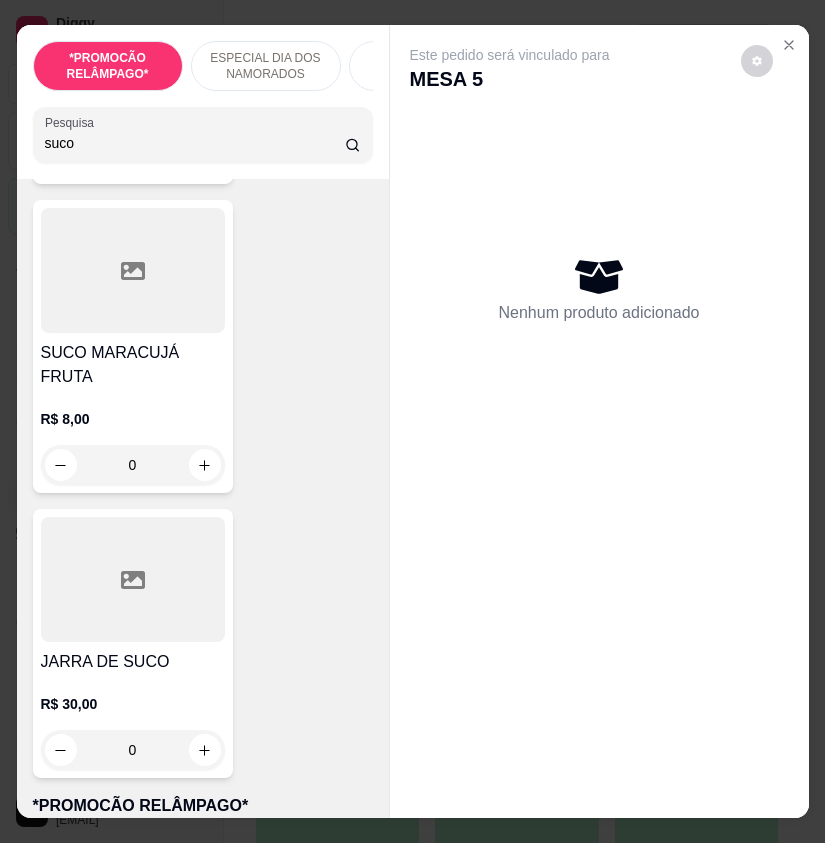 scroll, scrollTop: 1800, scrollLeft: 0, axis: vertical 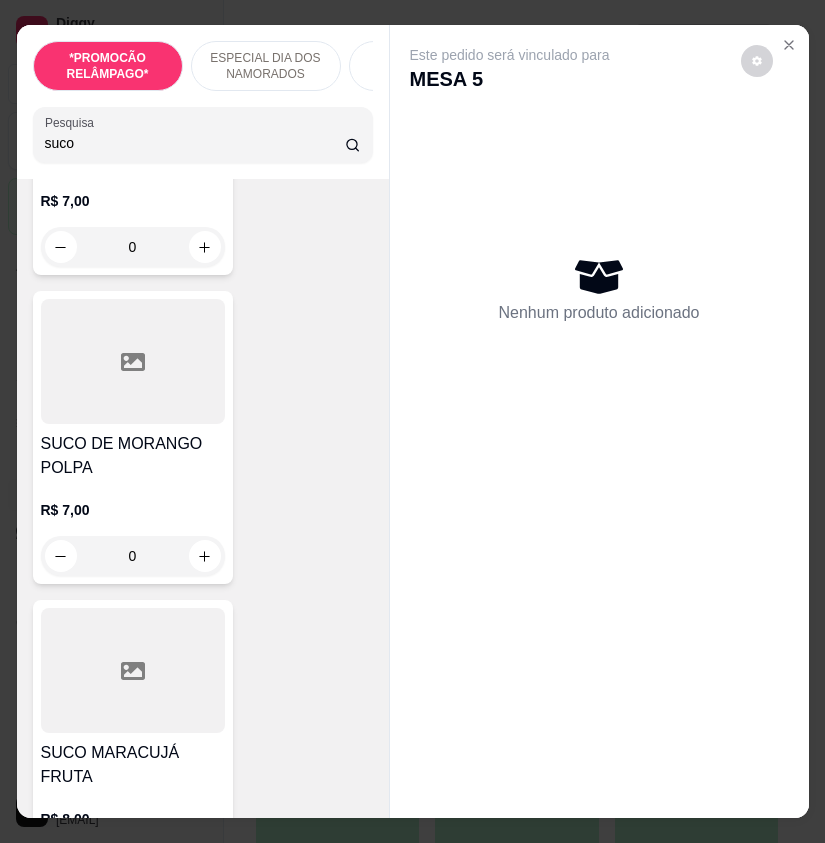 click on "SUCO DE MORANGO POLPA   R$ 7,00 0" at bounding box center (133, 437) 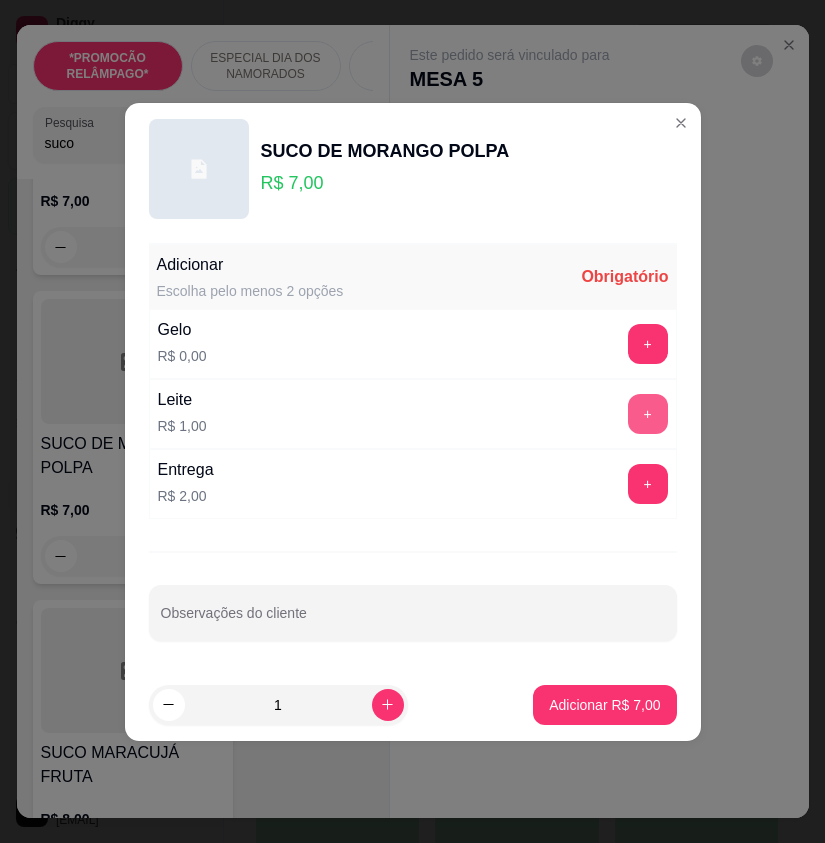 click on "+" at bounding box center (648, 414) 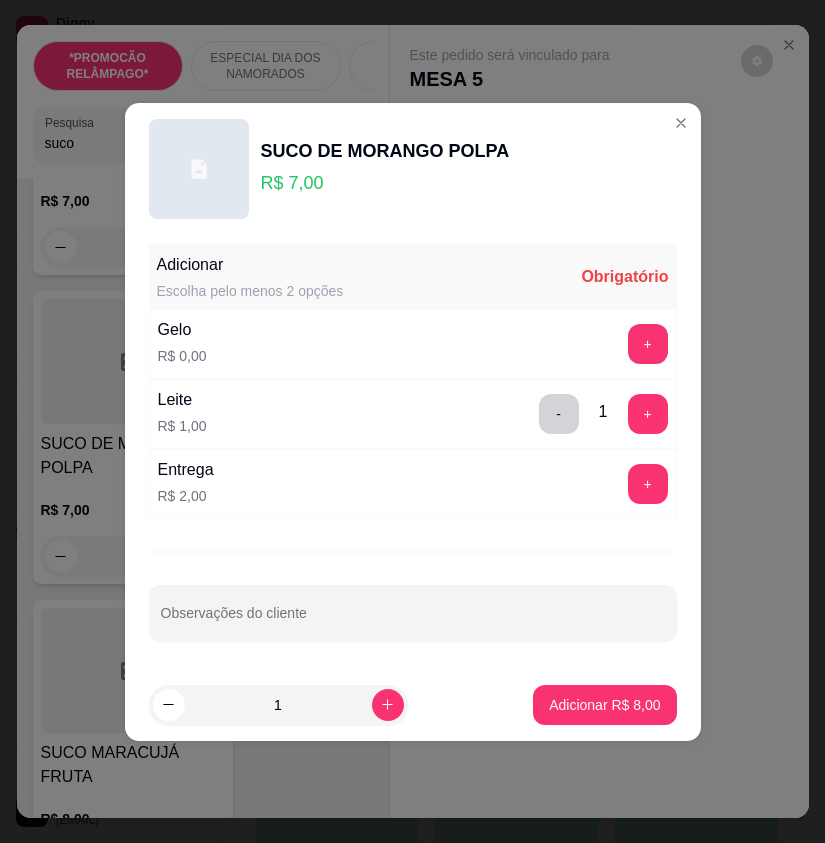 click on "+" at bounding box center (648, 344) 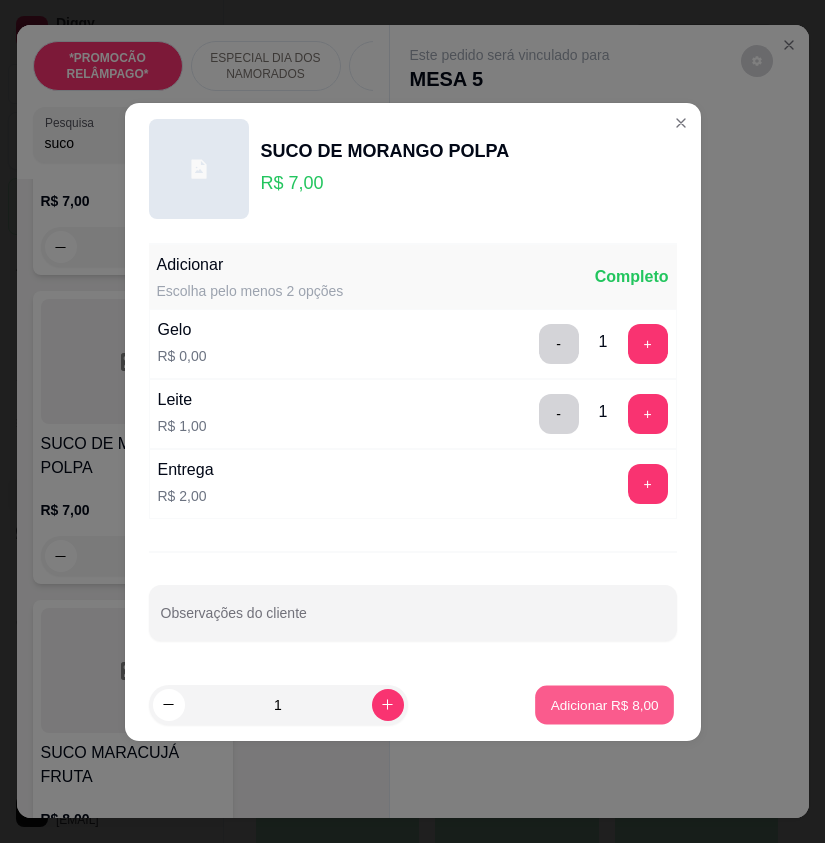 click on "Adicionar   R$ 8,00" at bounding box center [604, 704] 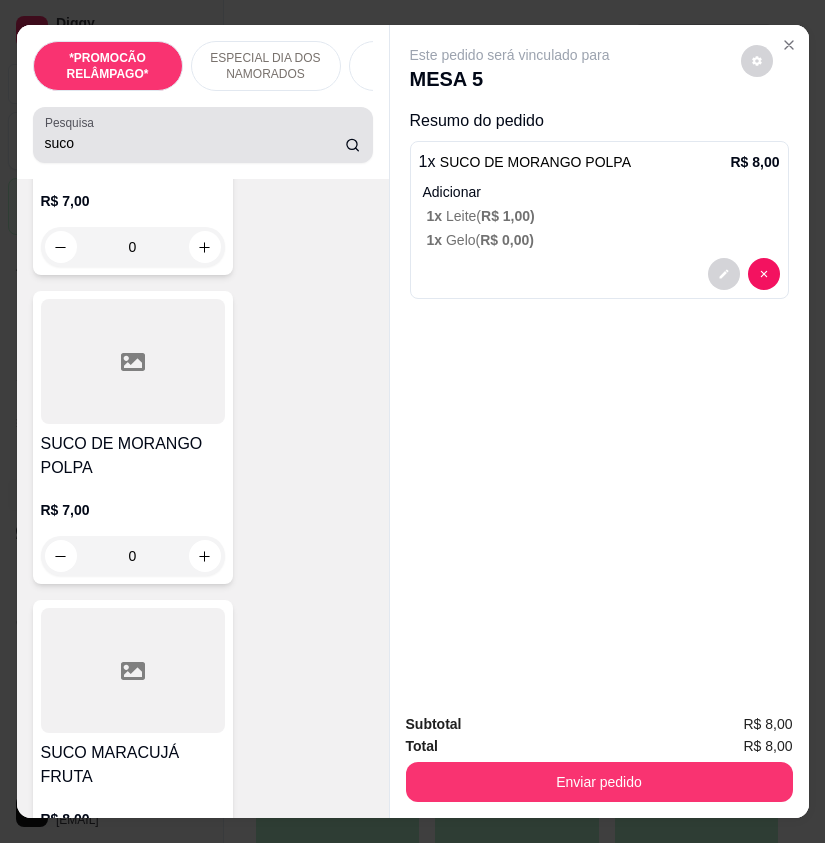 click on "suco" at bounding box center (195, 143) 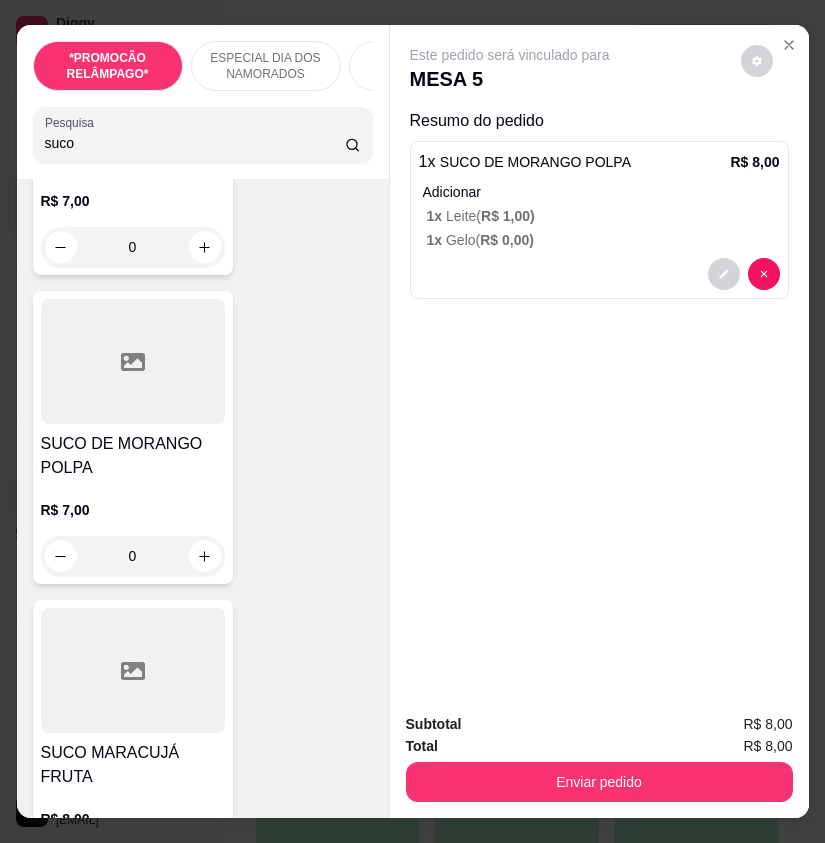 click on "suco" at bounding box center (195, 143) 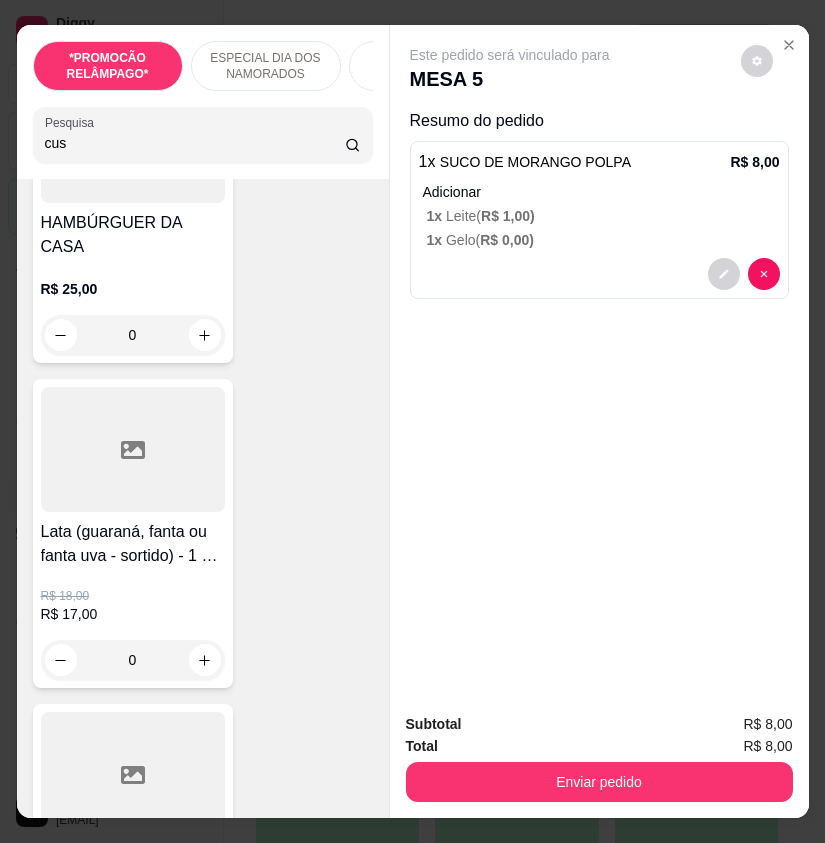 scroll, scrollTop: 15454, scrollLeft: 0, axis: vertical 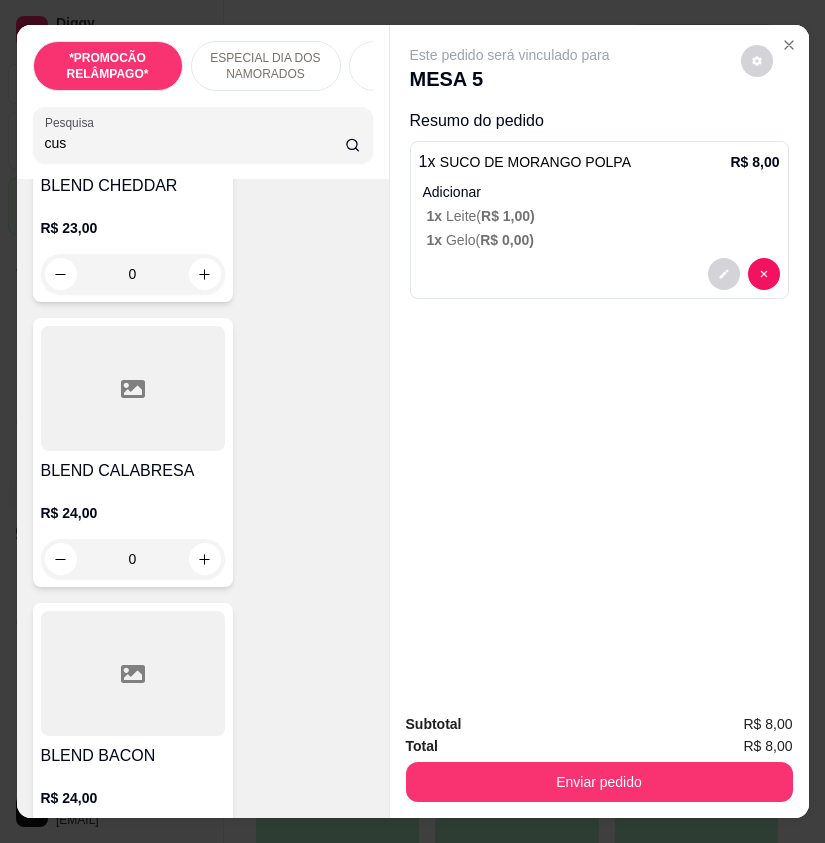 type on "cus" 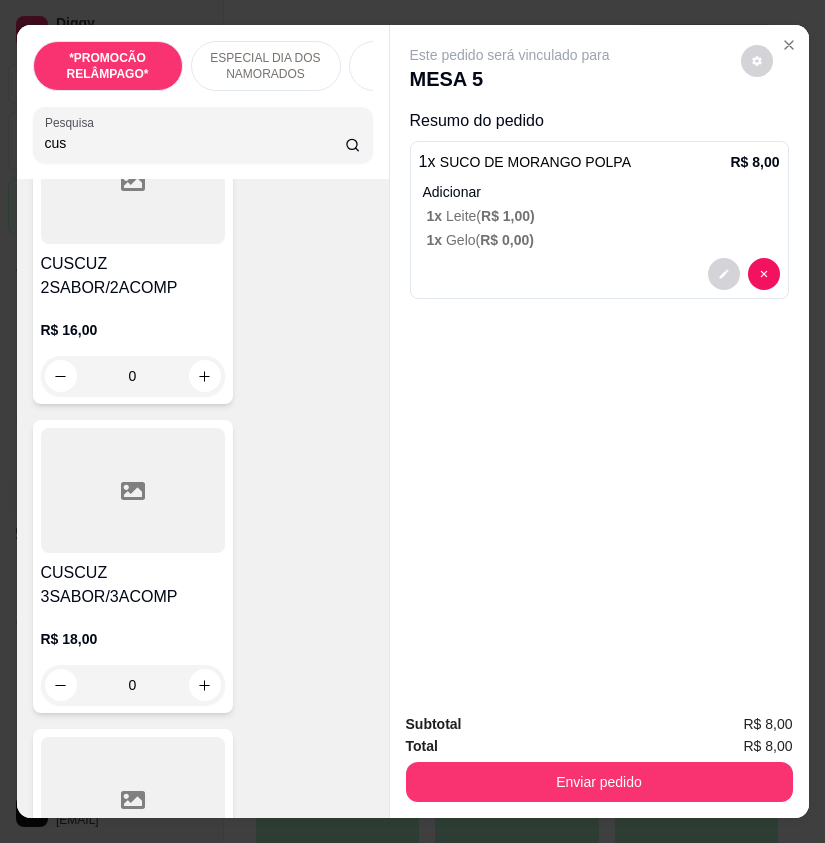 scroll, scrollTop: 0, scrollLeft: 0, axis: both 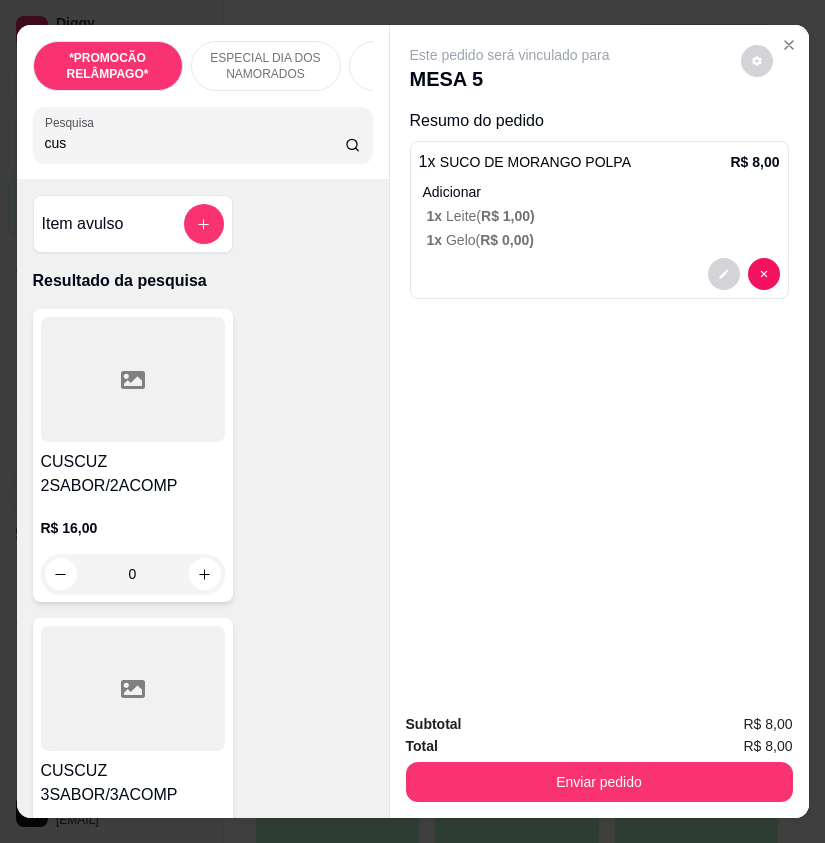 click at bounding box center (133, 379) 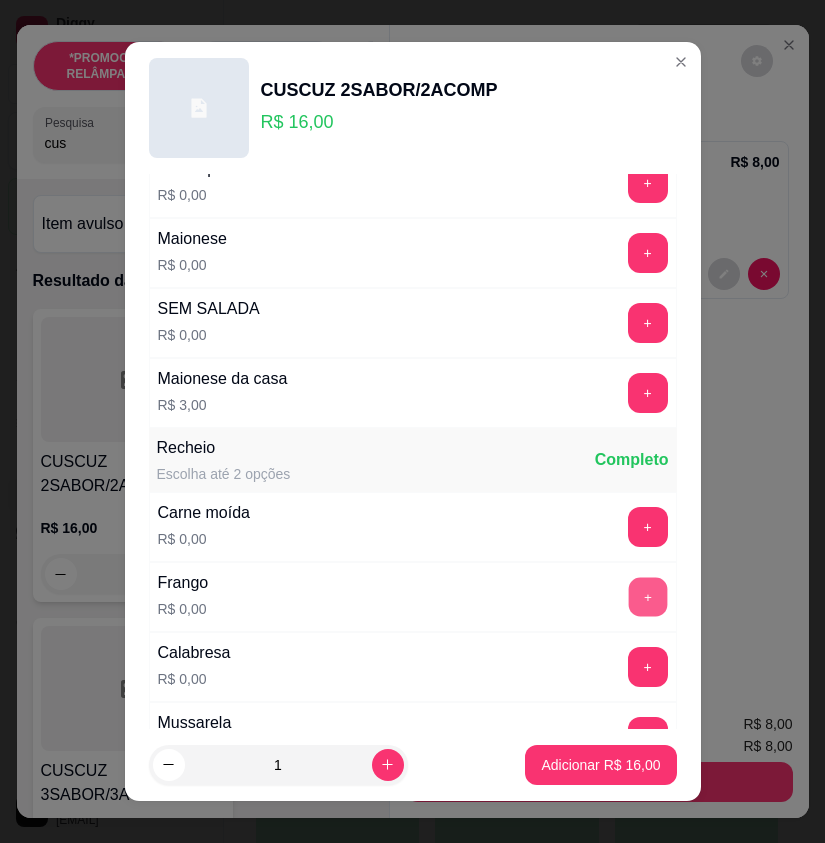 click on "+" at bounding box center [647, 597] 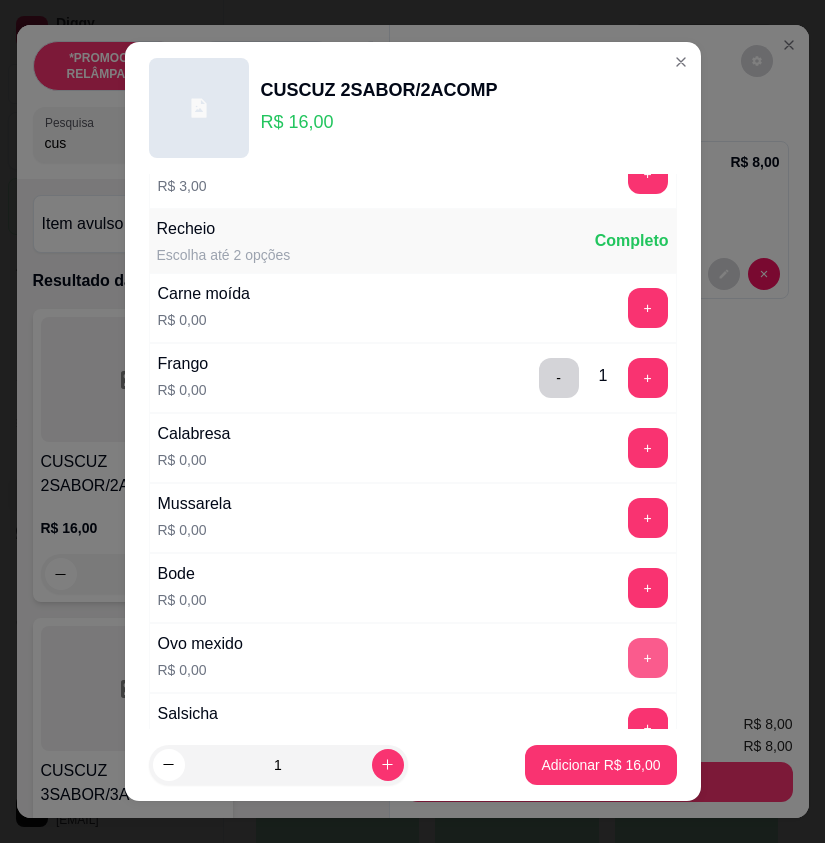scroll, scrollTop: 400, scrollLeft: 0, axis: vertical 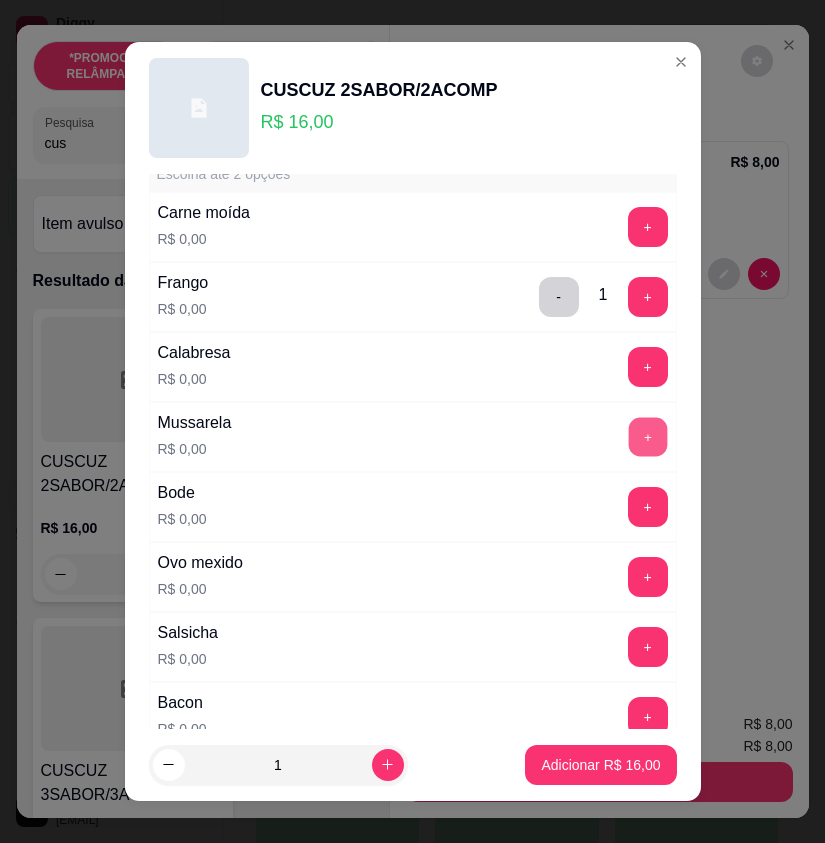 click on "+" at bounding box center (647, 437) 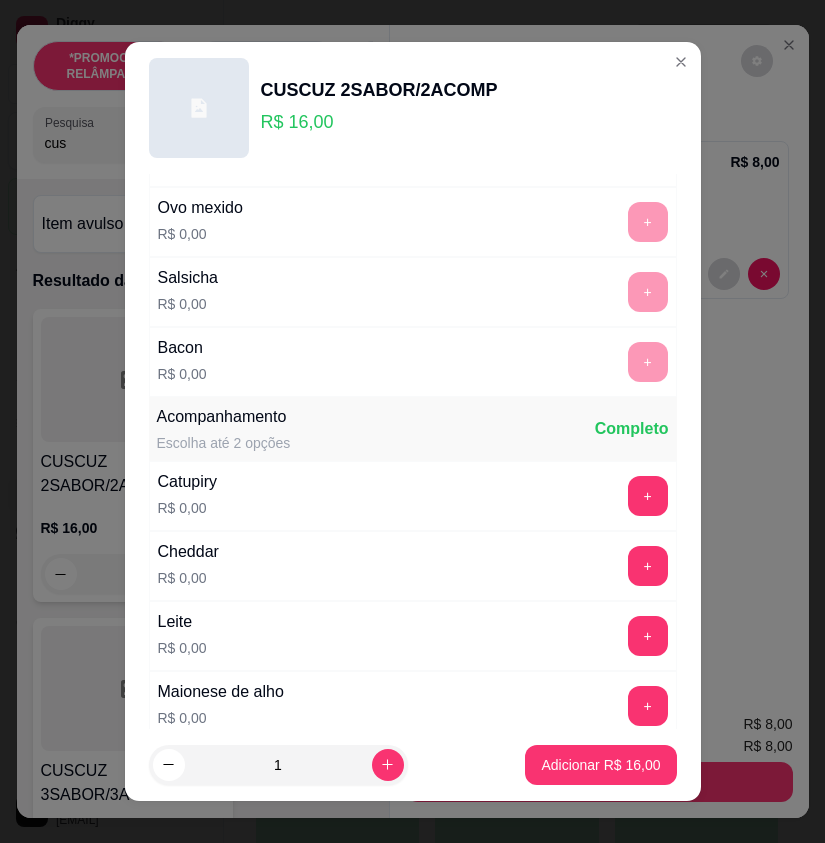 scroll, scrollTop: 1000, scrollLeft: 0, axis: vertical 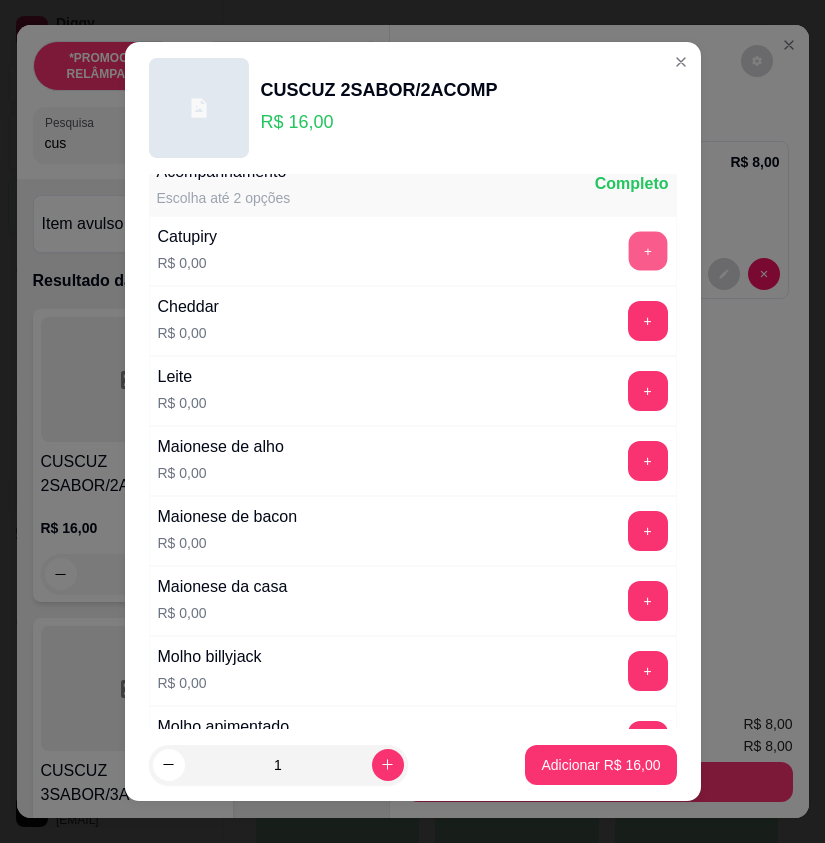 click on "+" at bounding box center (647, 251) 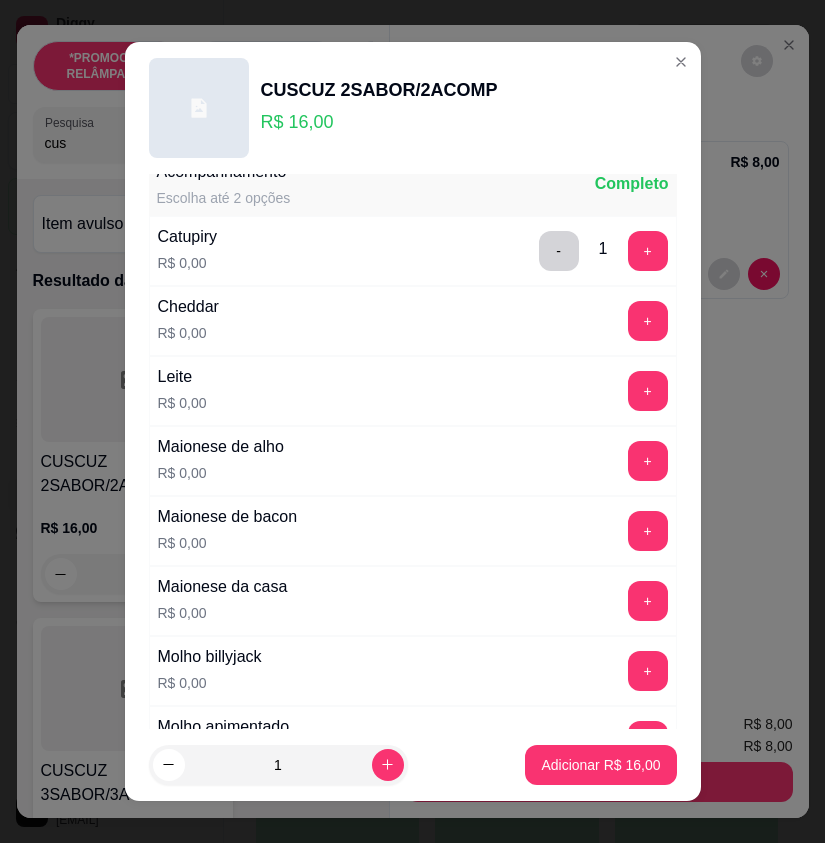 click on "Cheddar  R$ 0,00 +" at bounding box center [413, 321] 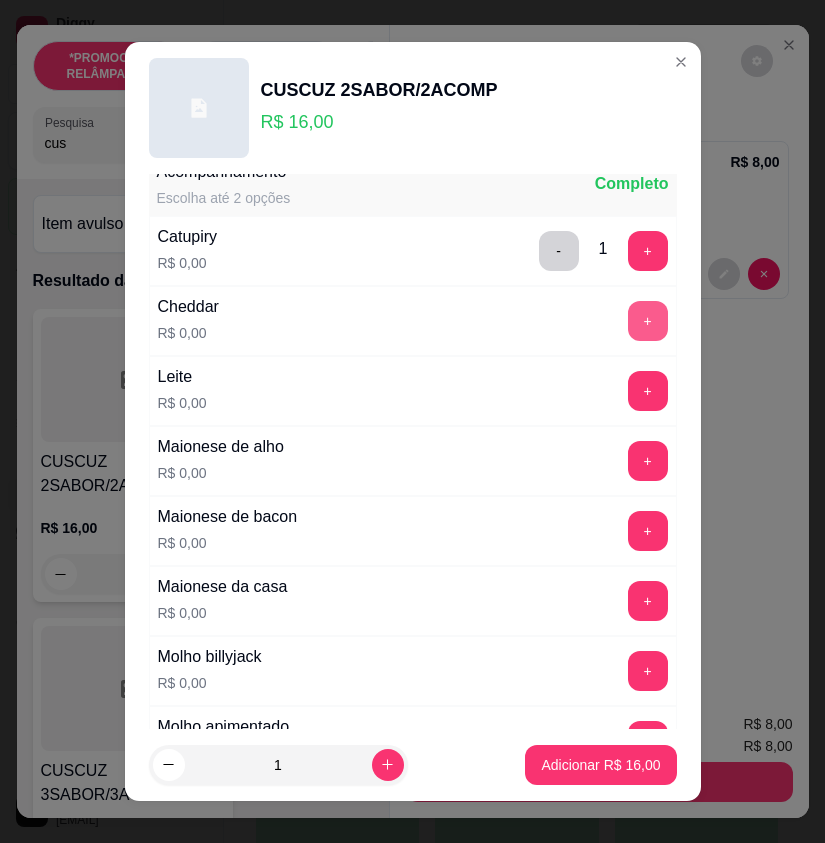 click on "+" at bounding box center (648, 321) 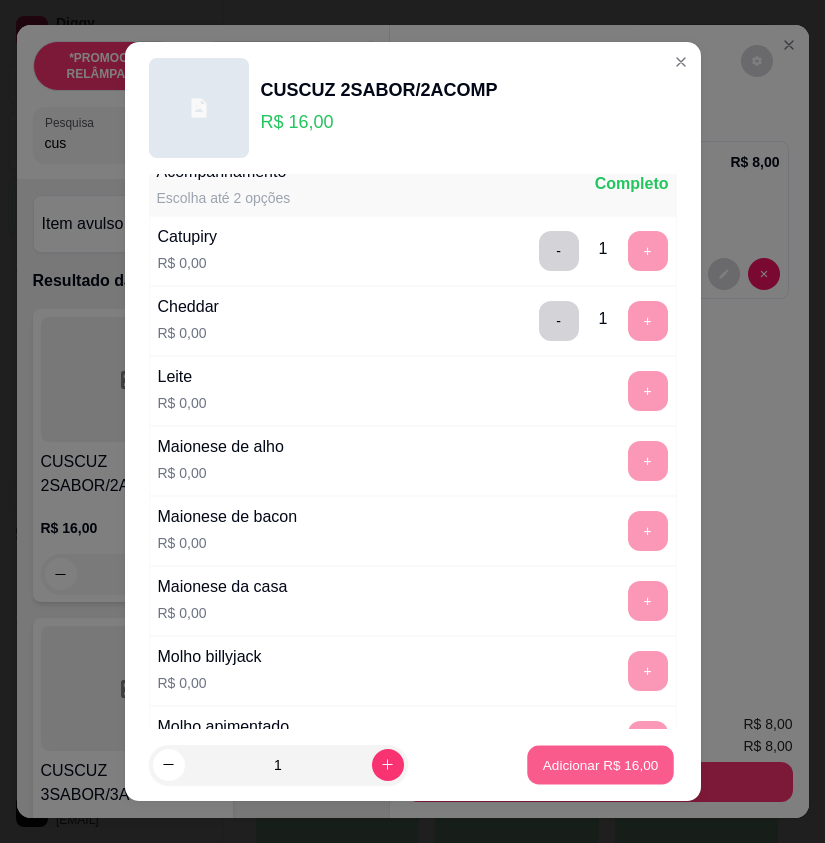 click on "Adicionar   R$ 16,00" at bounding box center [601, 764] 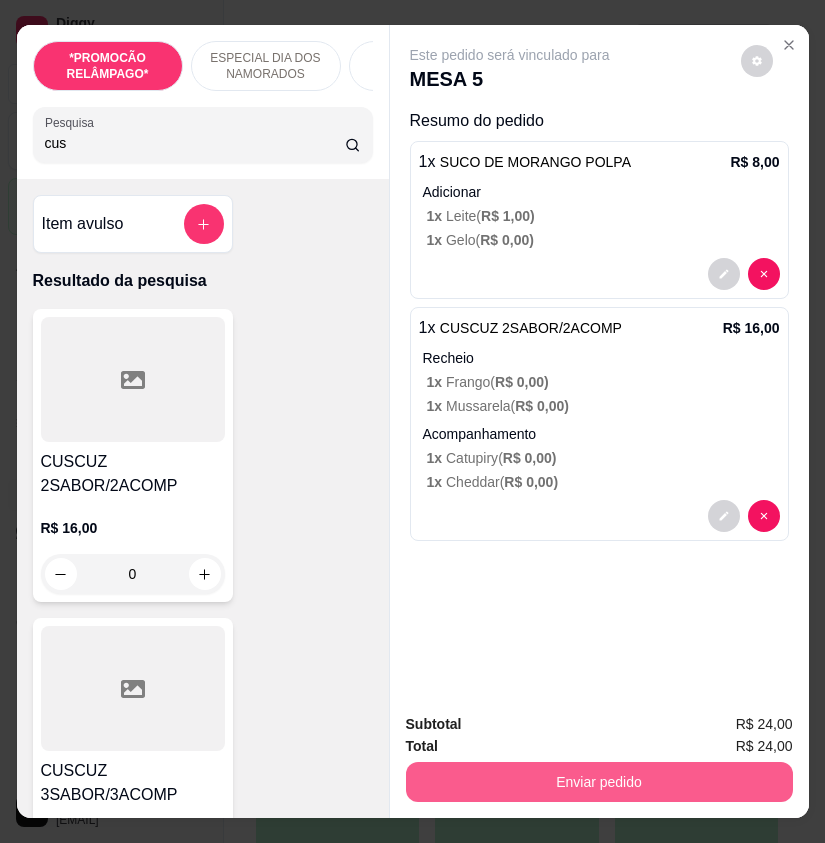 click on "Enviar pedido" at bounding box center [599, 782] 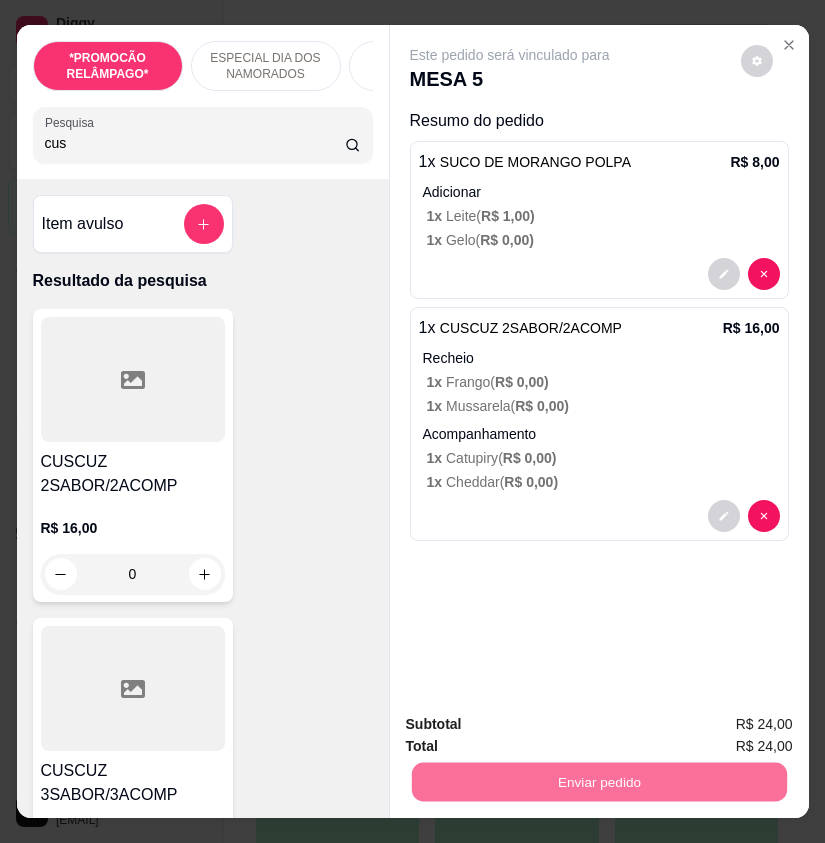 click on "Não registrar e enviar pedido" at bounding box center [530, 725] 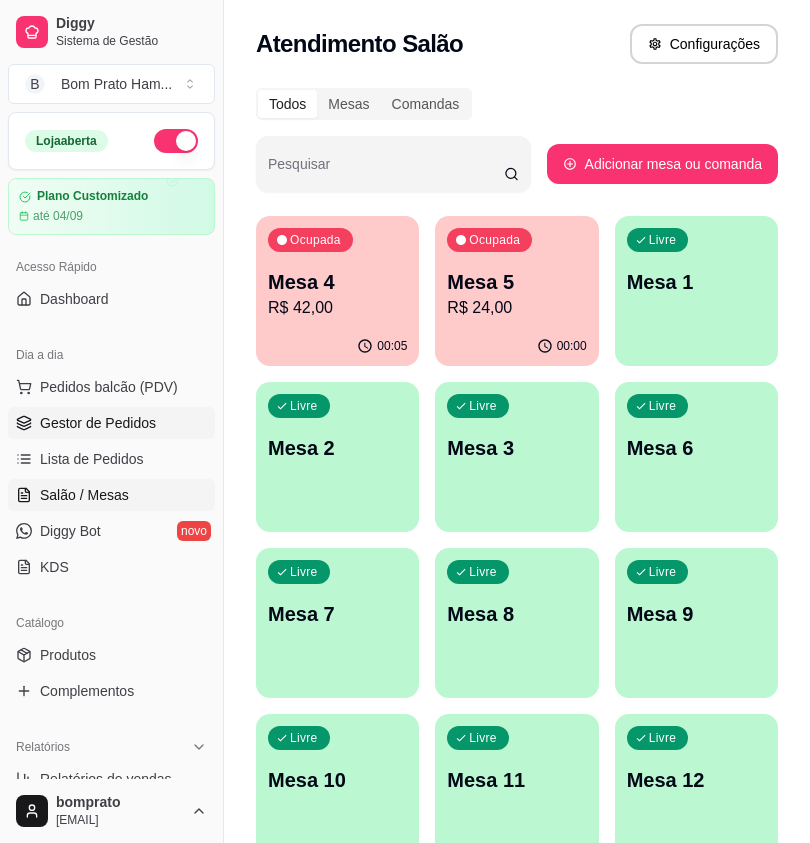 click on "Gestor de Pedidos" at bounding box center (98, 423) 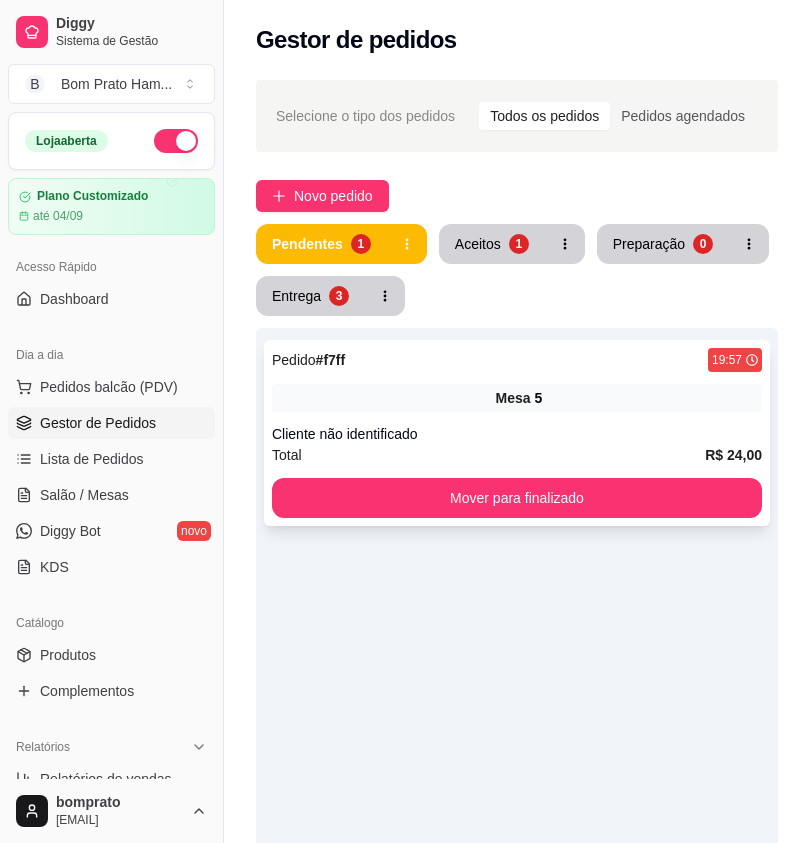 click on "Pedido  # f7ff 19:57 Mesa 5 Cliente não identificado Total R$ 24,00 Mover para finalizado" at bounding box center [517, 433] 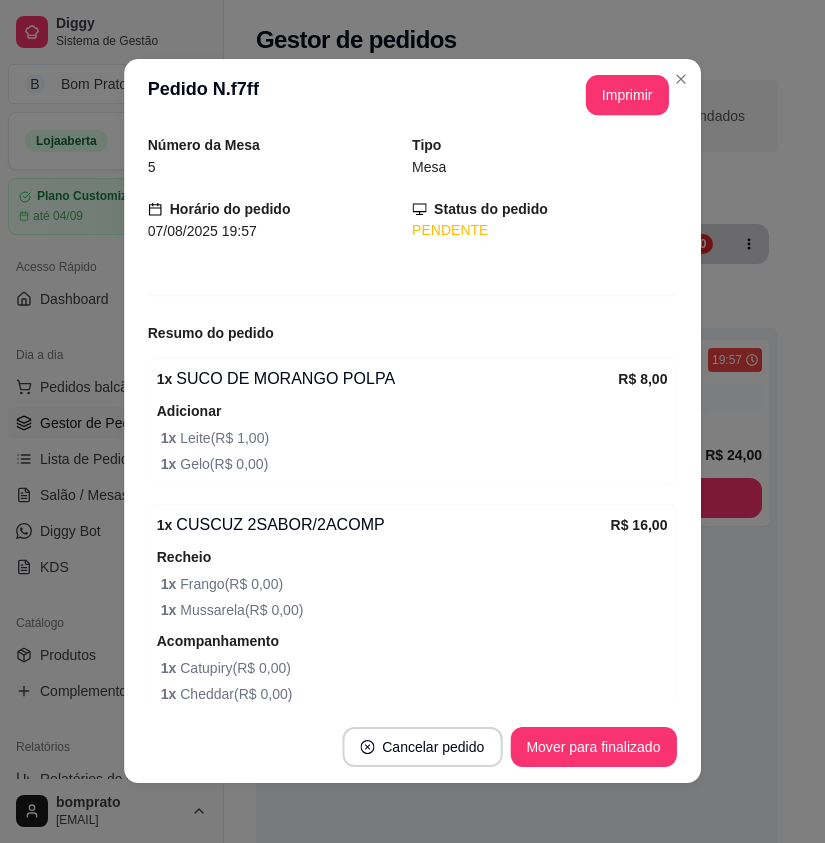 scroll, scrollTop: 160, scrollLeft: 0, axis: vertical 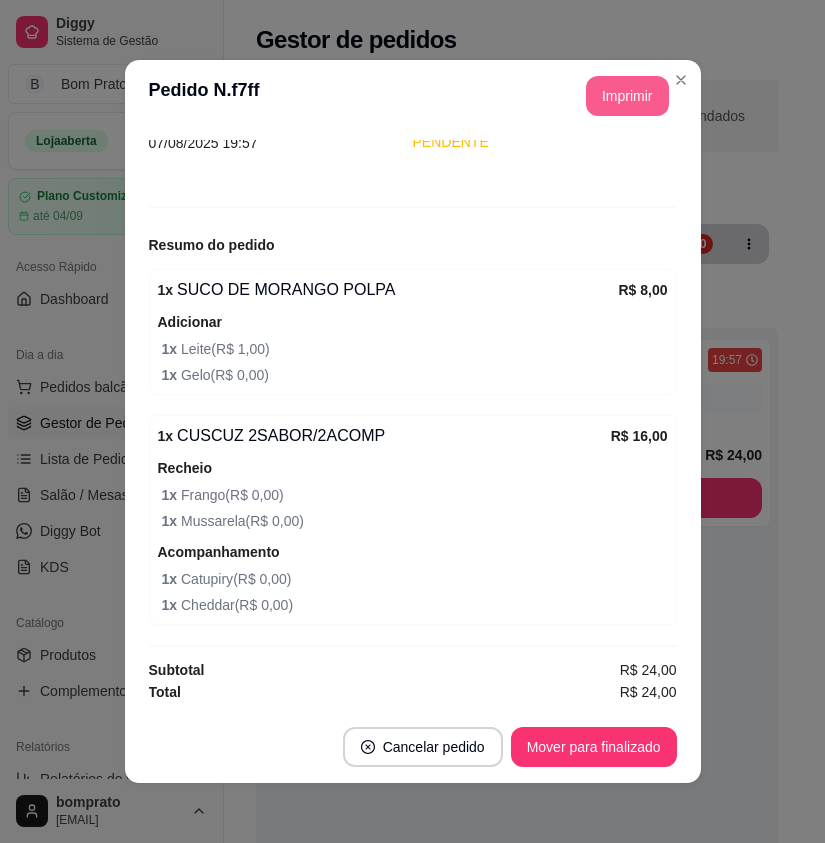 click on "**********" at bounding box center [413, 96] 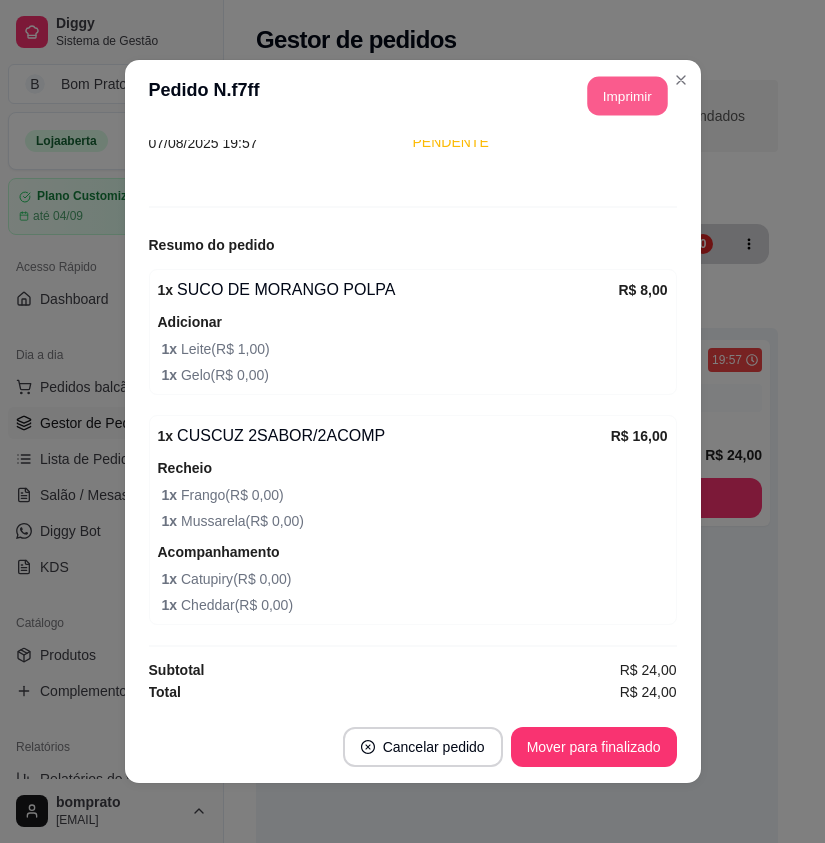 click on "Imprimir" at bounding box center (627, 96) 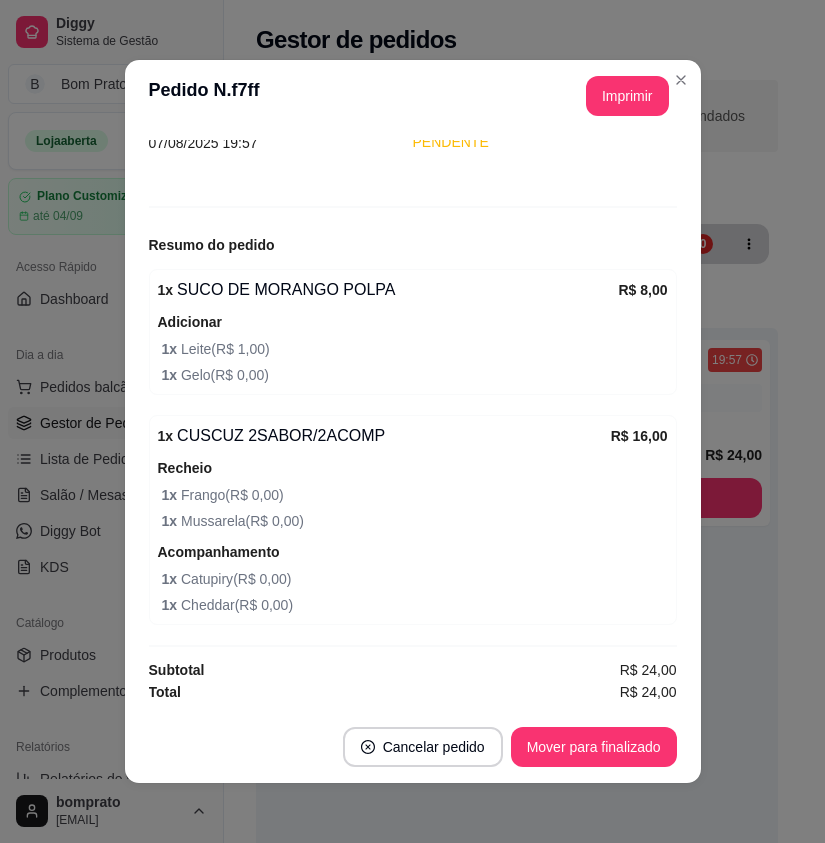 scroll, scrollTop: 0, scrollLeft: 0, axis: both 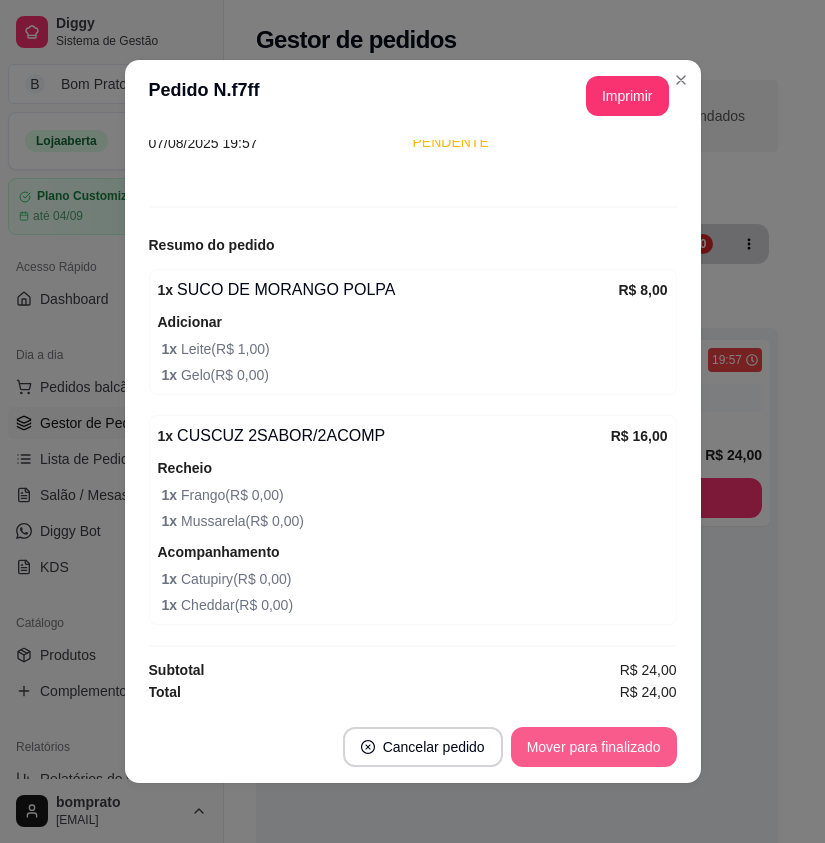 click on "Mover para finalizado" at bounding box center (594, 747) 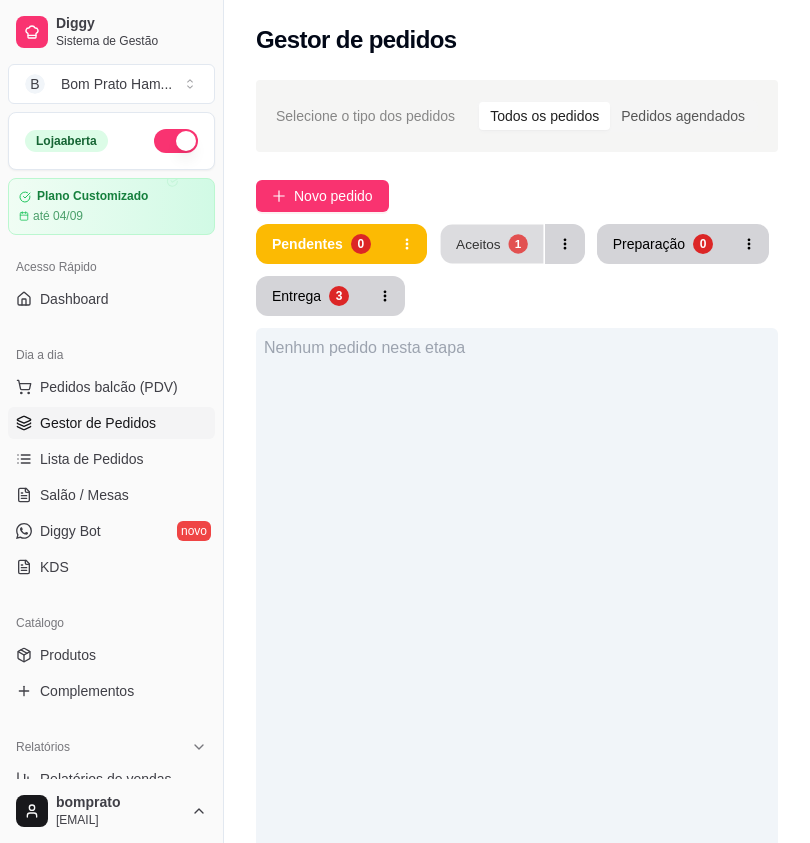 click on "Aceitos 1" at bounding box center [491, 244] 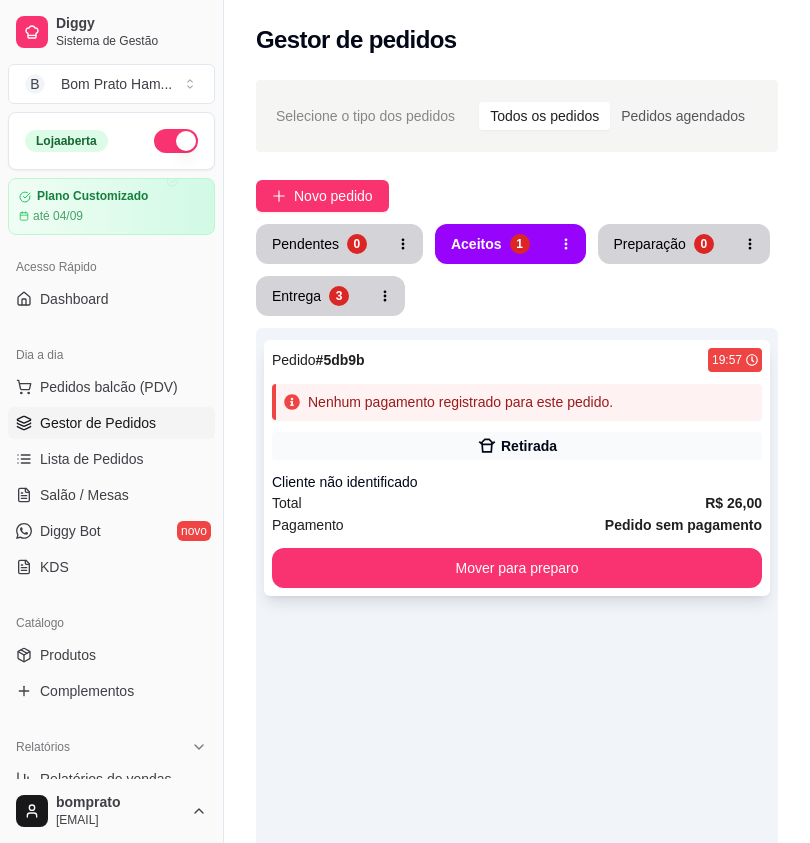 click on "Nenhum pagamento registrado para este pedido." at bounding box center (517, 402) 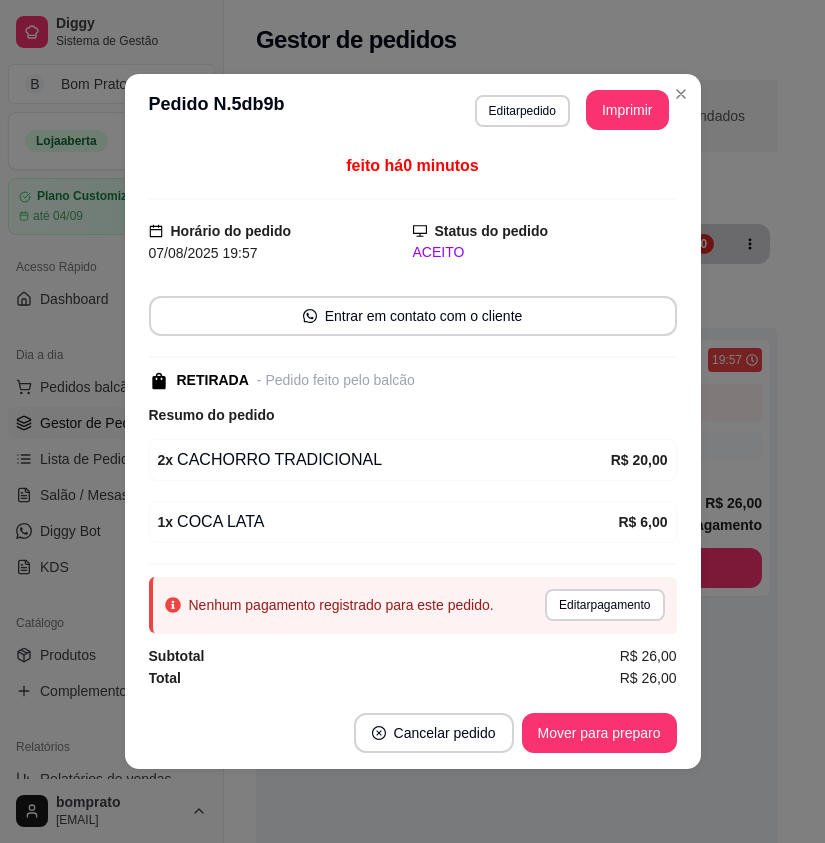 click on "**********" at bounding box center (413, 110) 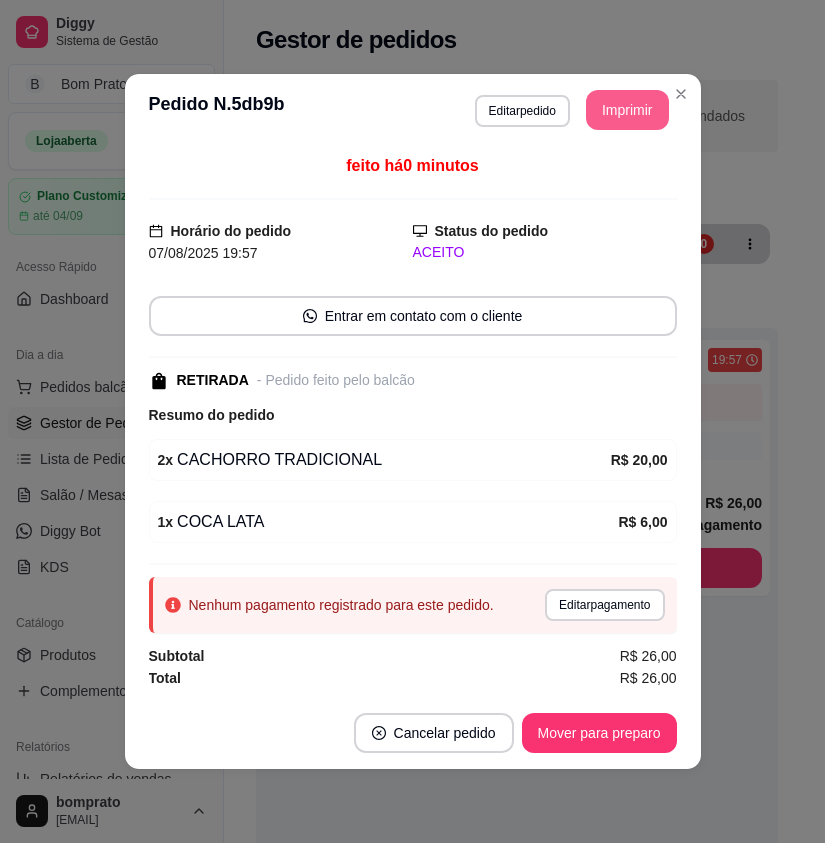 click on "Imprimir" at bounding box center [627, 110] 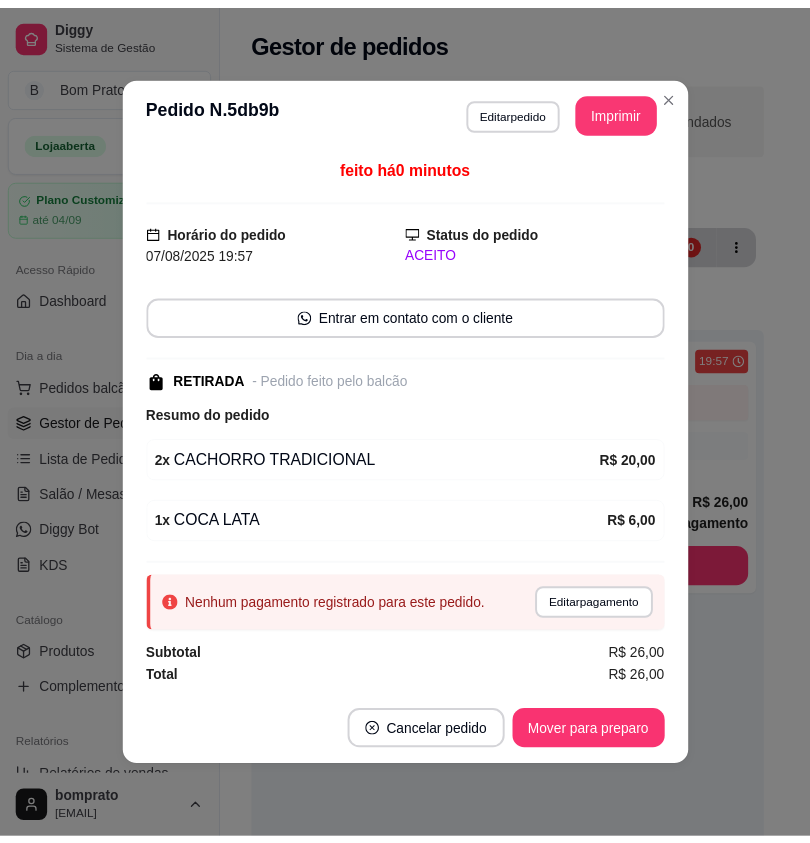 scroll, scrollTop: 0, scrollLeft: 0, axis: both 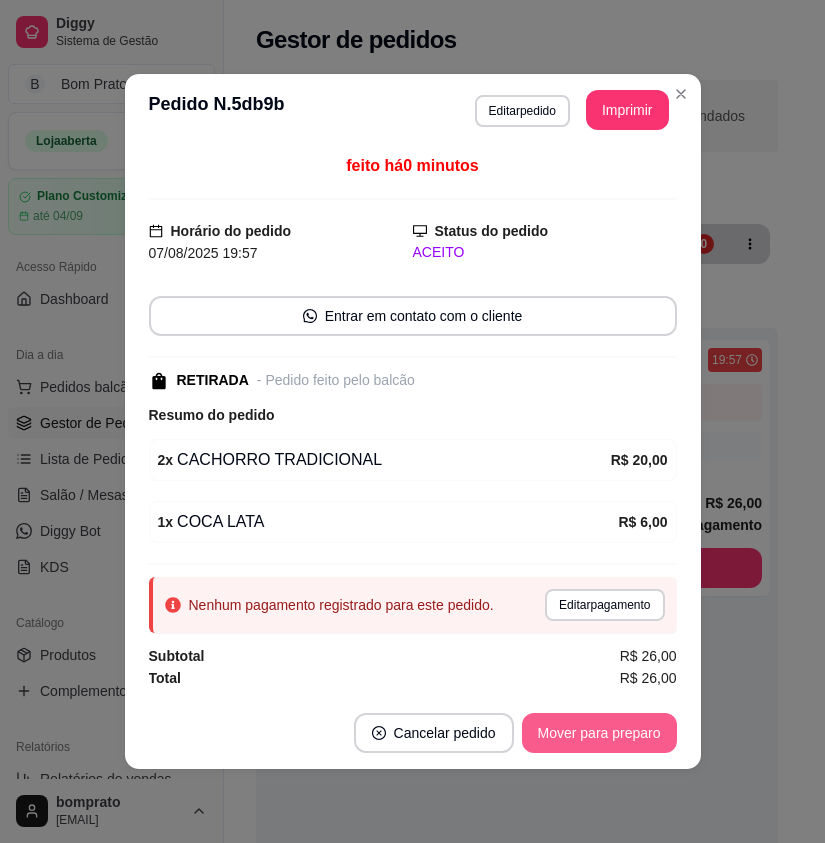 click on "Mover para preparo" at bounding box center (599, 733) 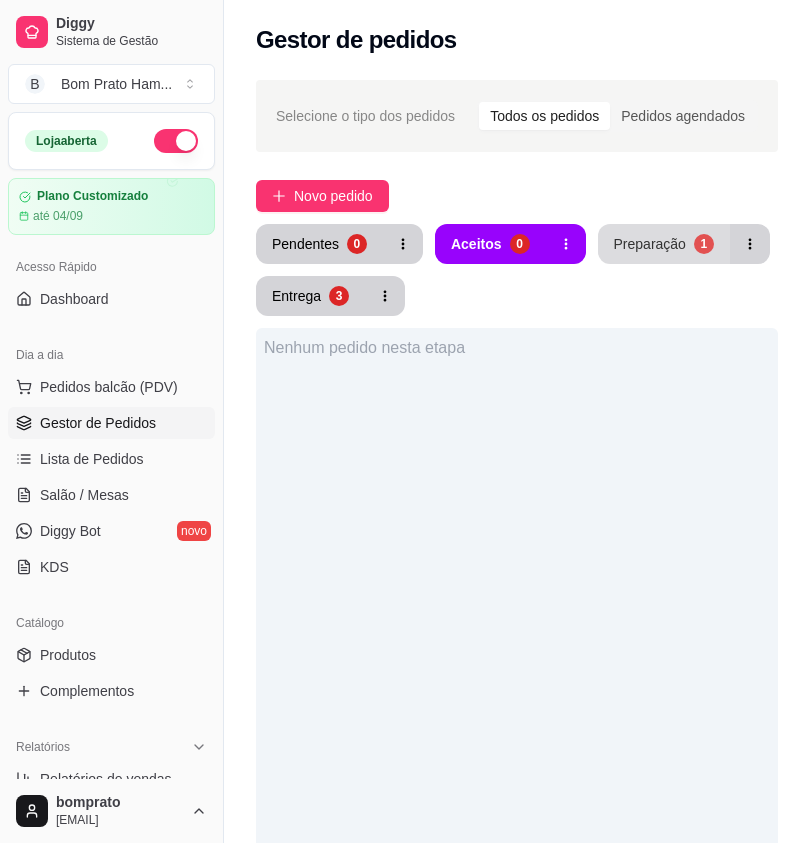 click on "Preparação 1" at bounding box center [664, 244] 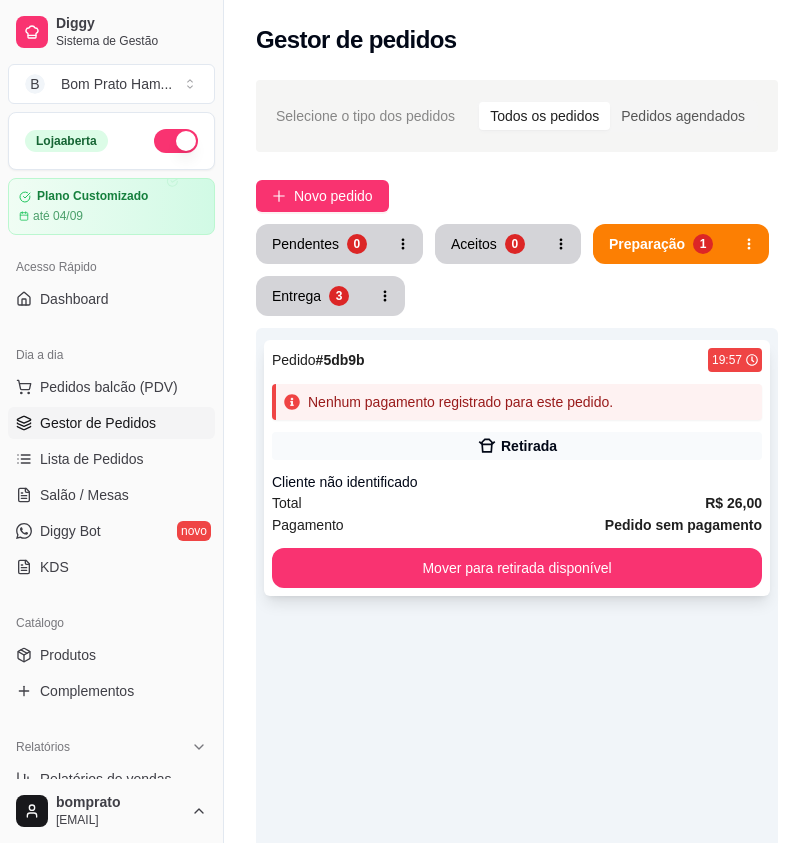click on "Retirada" at bounding box center [517, 446] 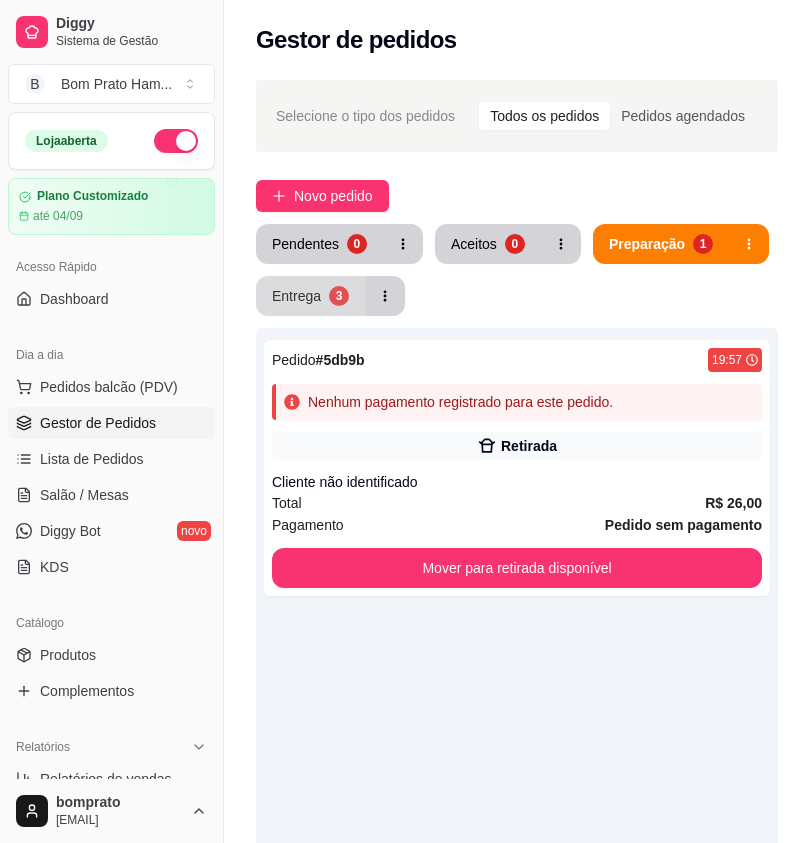 click on "Entrega 3" at bounding box center [310, 296] 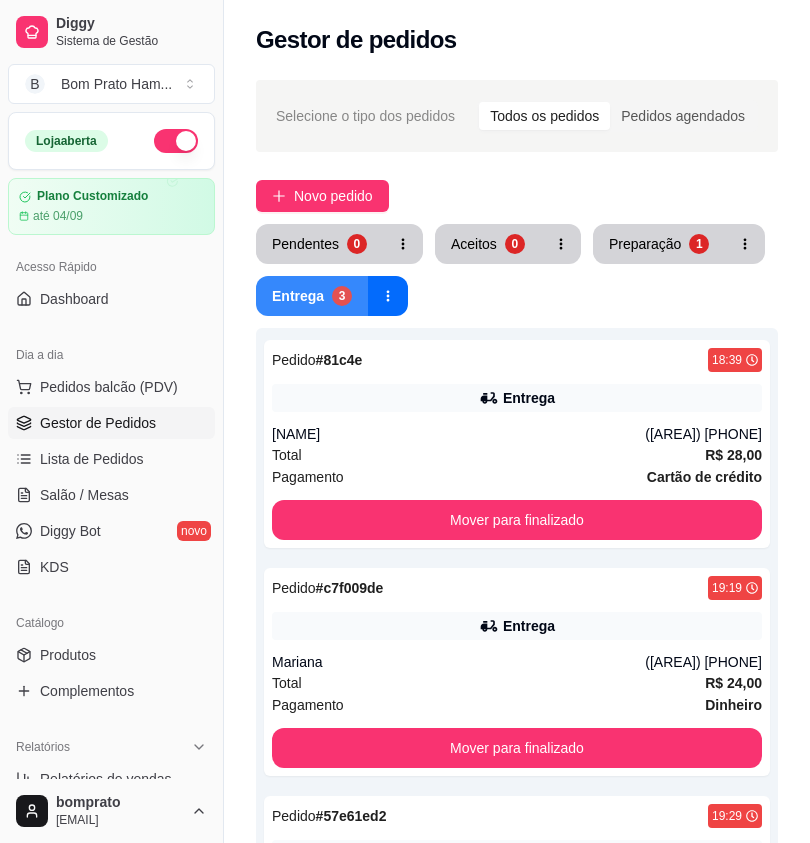 click on "Entrega" at bounding box center [298, 296] 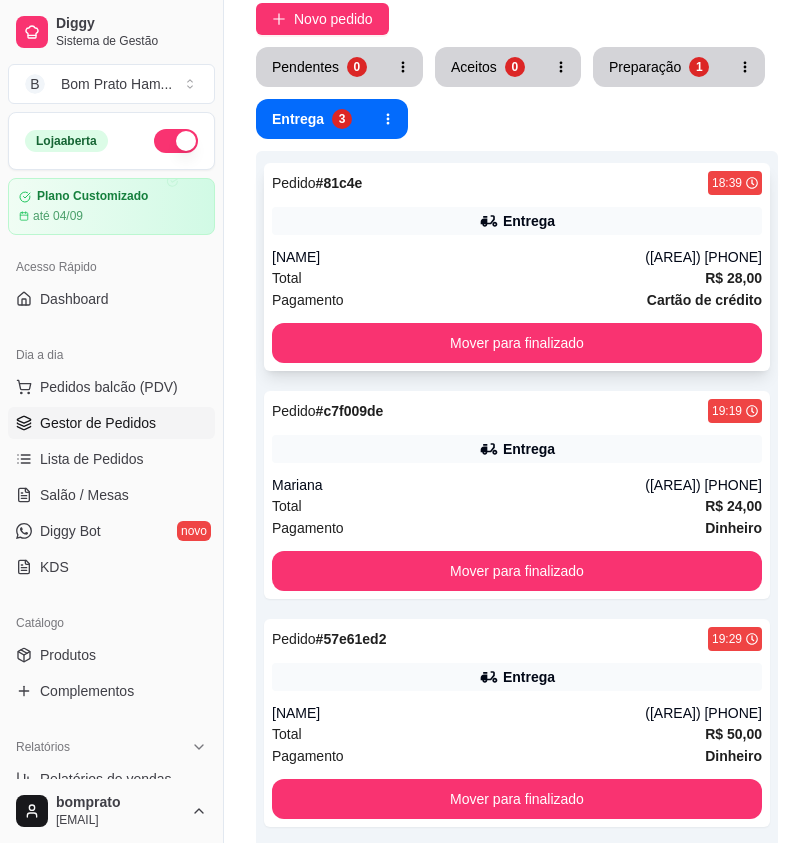 scroll, scrollTop: 400, scrollLeft: 0, axis: vertical 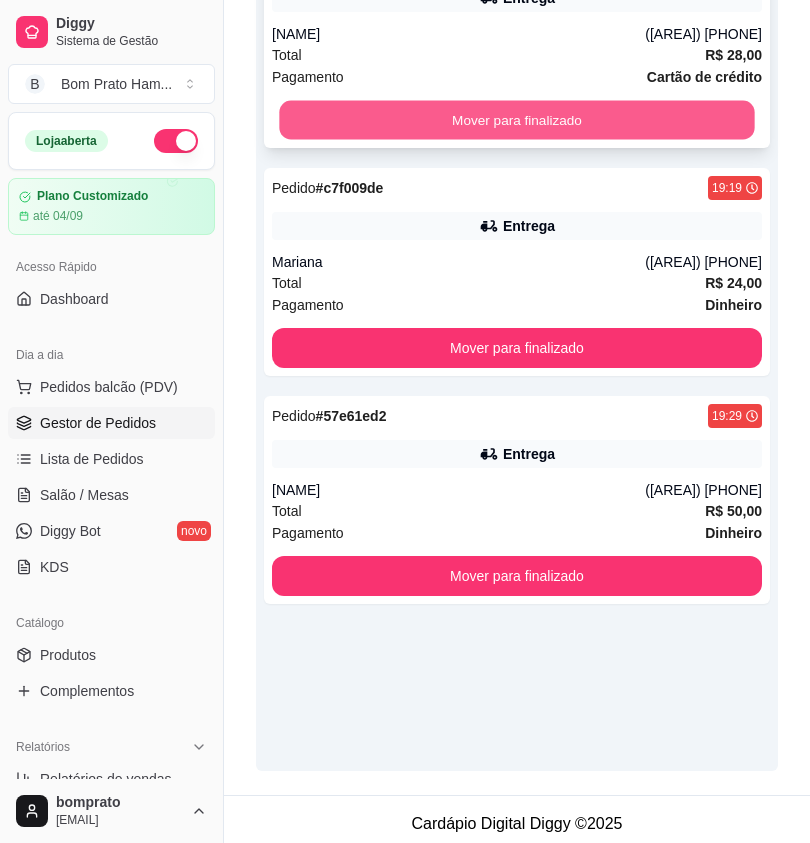 click on "Mover para finalizado" at bounding box center [516, 120] 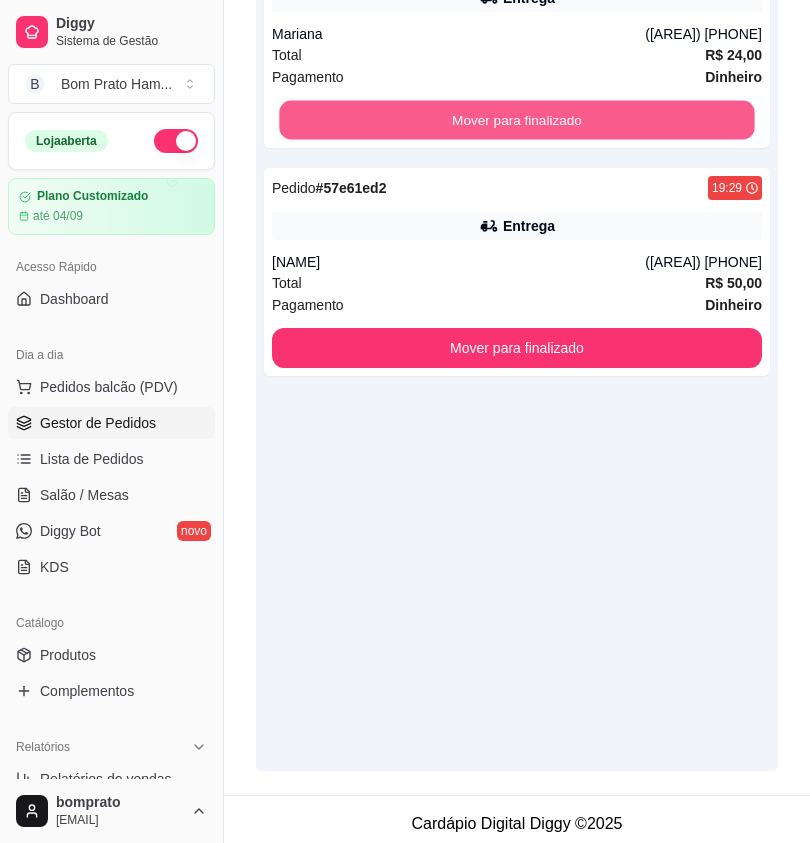 click on "Mover para finalizado" at bounding box center (516, 120) 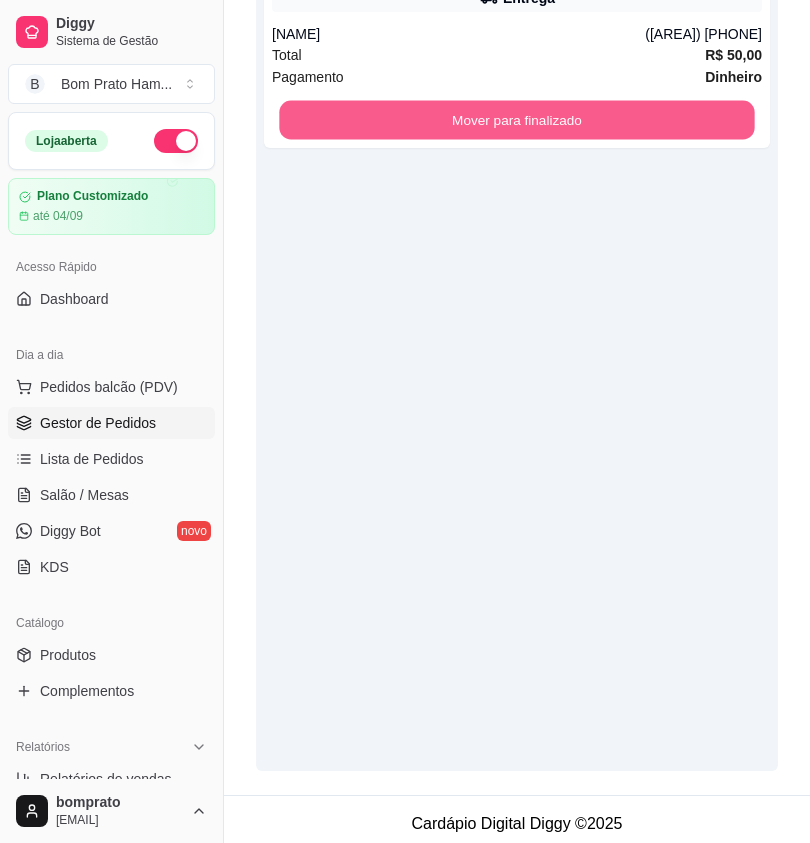 click on "Mover para finalizado" at bounding box center [516, 120] 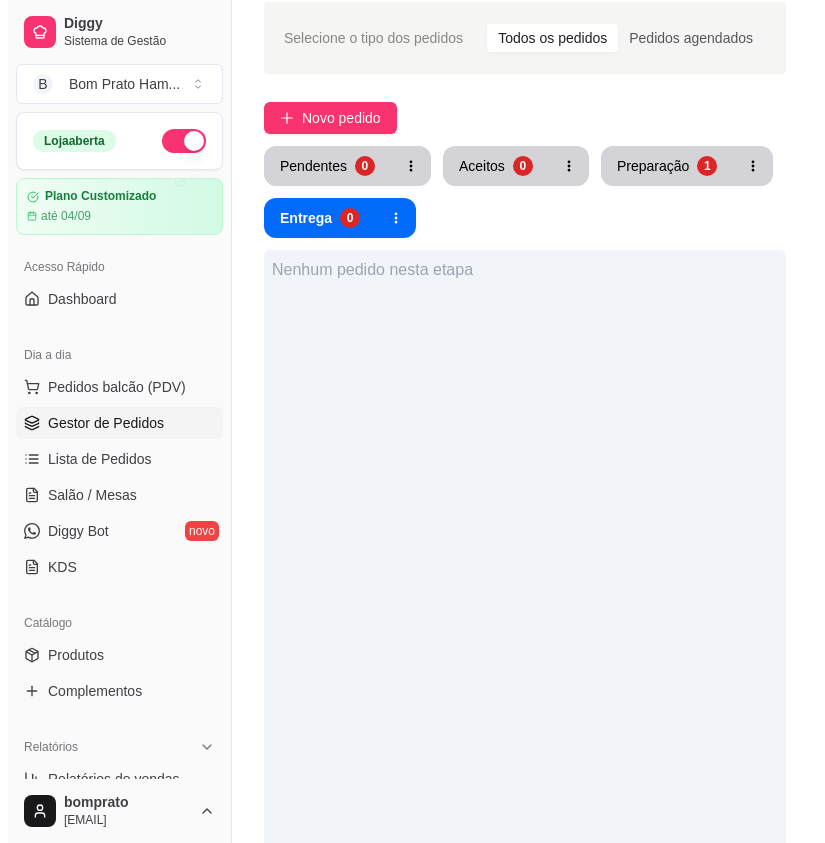 scroll, scrollTop: 0, scrollLeft: 0, axis: both 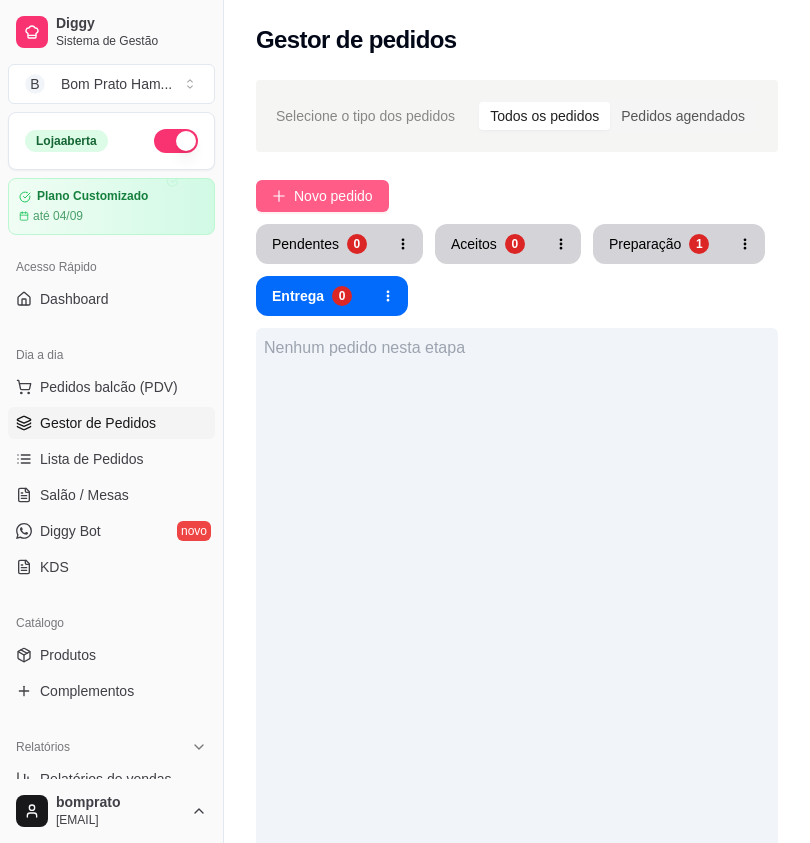 click on "Novo pedido" at bounding box center [333, 196] 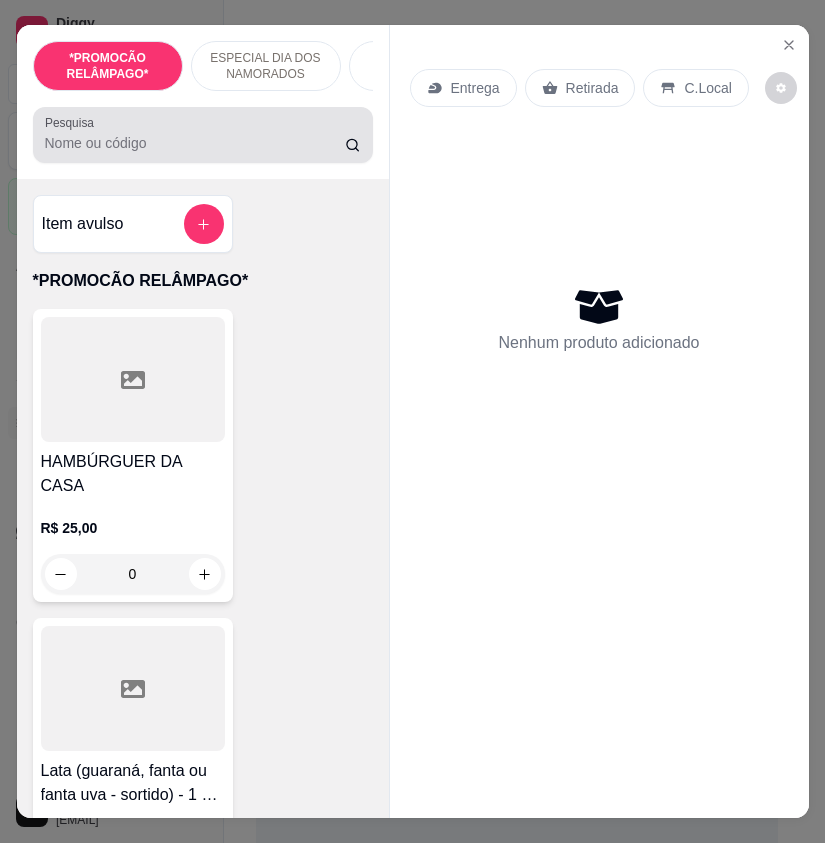 click on "Pesquisa" at bounding box center [195, 143] 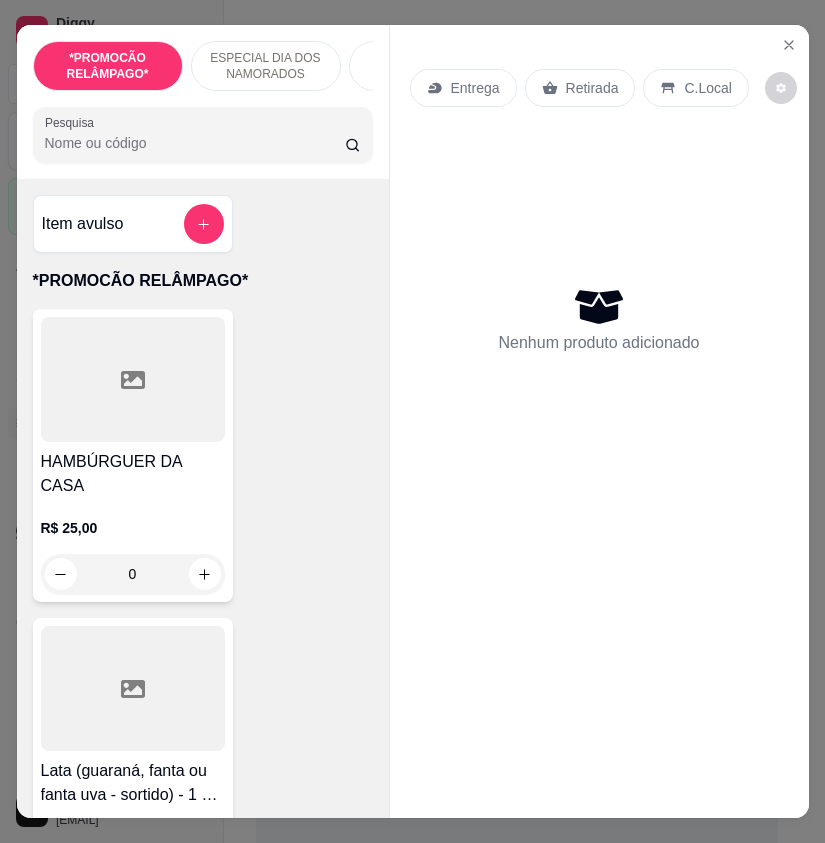 click on "Pesquisa" at bounding box center (195, 143) 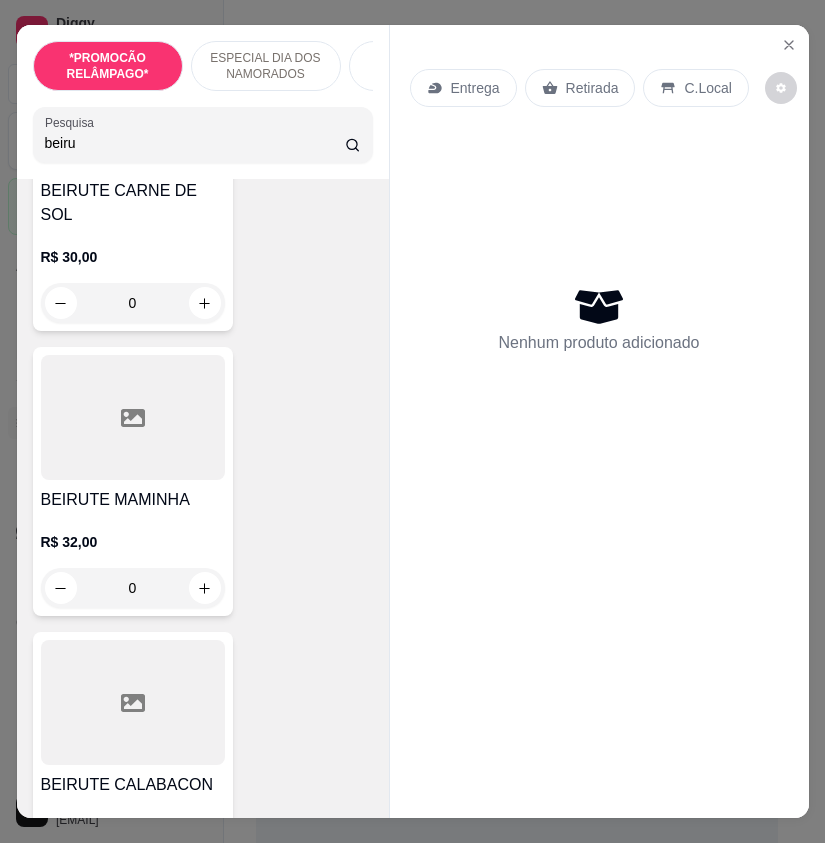 scroll, scrollTop: 1500, scrollLeft: 0, axis: vertical 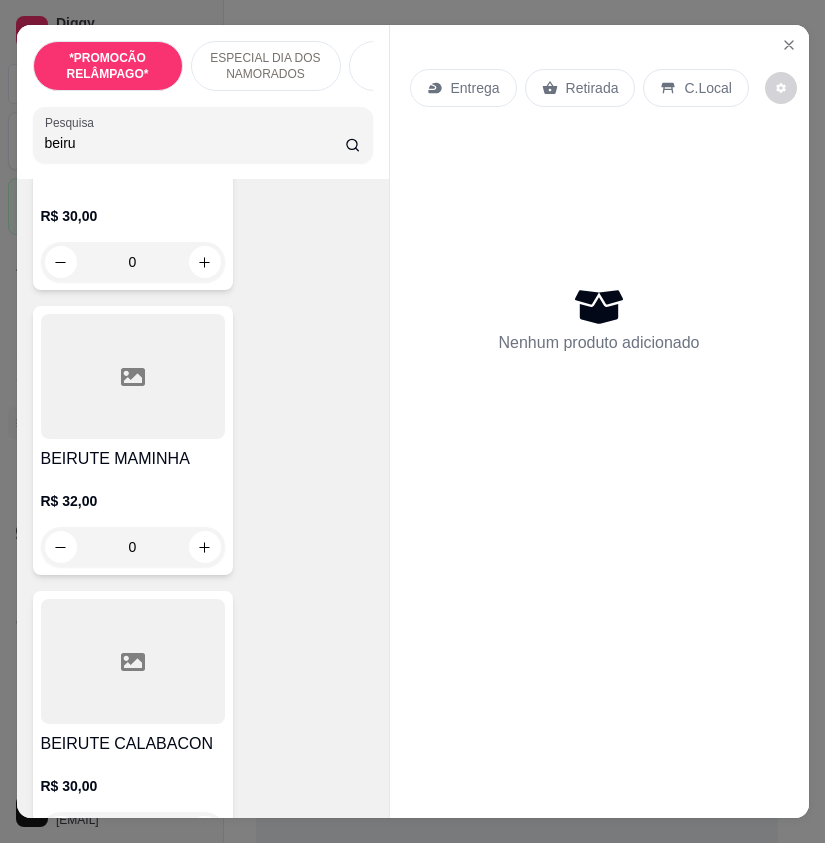 type on "beiru" 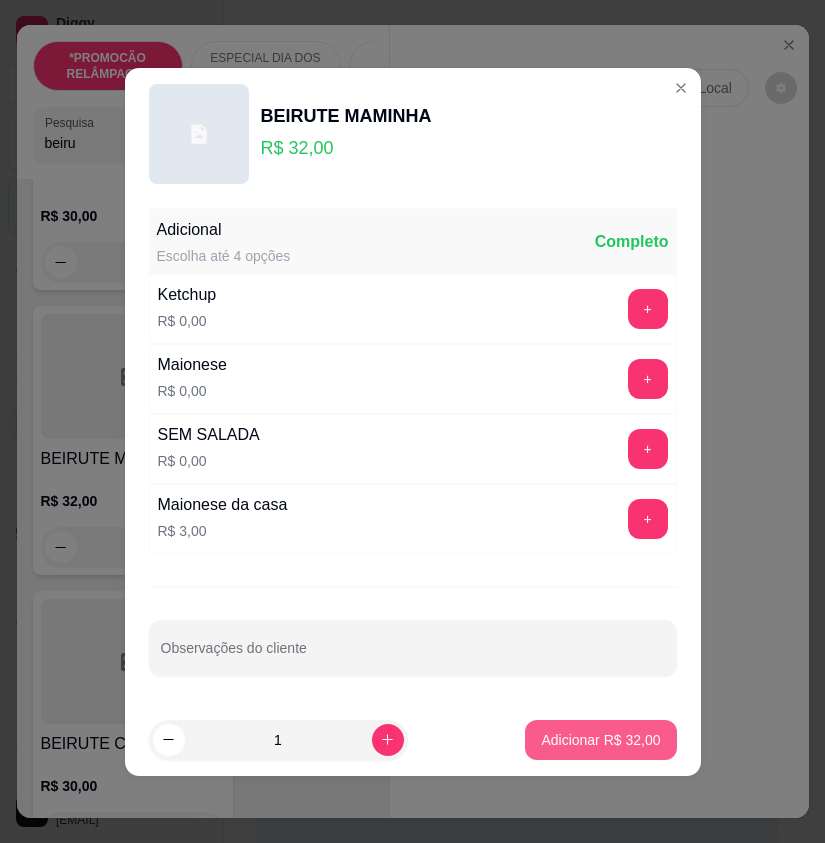 click on "Adicionar   R$ 32,00" at bounding box center (600, 740) 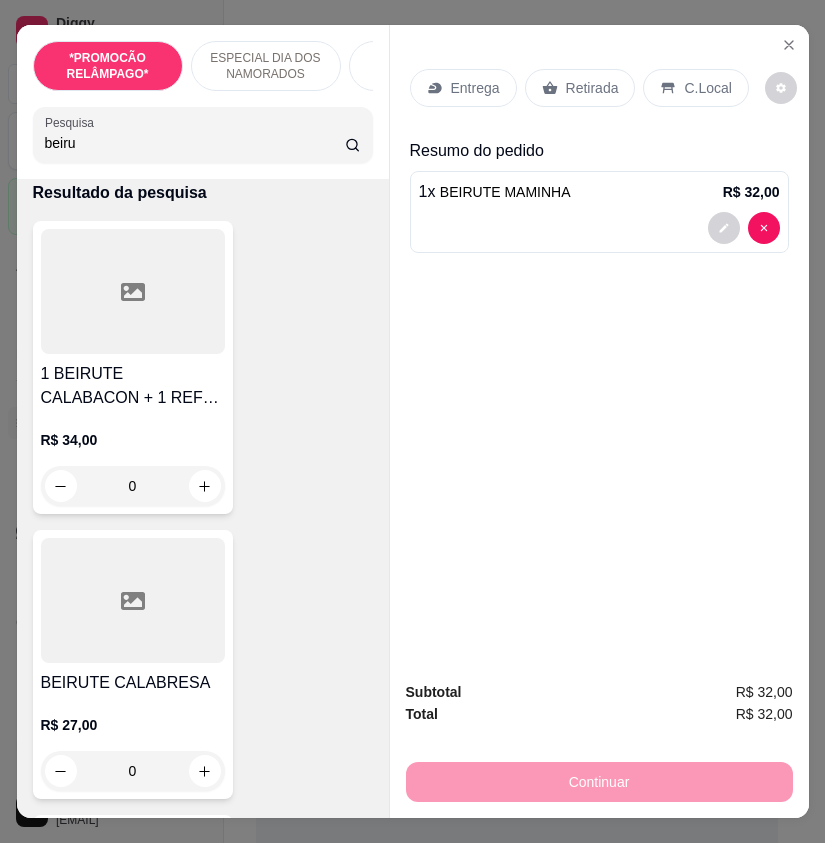 scroll, scrollTop: 0, scrollLeft: 0, axis: both 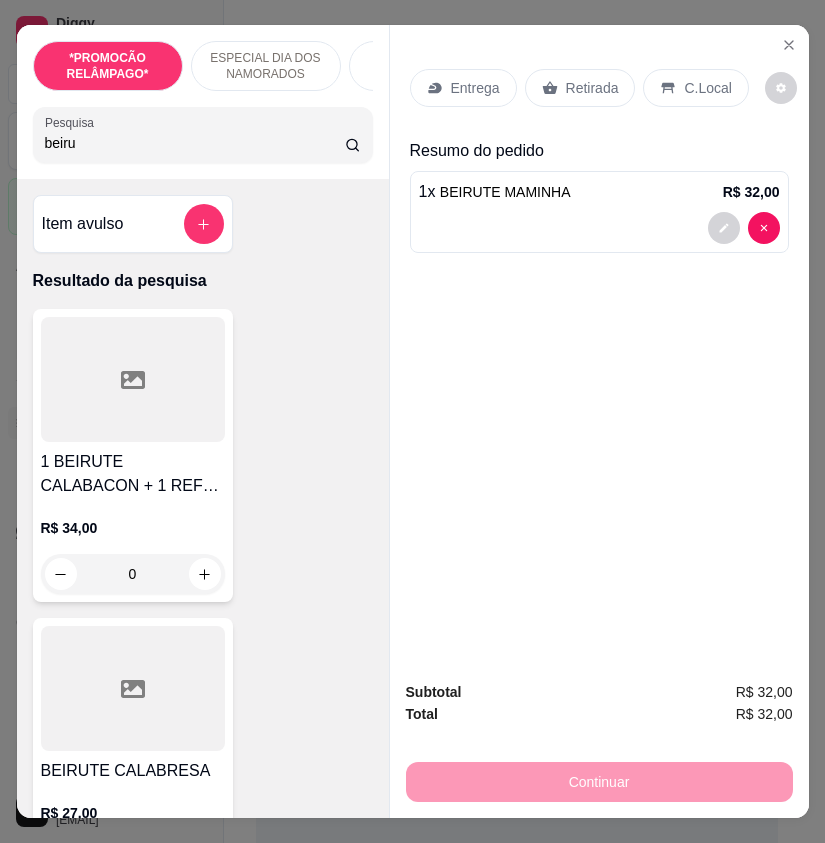 click on "beiru" at bounding box center [195, 143] 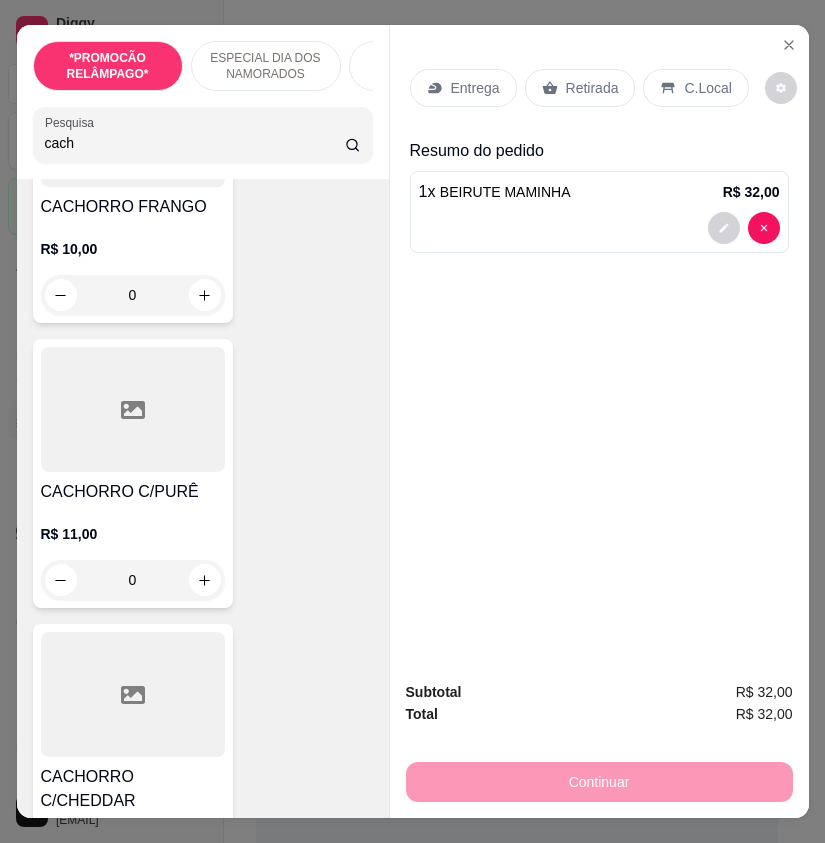 scroll, scrollTop: 1000, scrollLeft: 0, axis: vertical 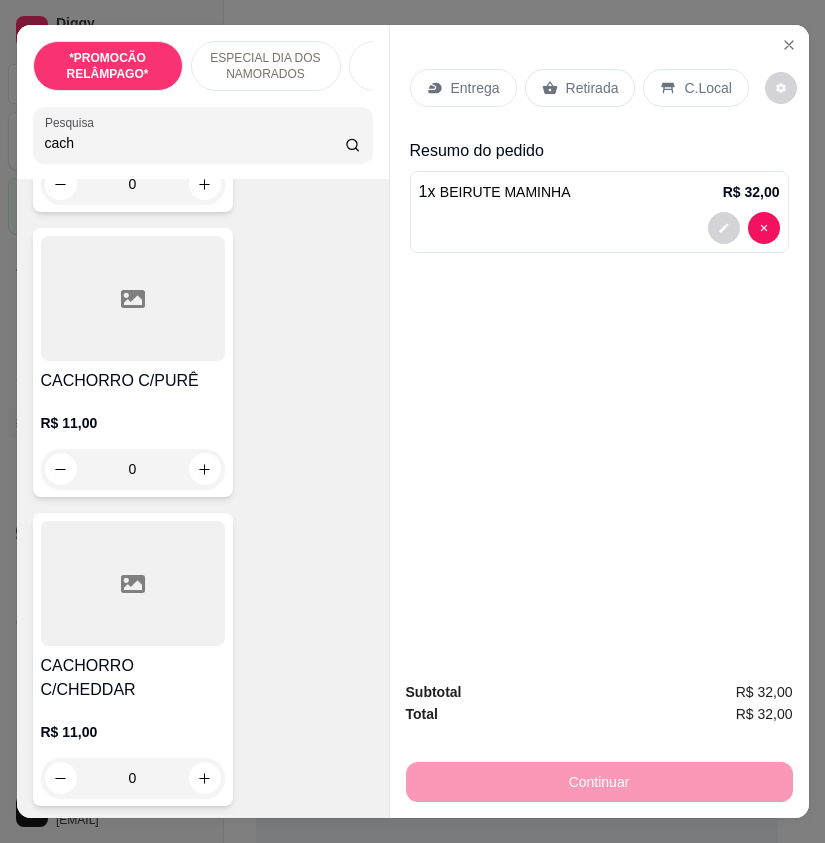 type on "cach" 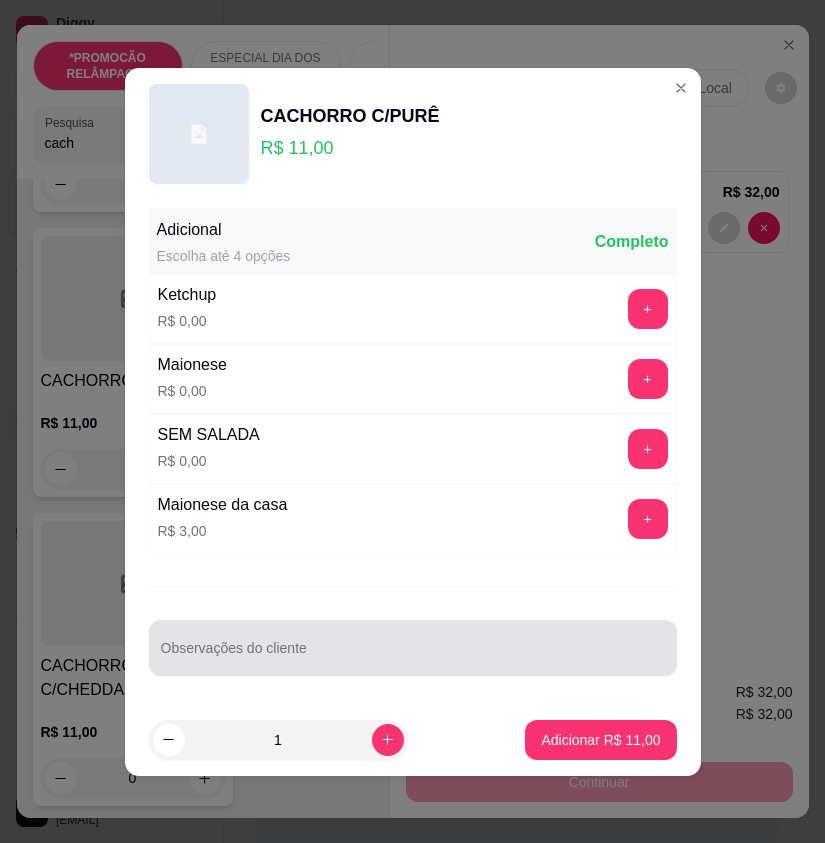 click on "Observações do cliente" at bounding box center [413, 656] 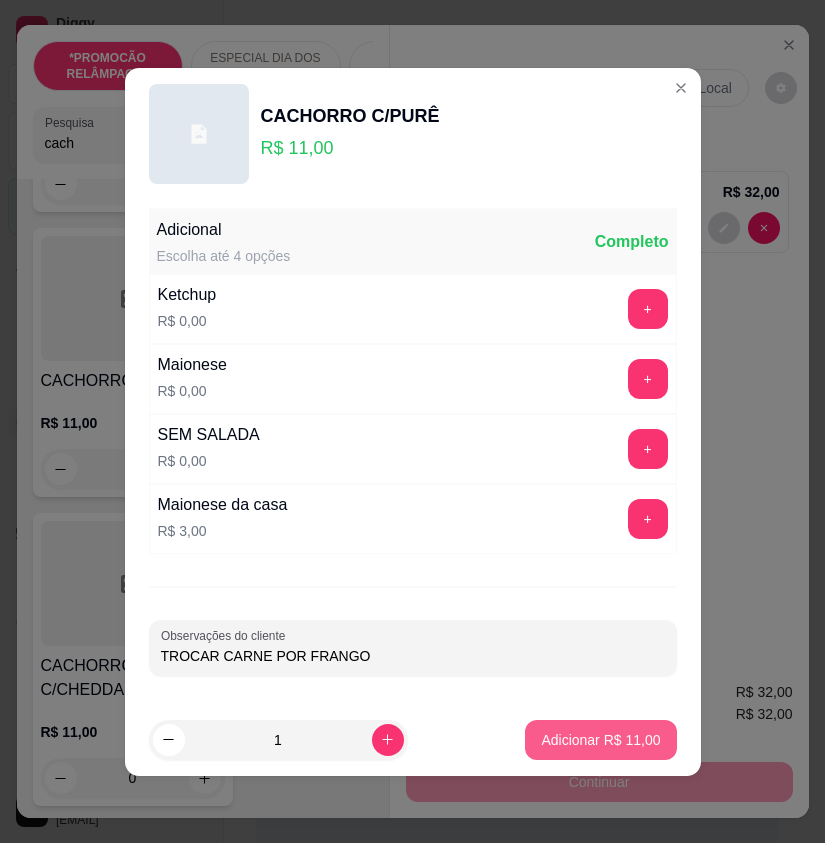 type on "TROCAR CARNE POR FRANGO" 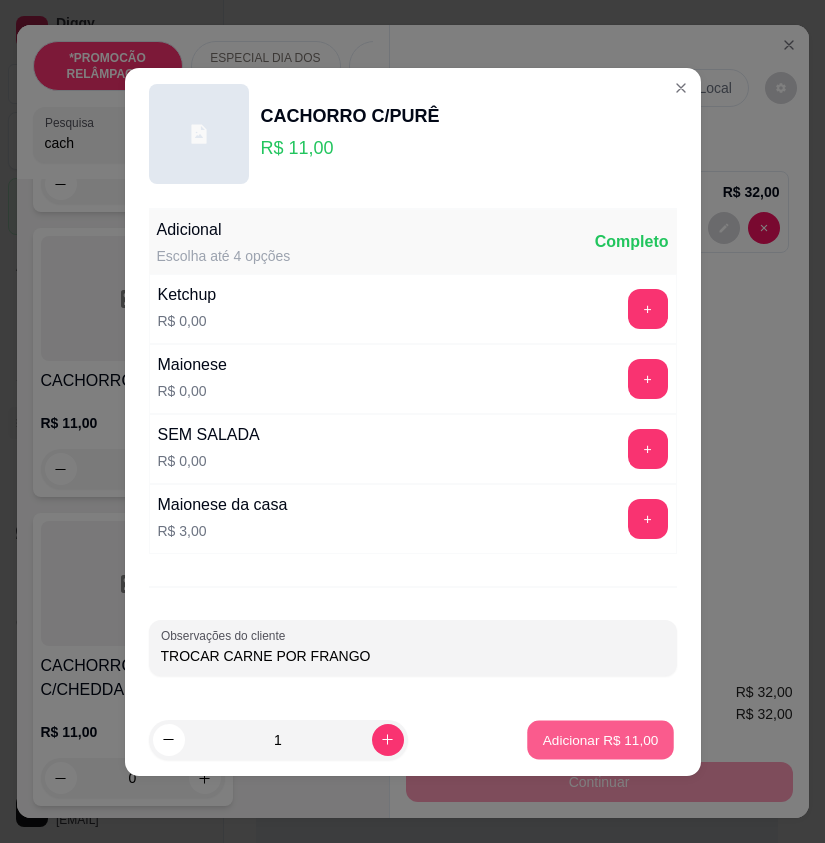 click on "Adicionar   R$ 11,00" at bounding box center [601, 739] 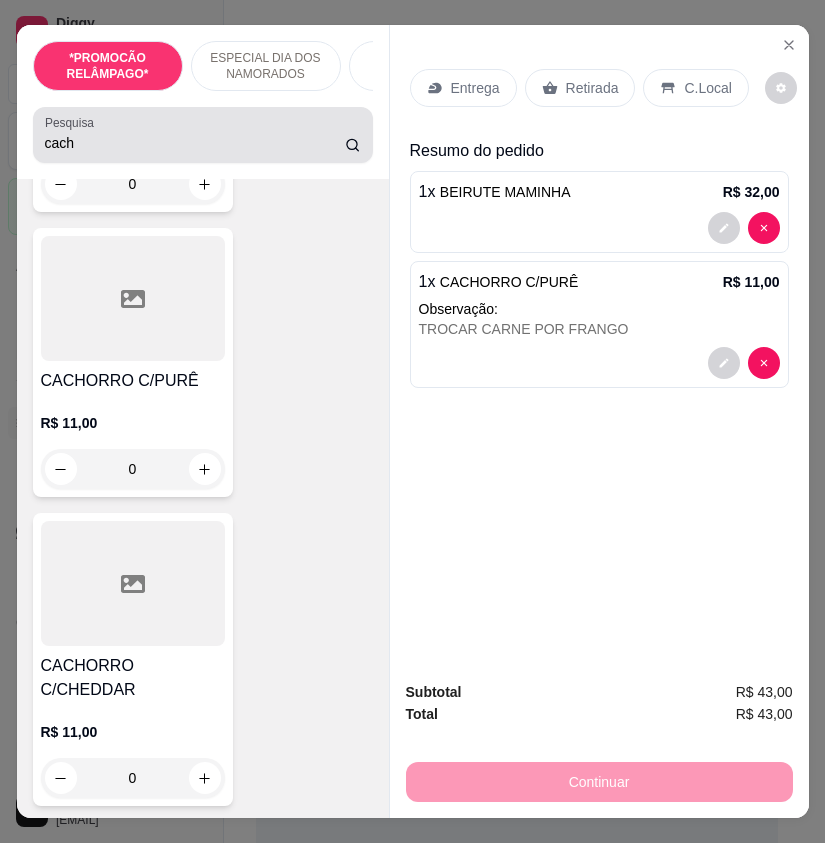 drag, startPoint x: 85, startPoint y: 162, endPoint x: 80, endPoint y: 153, distance: 10.29563 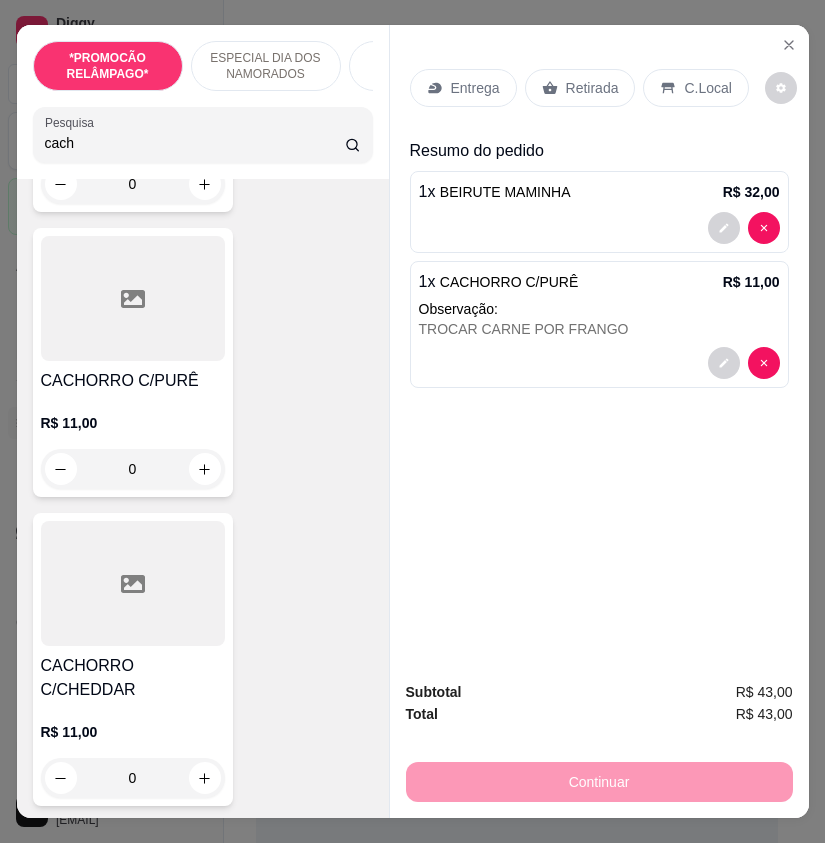 click on "cach" at bounding box center [195, 143] 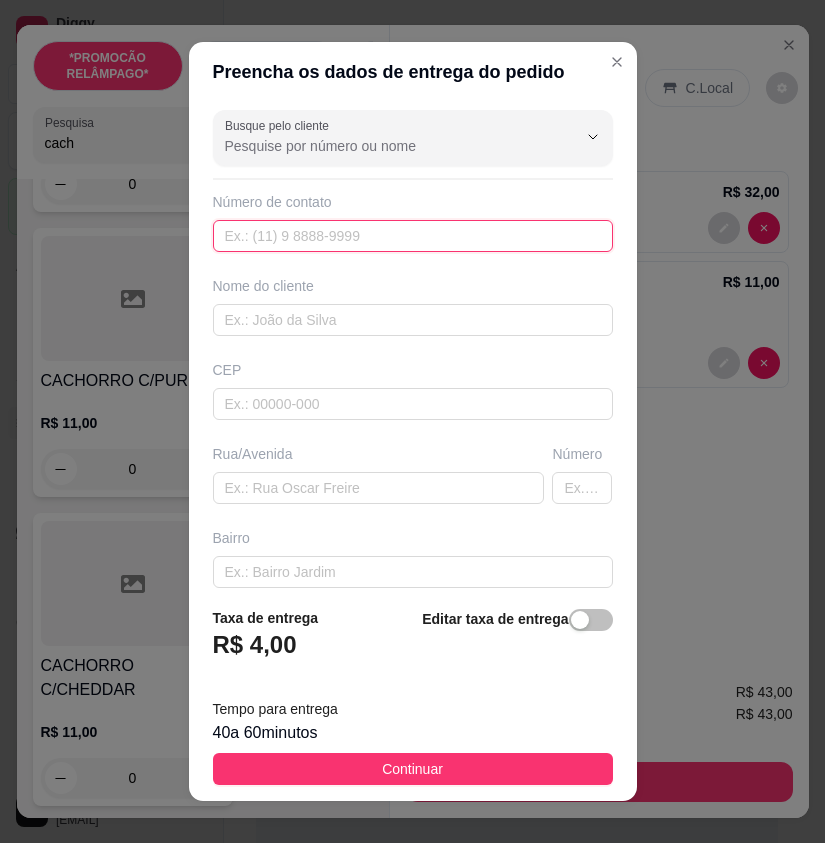 drag, startPoint x: 366, startPoint y: 240, endPoint x: 331, endPoint y: 222, distance: 39.357338 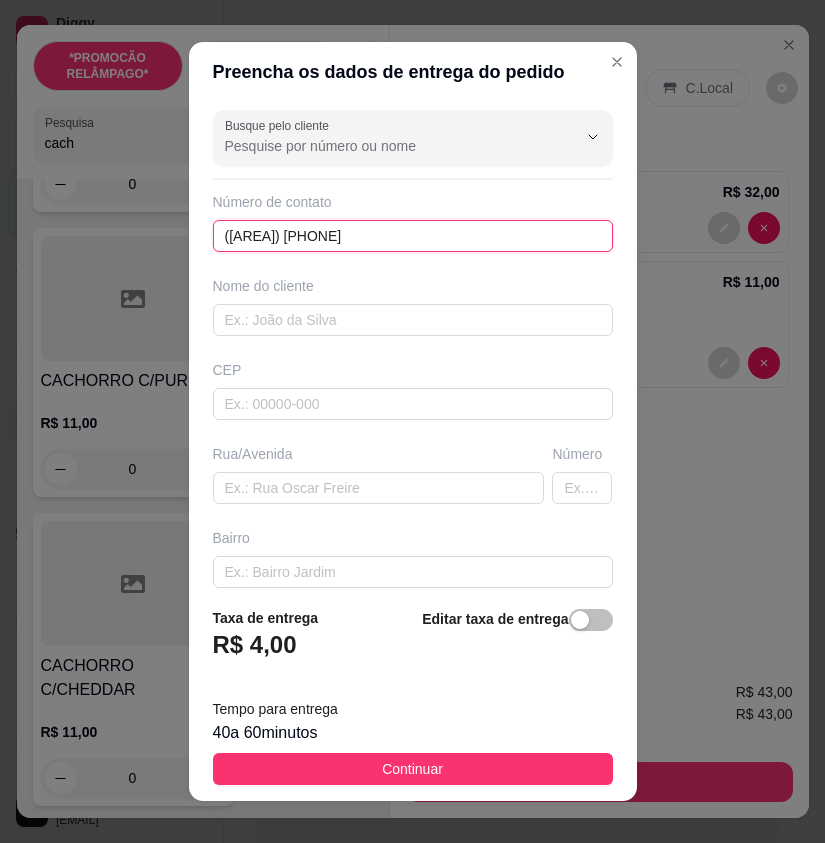 type on "([PHONE])" 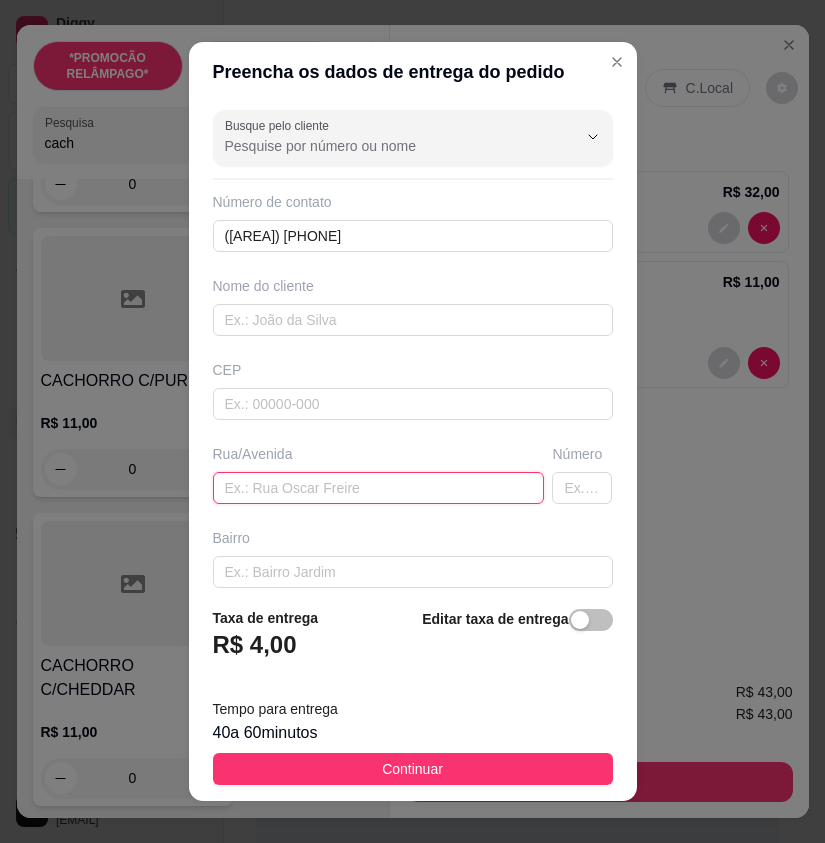 paste on "[LOCATION]. Ao lado de bigode do gesso, próximo ao campo que tem aqui no [LOCATION]" 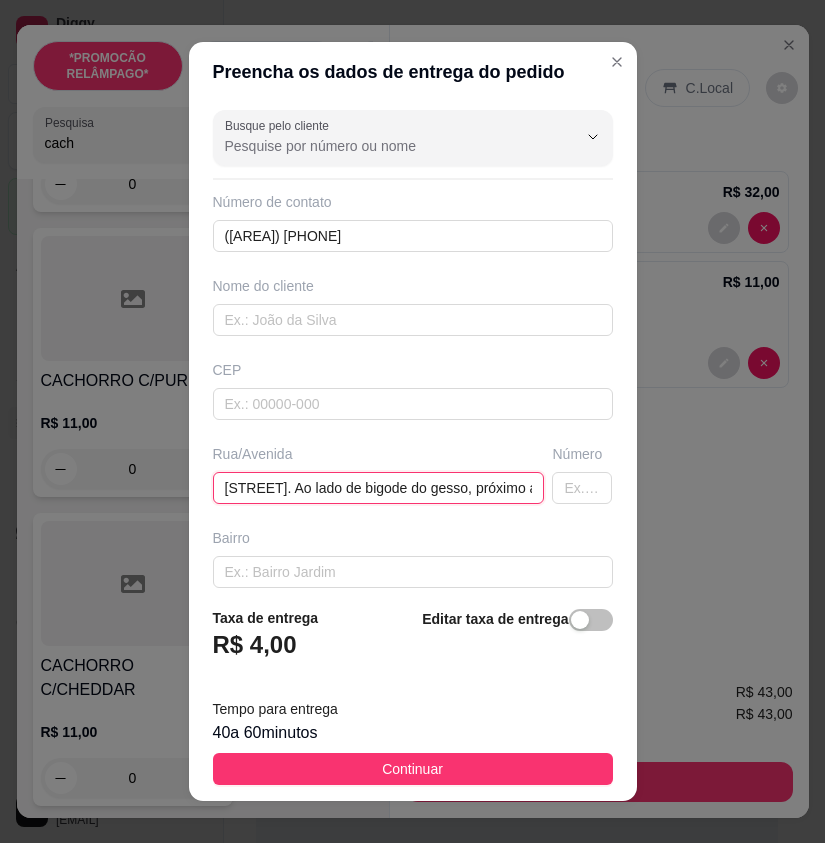 scroll, scrollTop: 0, scrollLeft: 367, axis: horizontal 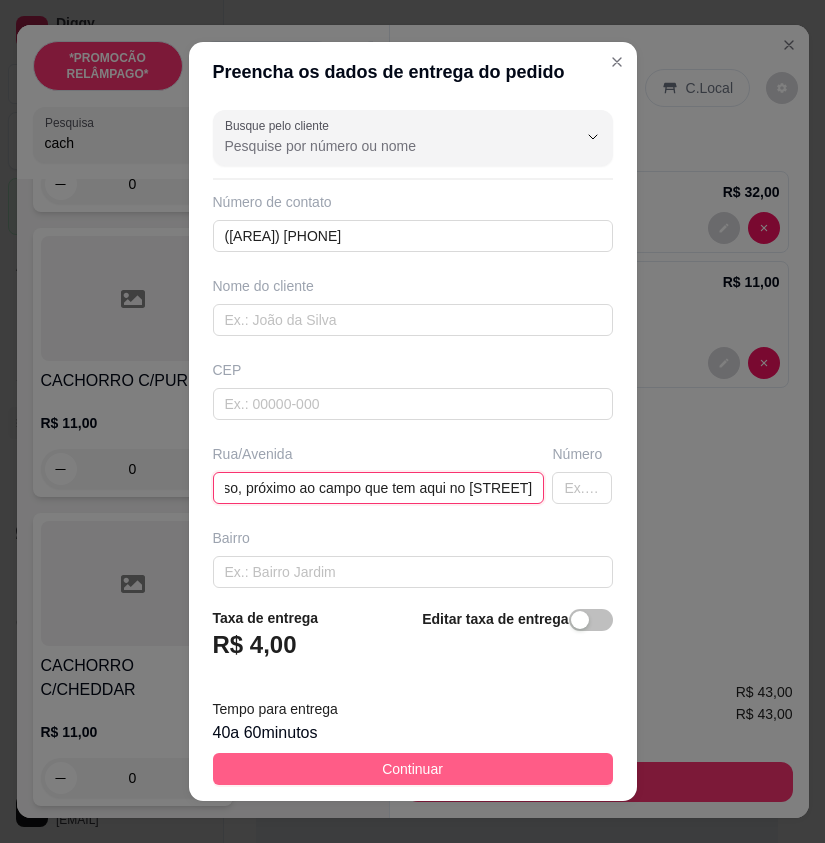 type on "[LOCATION]. Ao lado de bigode do gesso, próximo ao campo que tem aqui no [LOCATION]" 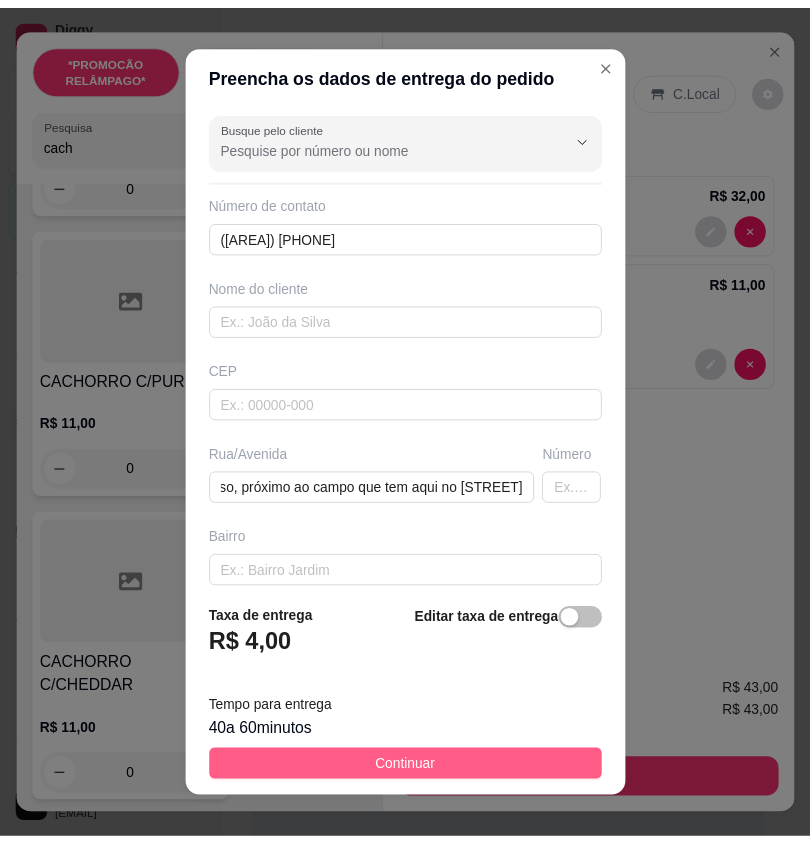 scroll, scrollTop: 0, scrollLeft: 0, axis: both 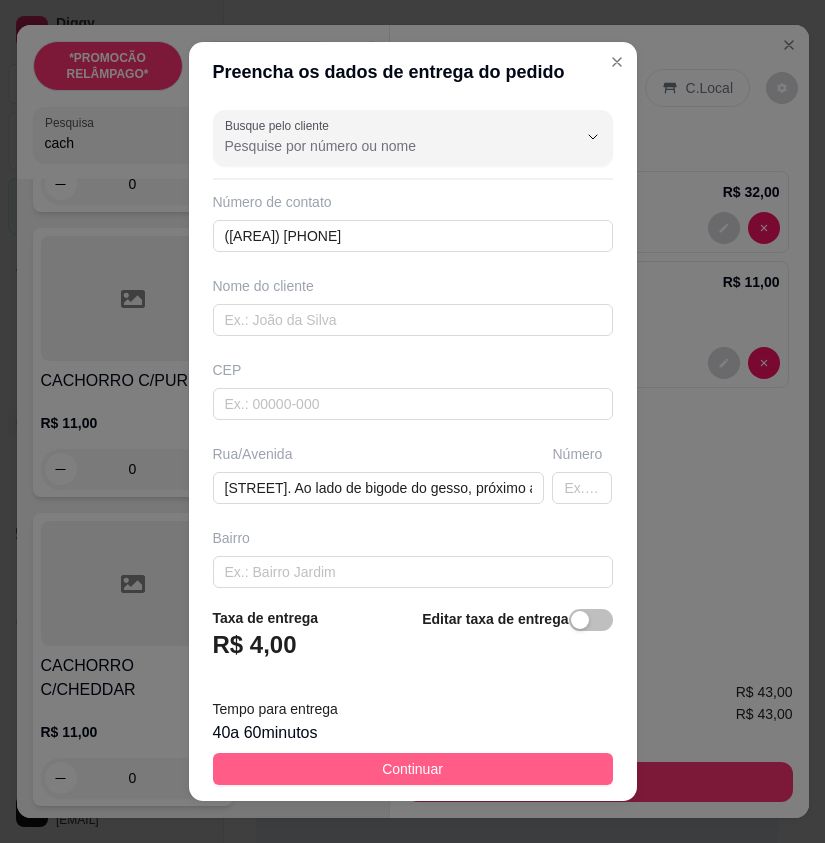 click on "Continuar" at bounding box center (413, 769) 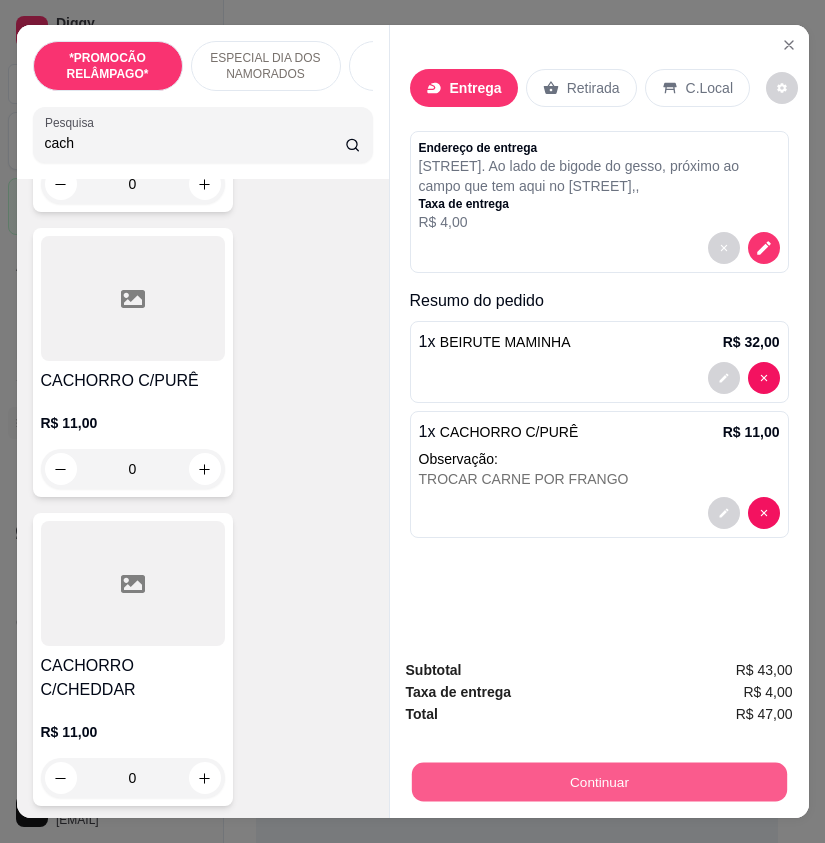 click on "Continuar" at bounding box center [598, 781] 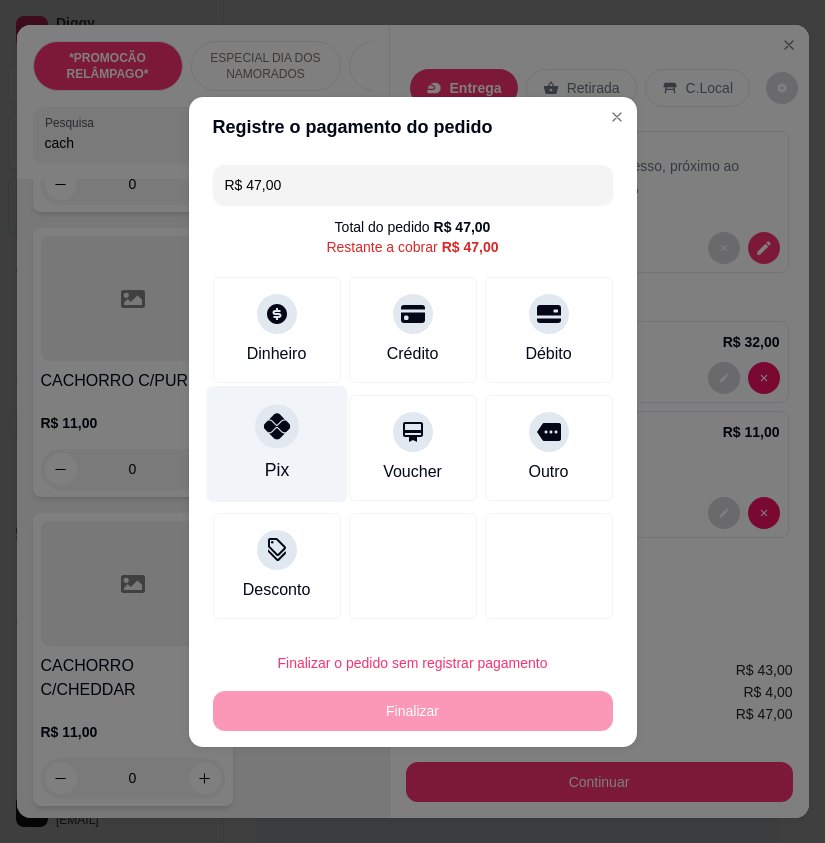 click on "Pix" at bounding box center [276, 443] 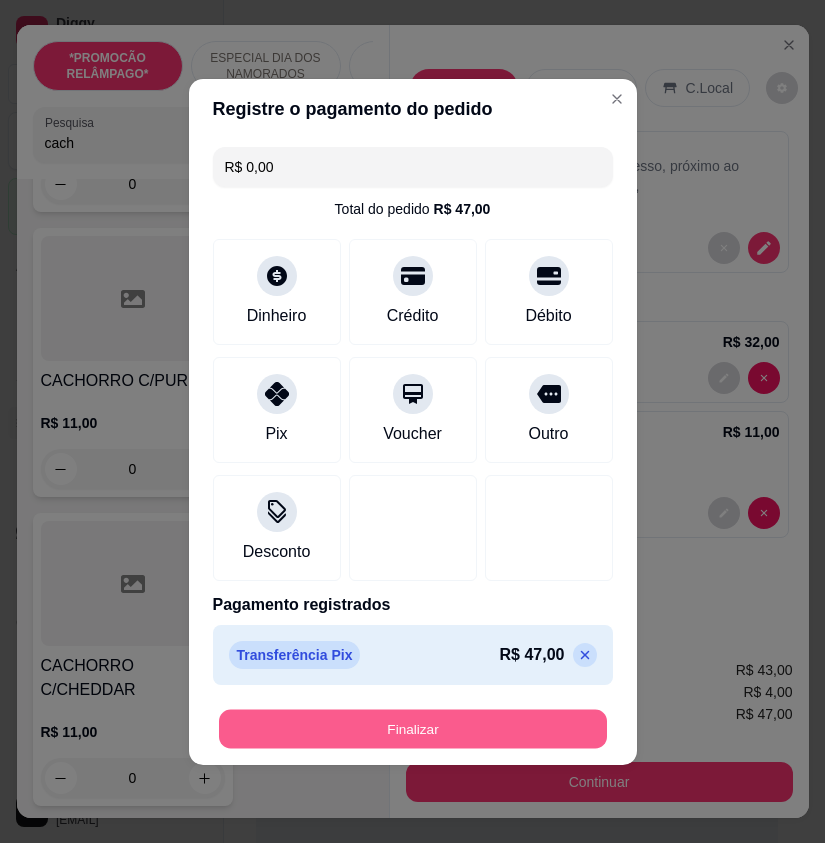 click on "Finalizar" at bounding box center (413, 728) 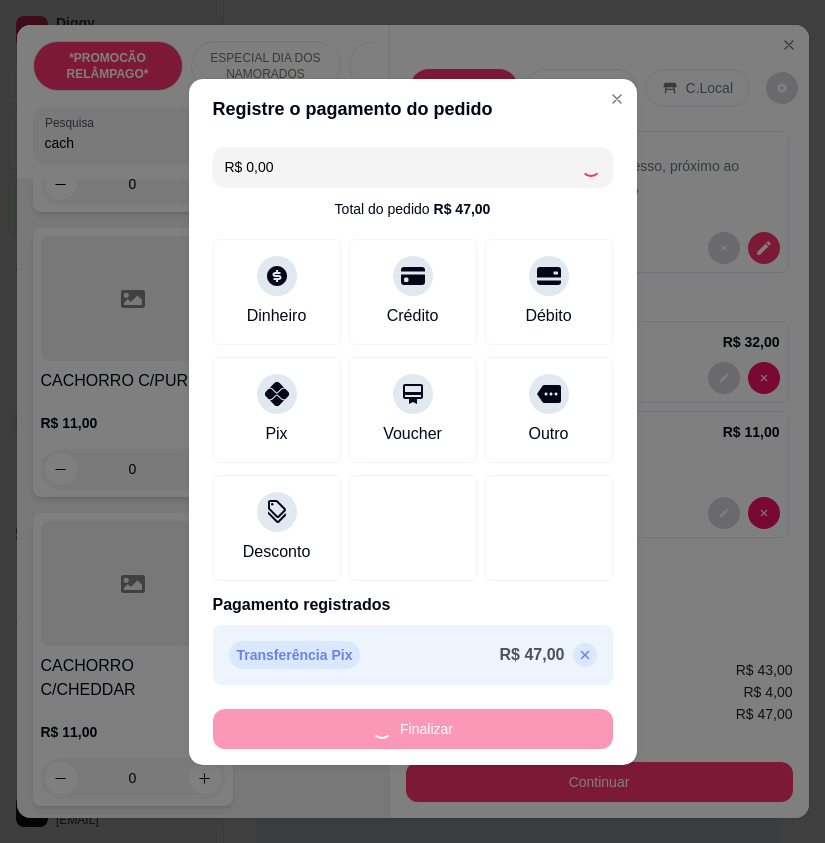 type on "0" 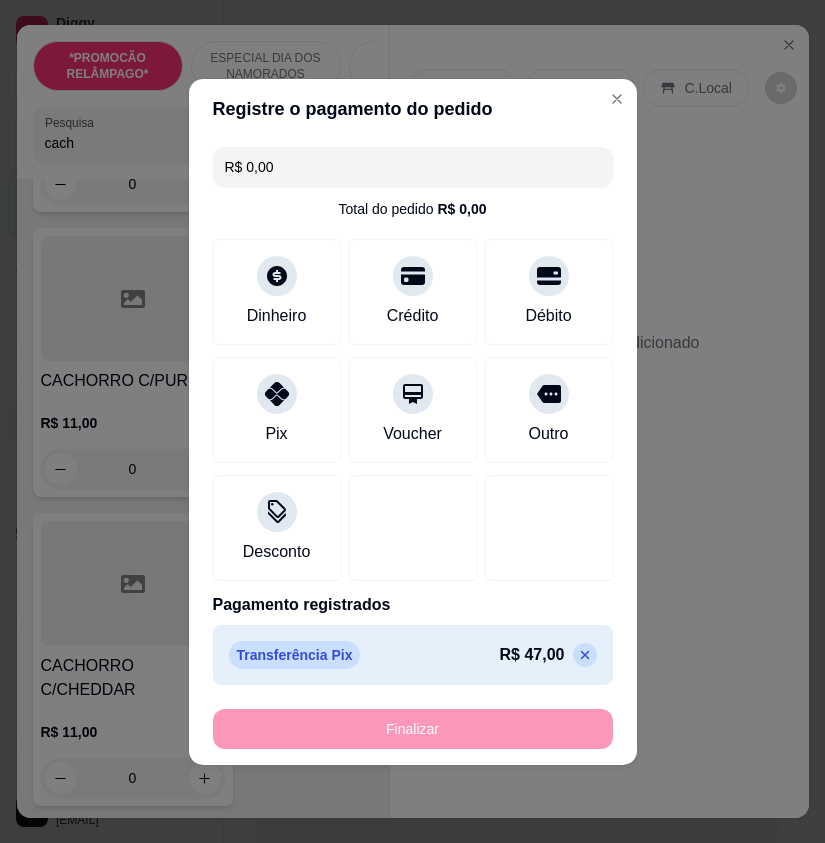 type on "-R$ 47,00" 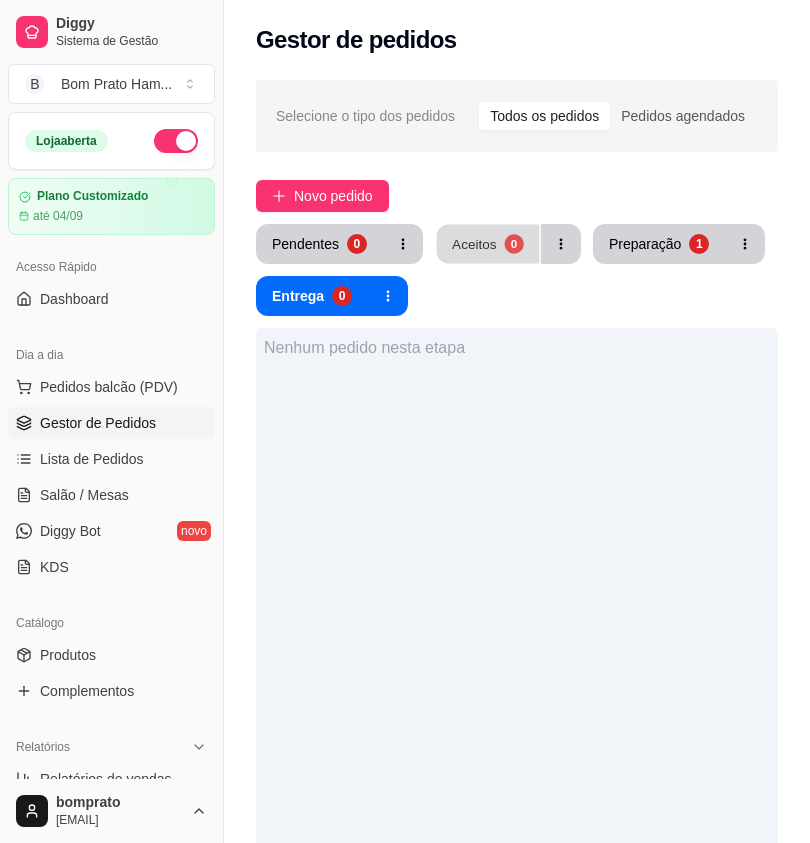 click on "0" at bounding box center [513, 243] 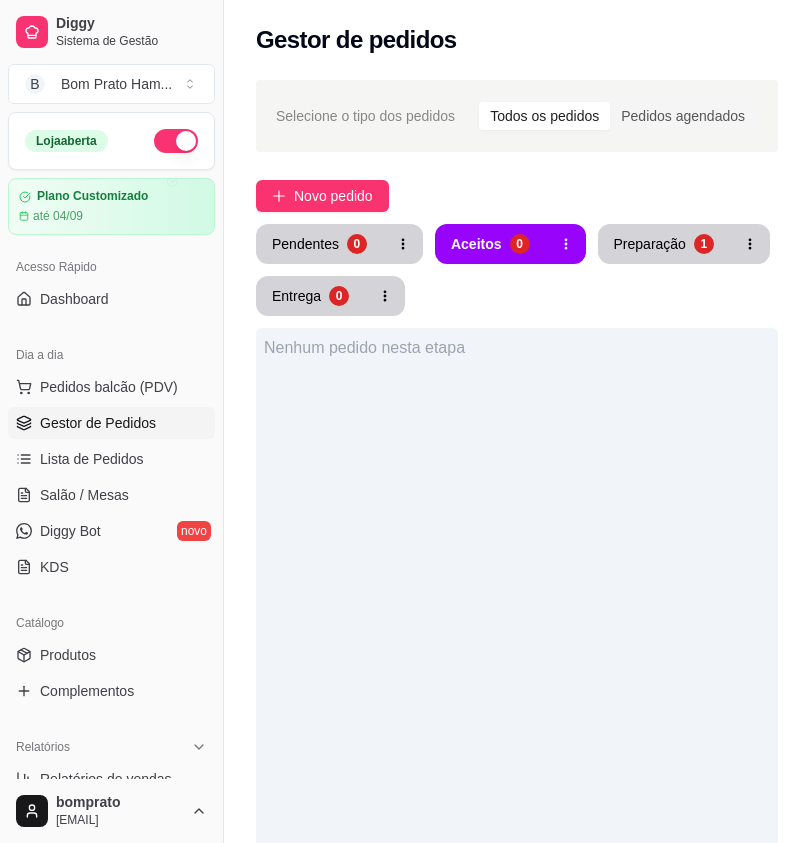 click on "Nenhum pedido nesta etapa" at bounding box center [517, 749] 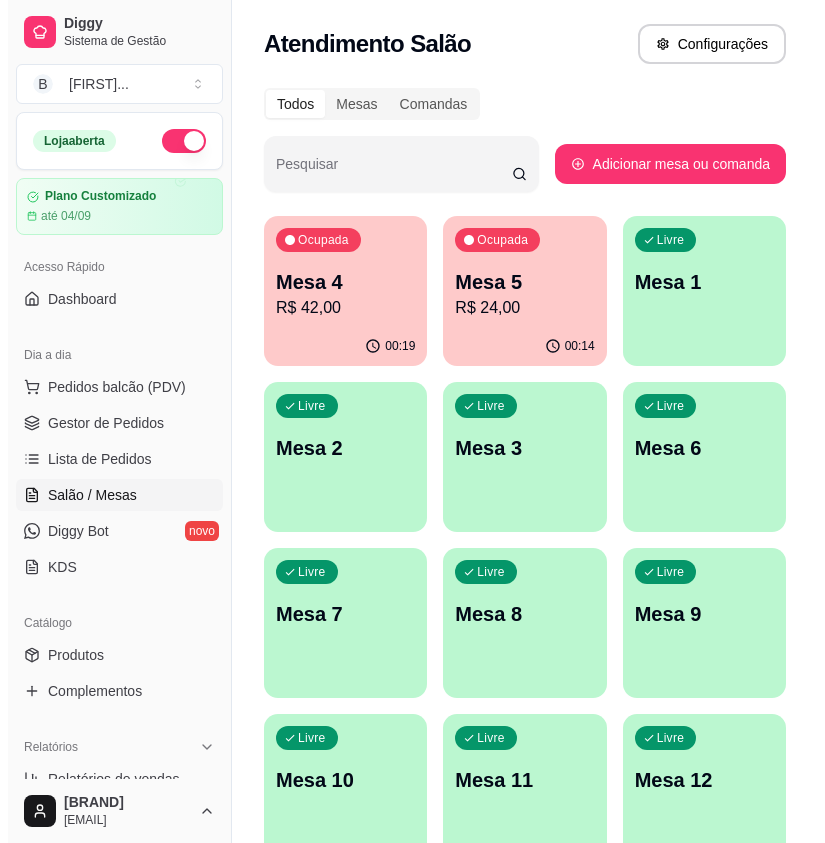 scroll, scrollTop: 0, scrollLeft: 0, axis: both 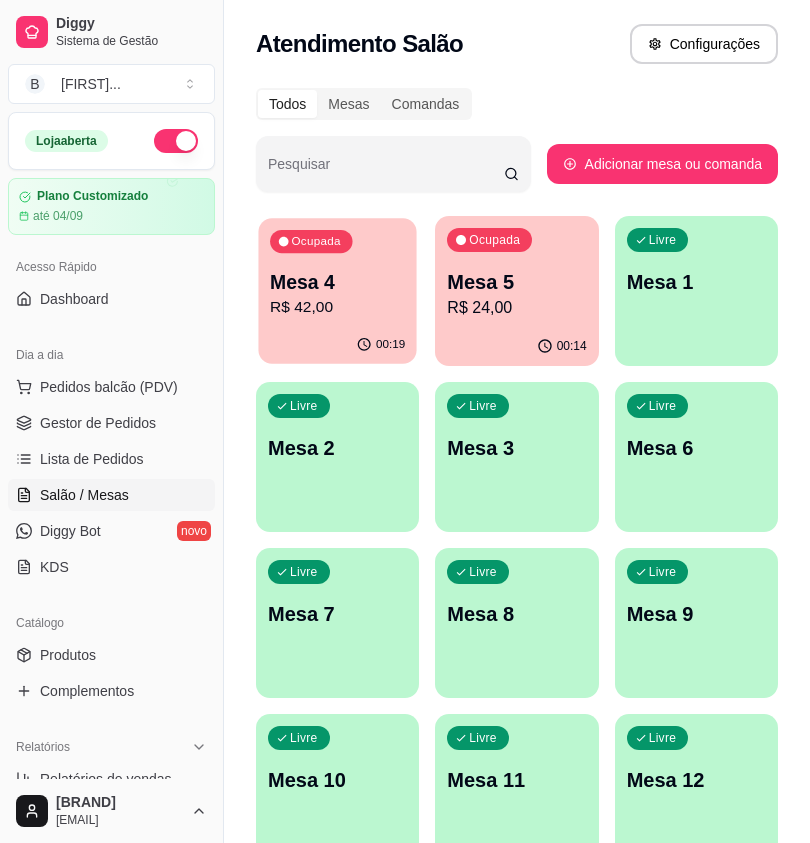 click on "R$ 42,00" at bounding box center [337, 307] 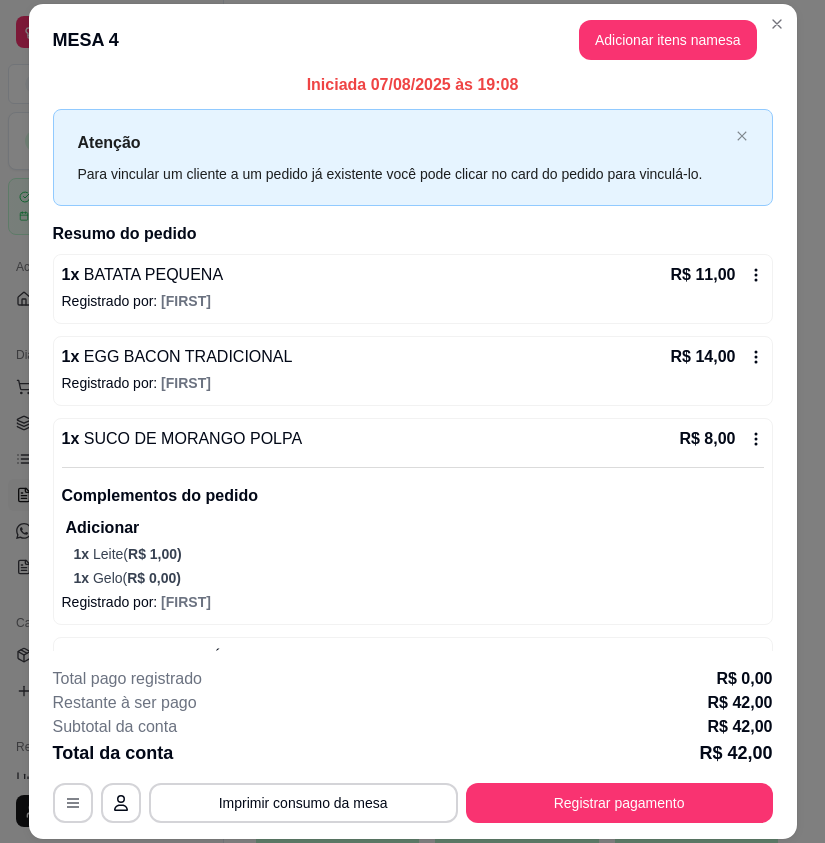 scroll, scrollTop: 0, scrollLeft: 0, axis: both 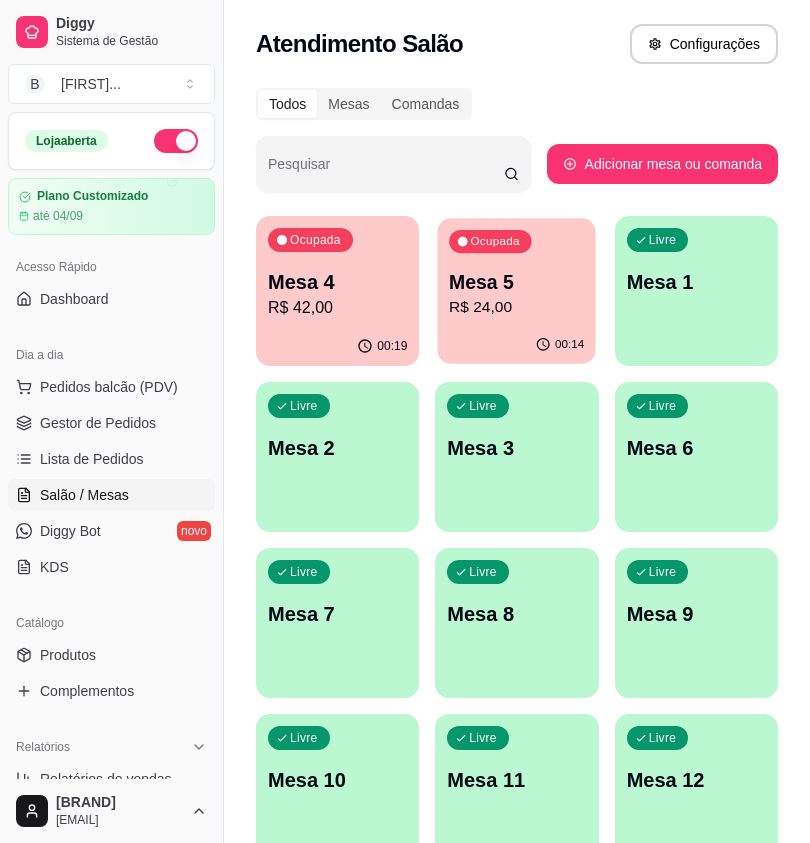 click on "Mesa 5" at bounding box center [516, 282] 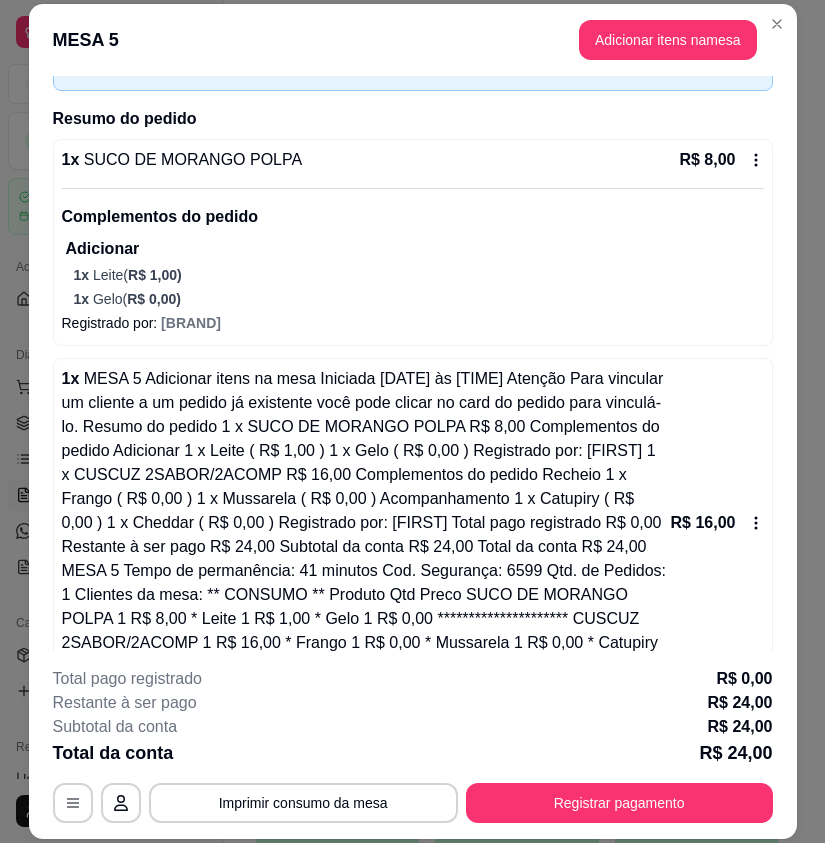 scroll, scrollTop: 128, scrollLeft: 0, axis: vertical 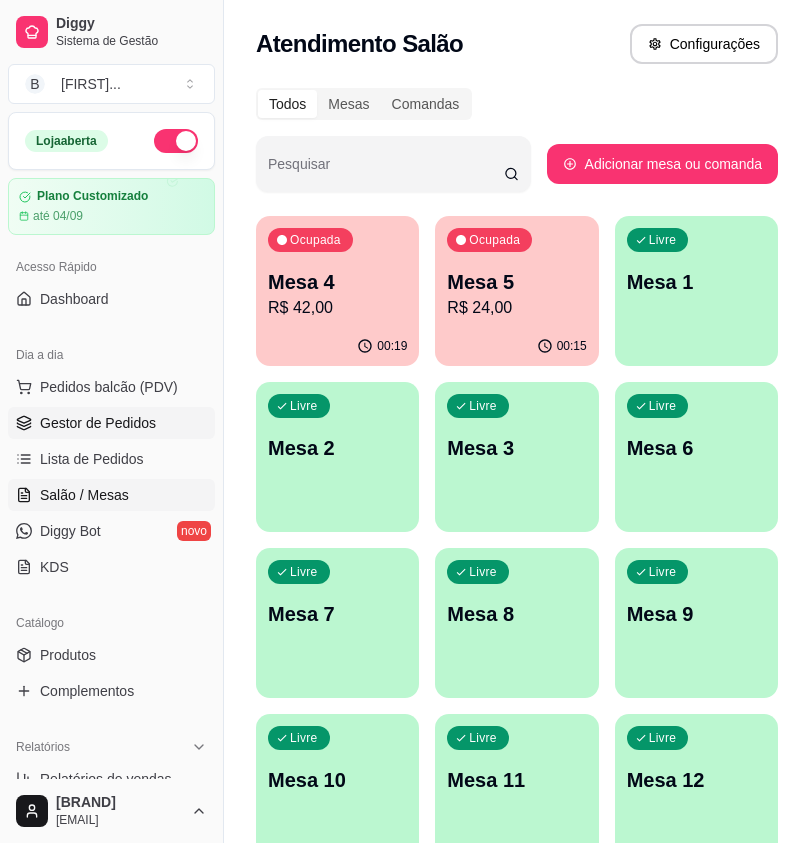 click on "Gestor de Pedidos" at bounding box center [98, 423] 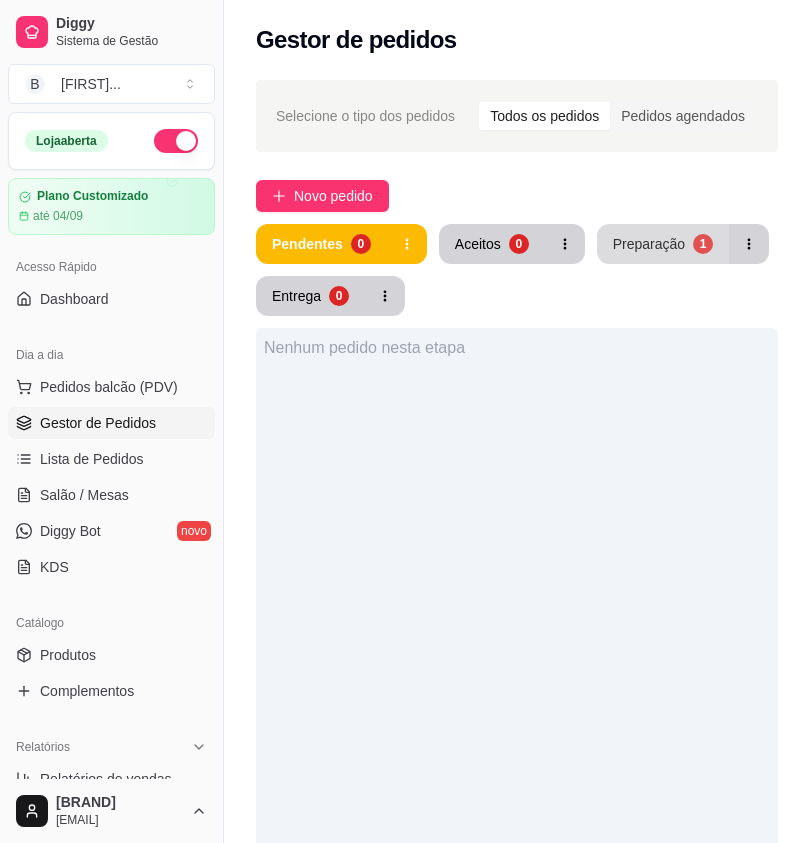 click on "Preparação 1" at bounding box center (663, 244) 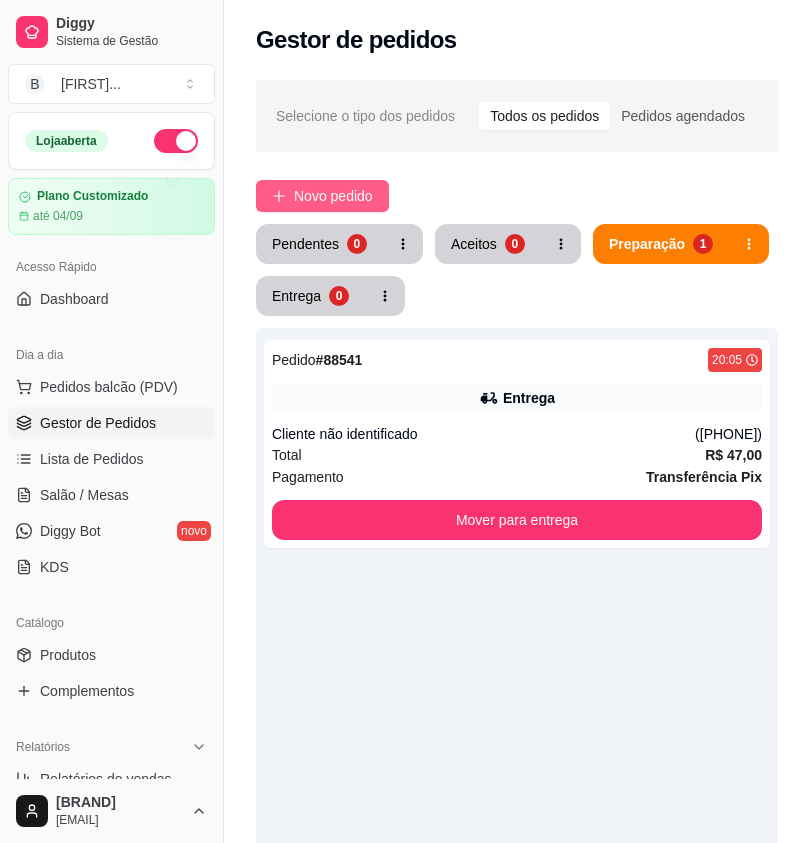 click on "Novo pedido" at bounding box center (333, 196) 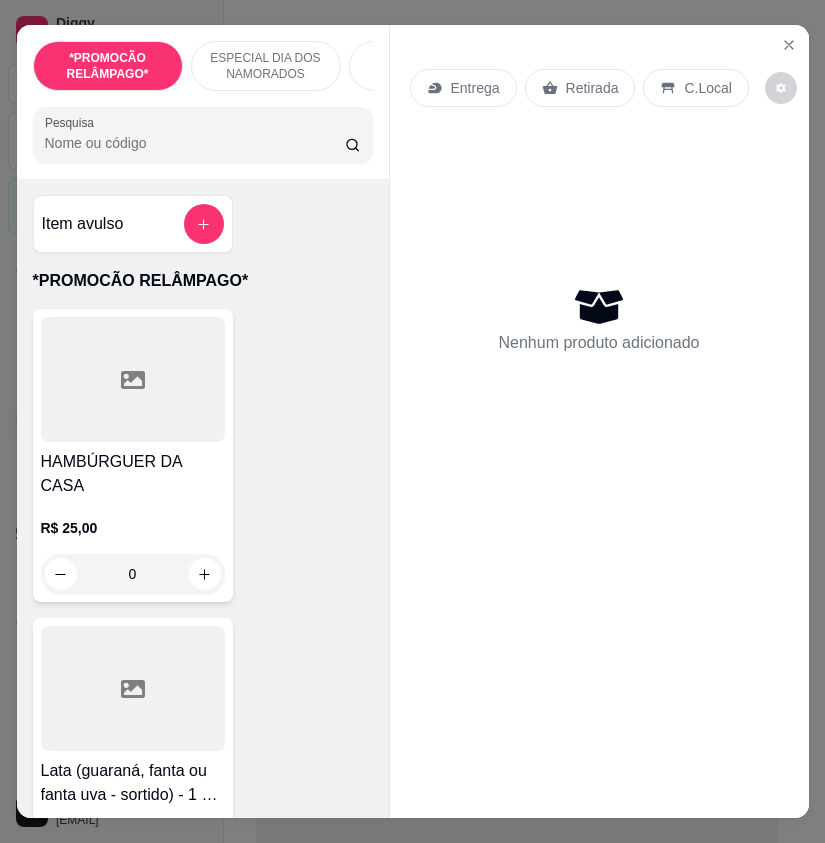 click on "Pesquisa" at bounding box center (195, 143) 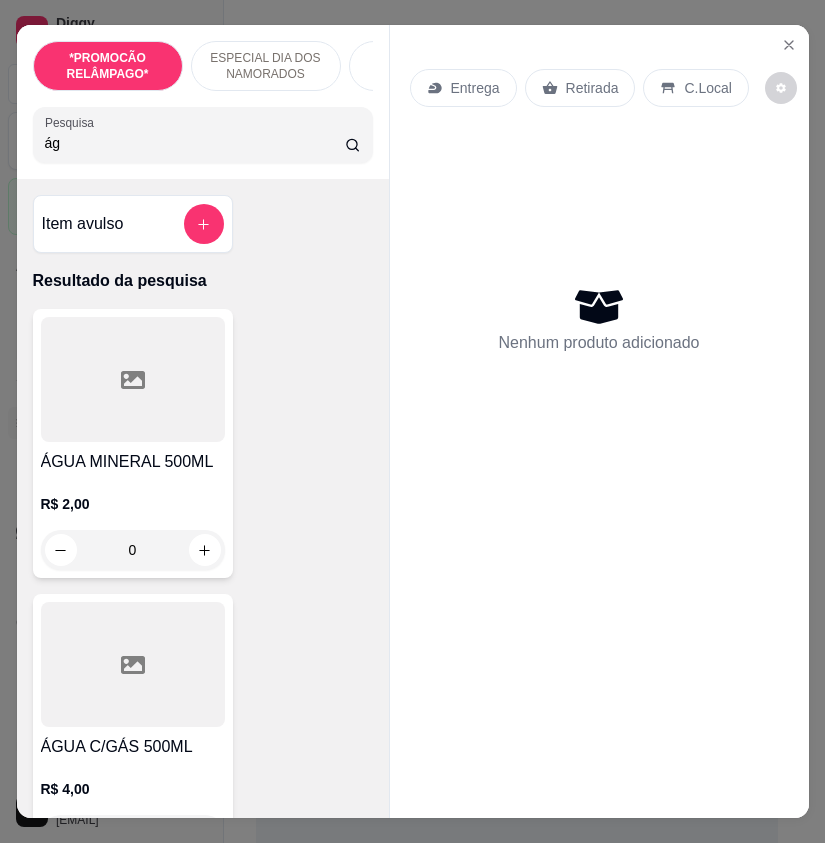 type on "ág" 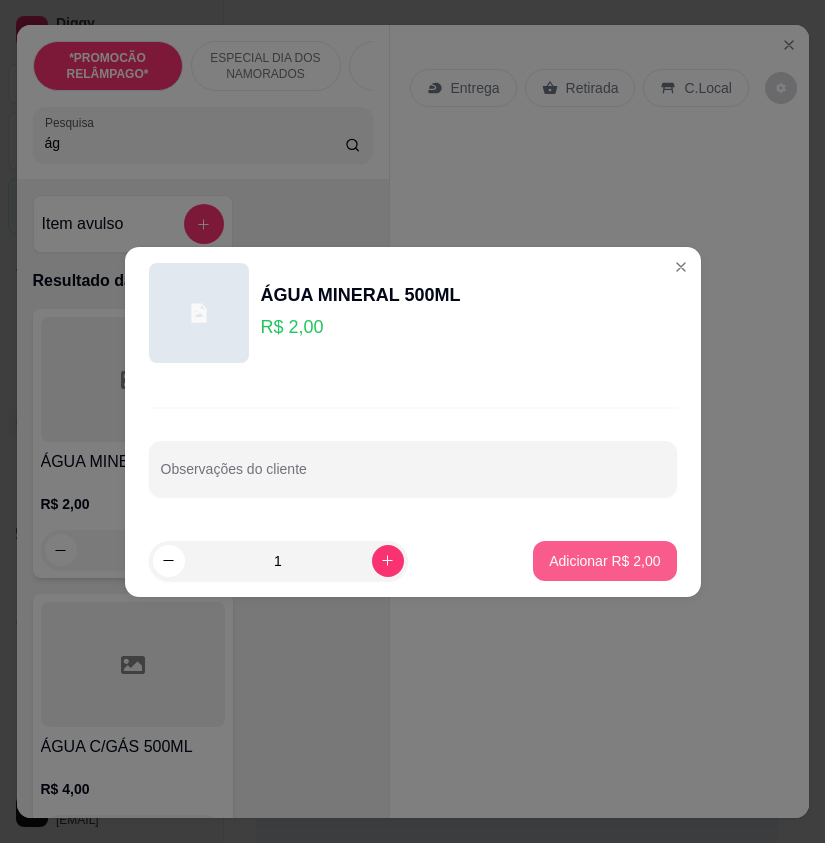 click on "Adicionar   R$ 2,00" at bounding box center [604, 561] 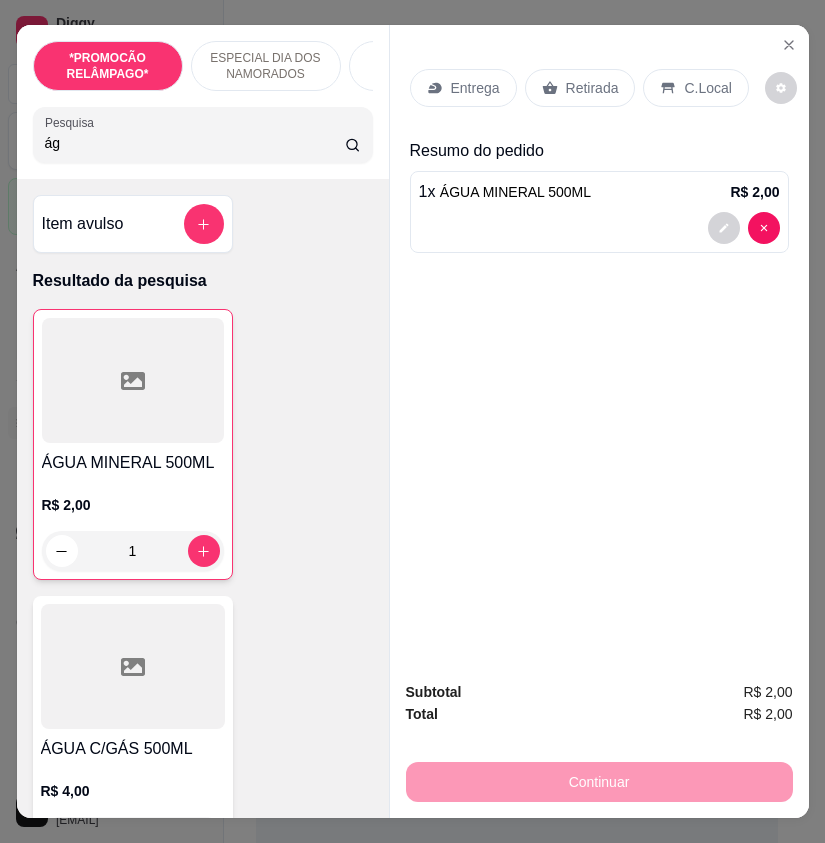 click on "Retirada" at bounding box center [592, 88] 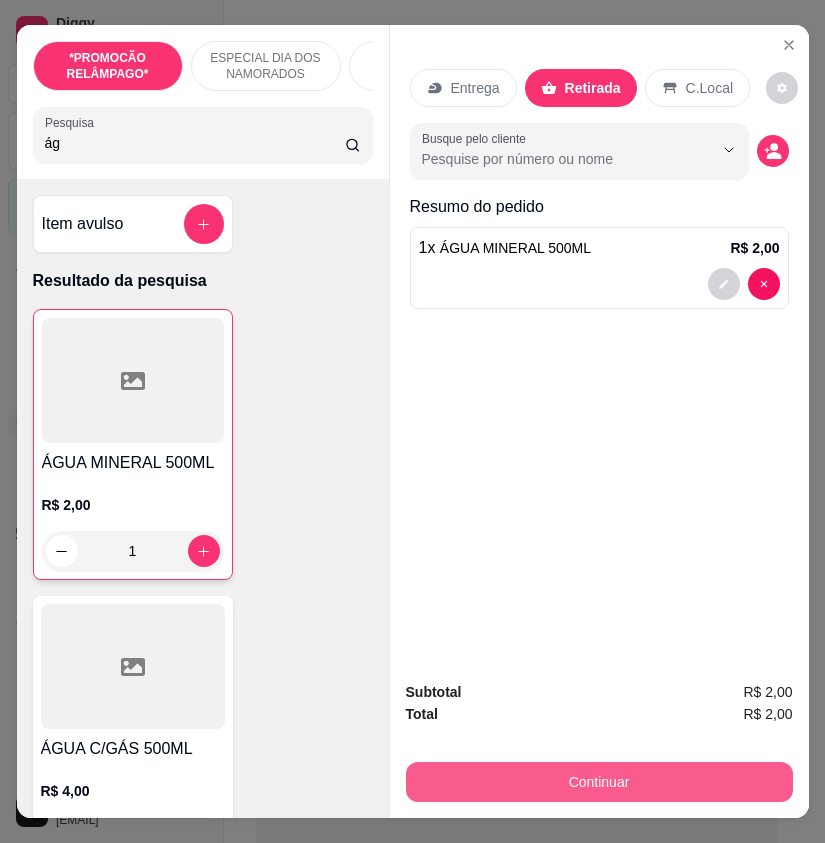click on "Continuar" at bounding box center (599, 782) 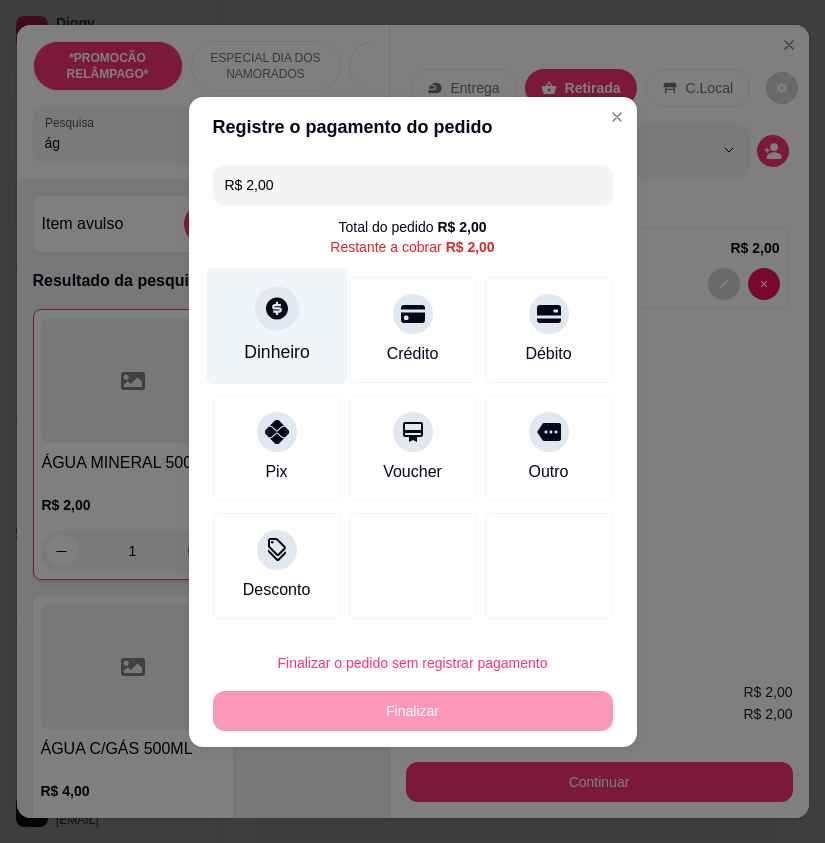 click on "Dinheiro" at bounding box center [276, 325] 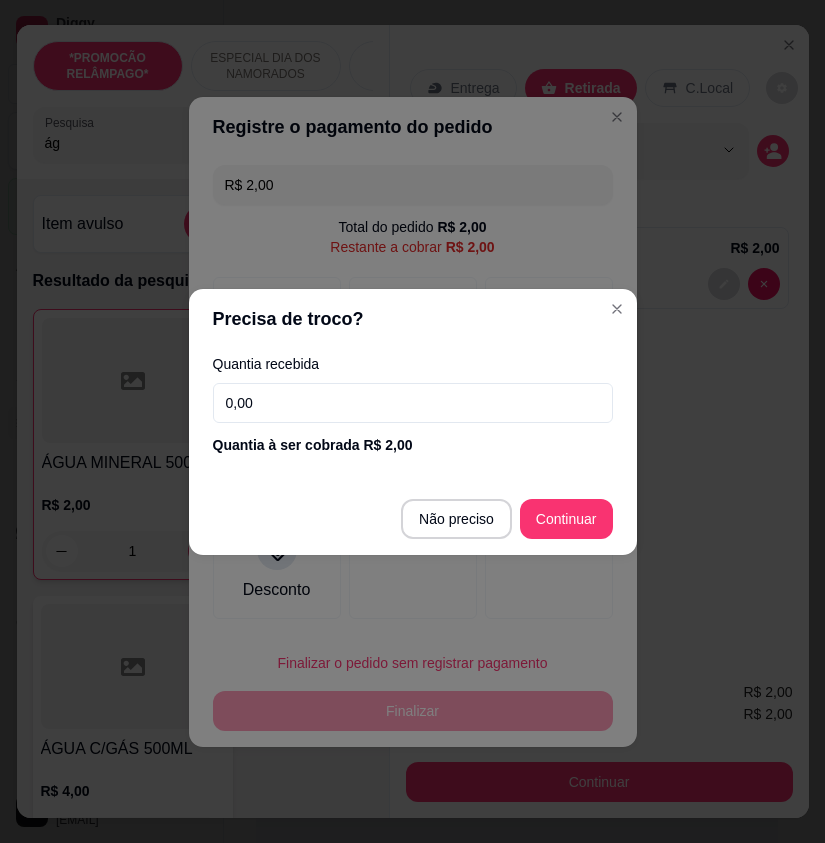 click on "0,00" at bounding box center (413, 403) 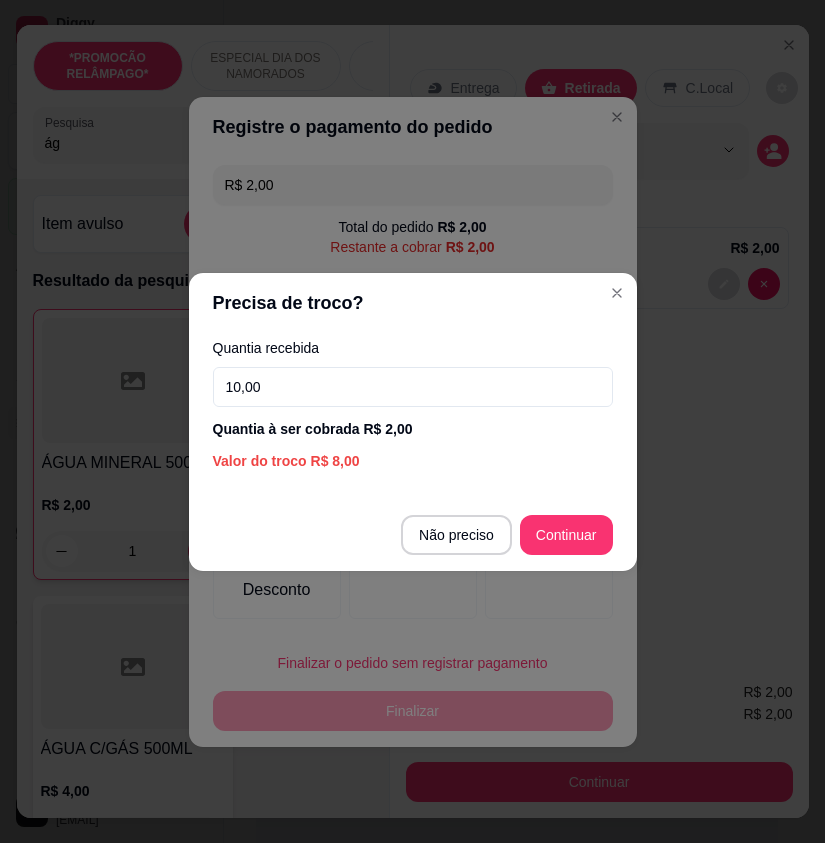 type on "10,00" 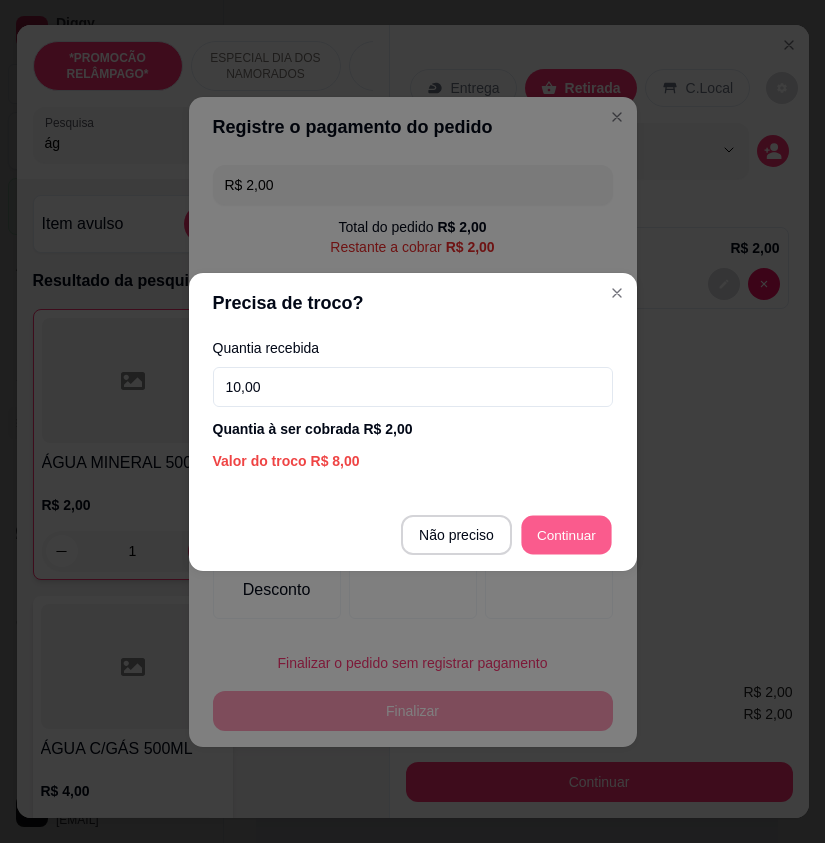 type on "R$ 0,00" 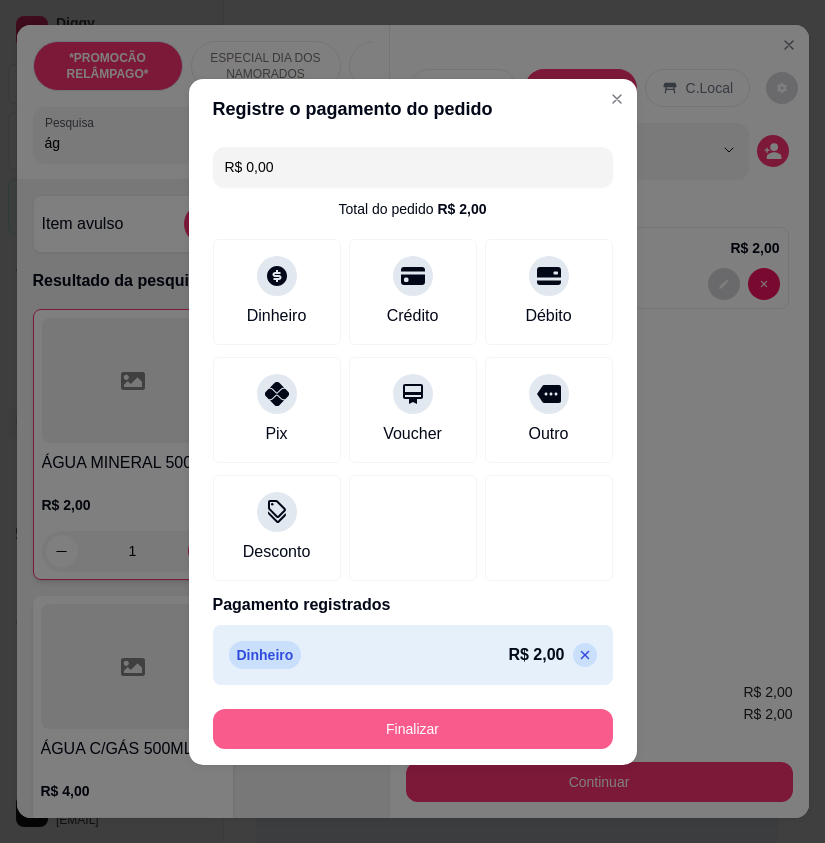 click on "Finalizar" at bounding box center (413, 729) 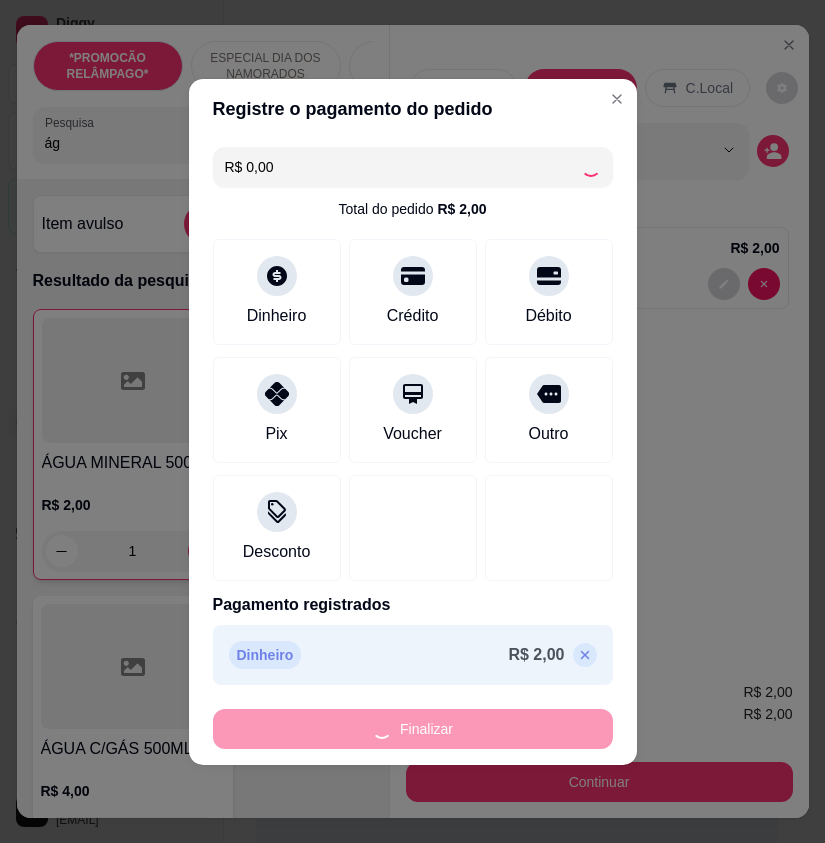 type on "0" 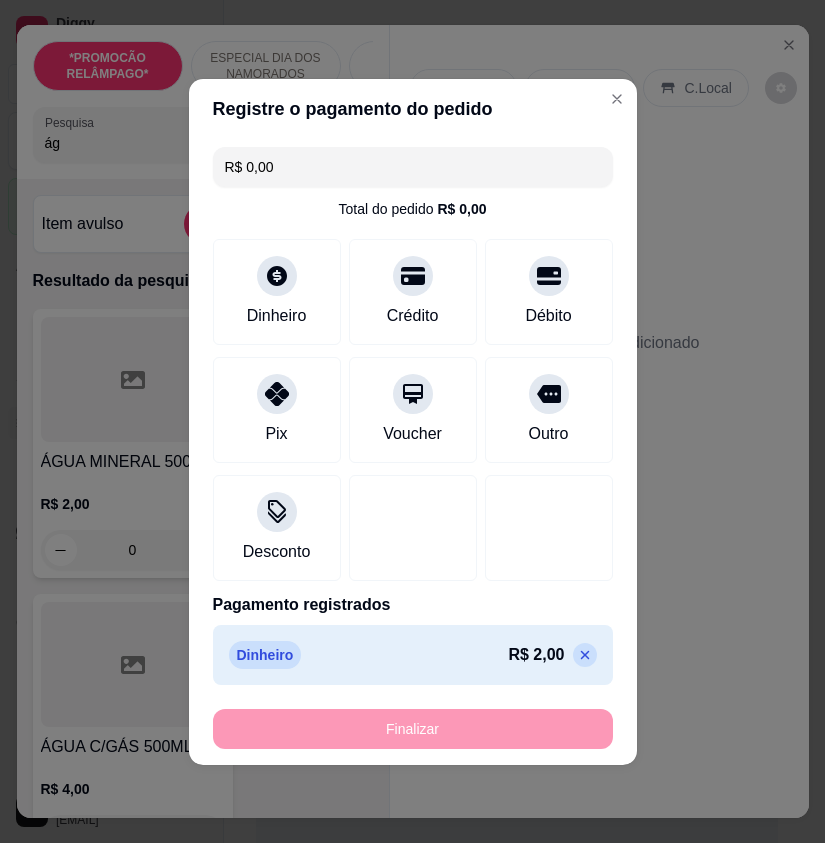 type on "-R$ 2,00" 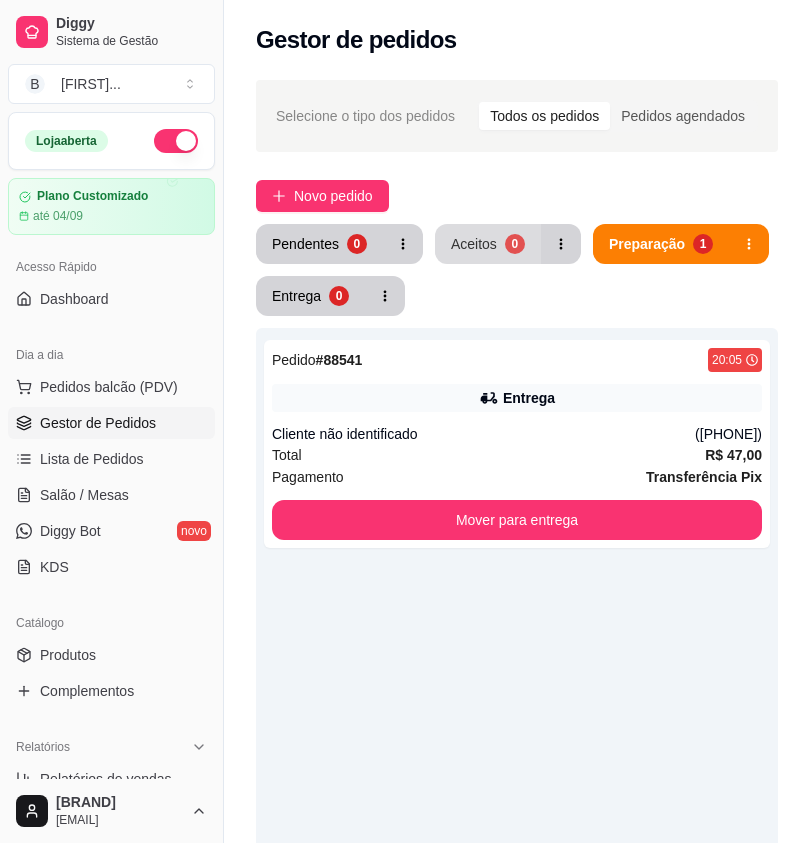 drag, startPoint x: 482, startPoint y: 205, endPoint x: 479, endPoint y: 235, distance: 30.149628 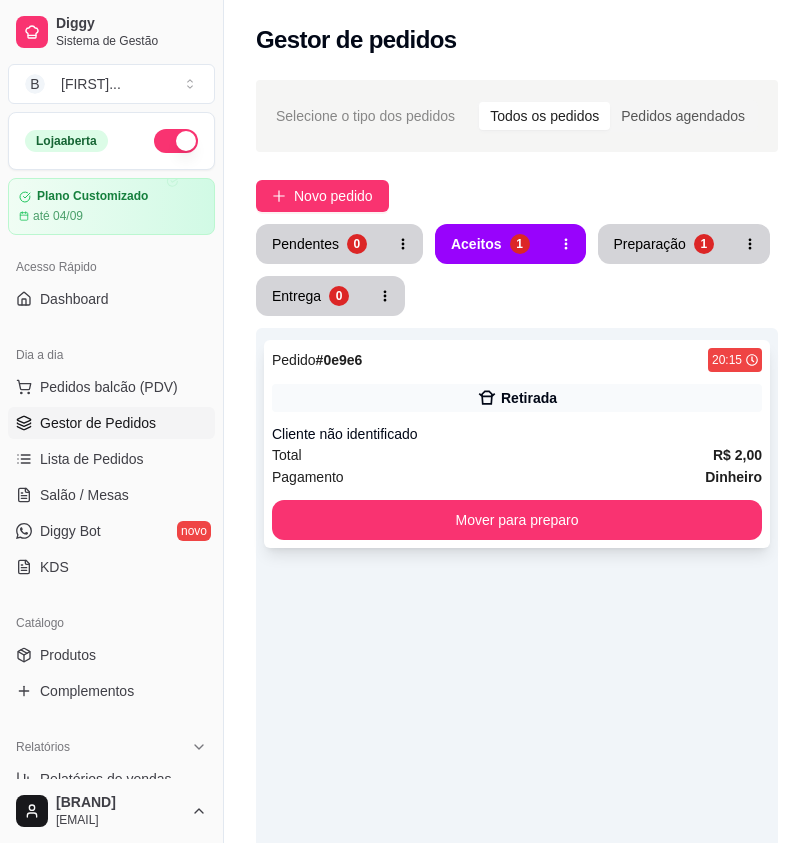 click on "Total R$ 2,00" at bounding box center [517, 455] 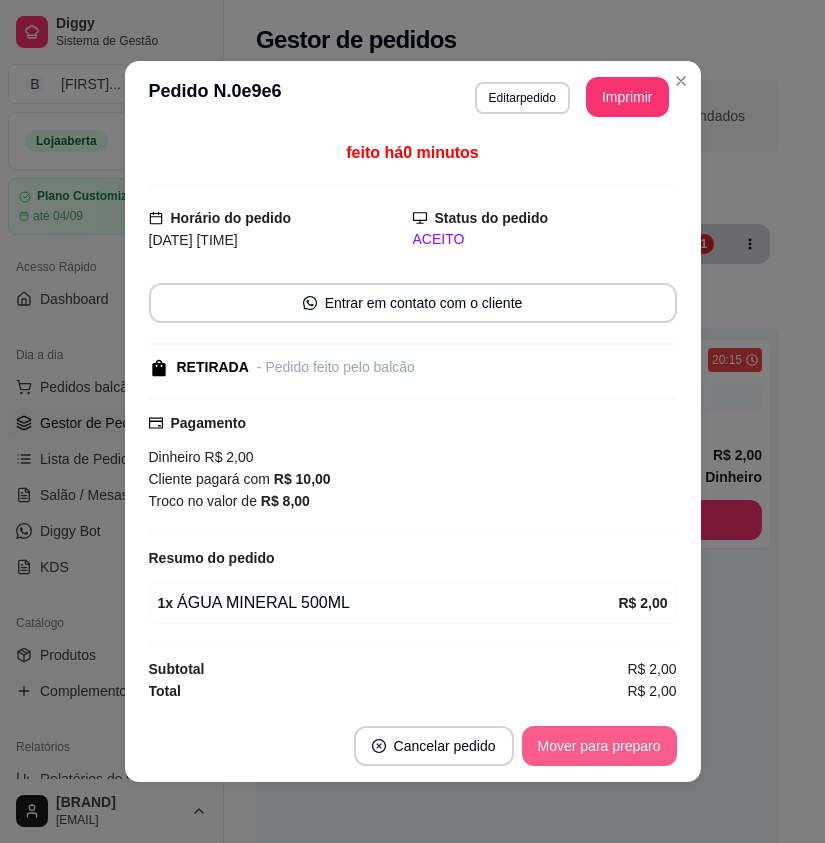 click on "Mover para preparo" at bounding box center [599, 746] 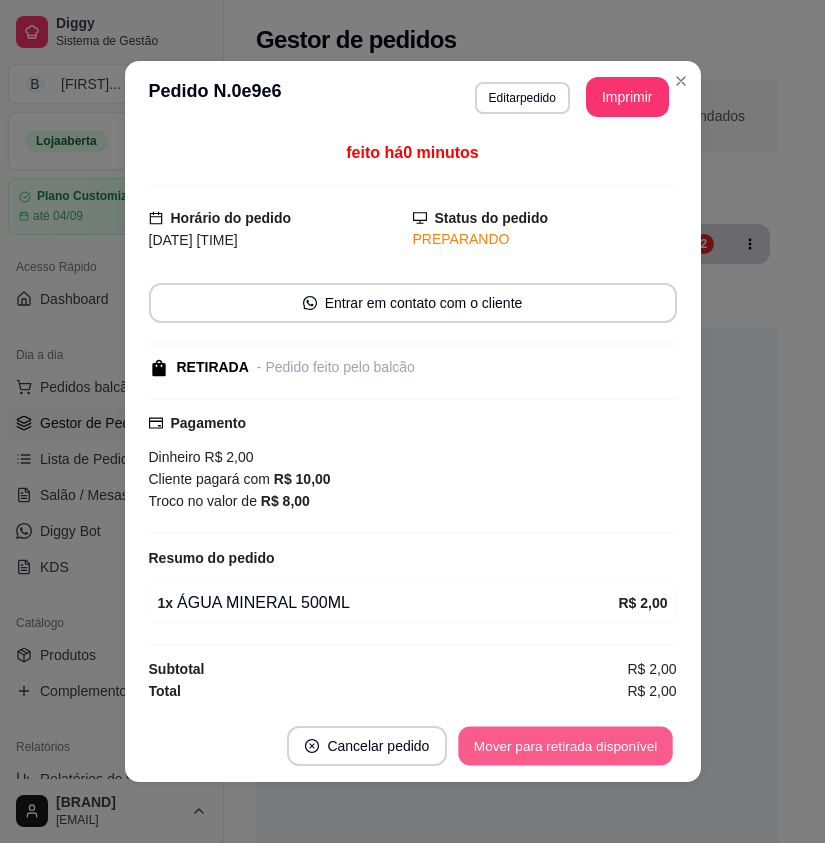 click on "Mover para retirada disponível" at bounding box center (566, 746) 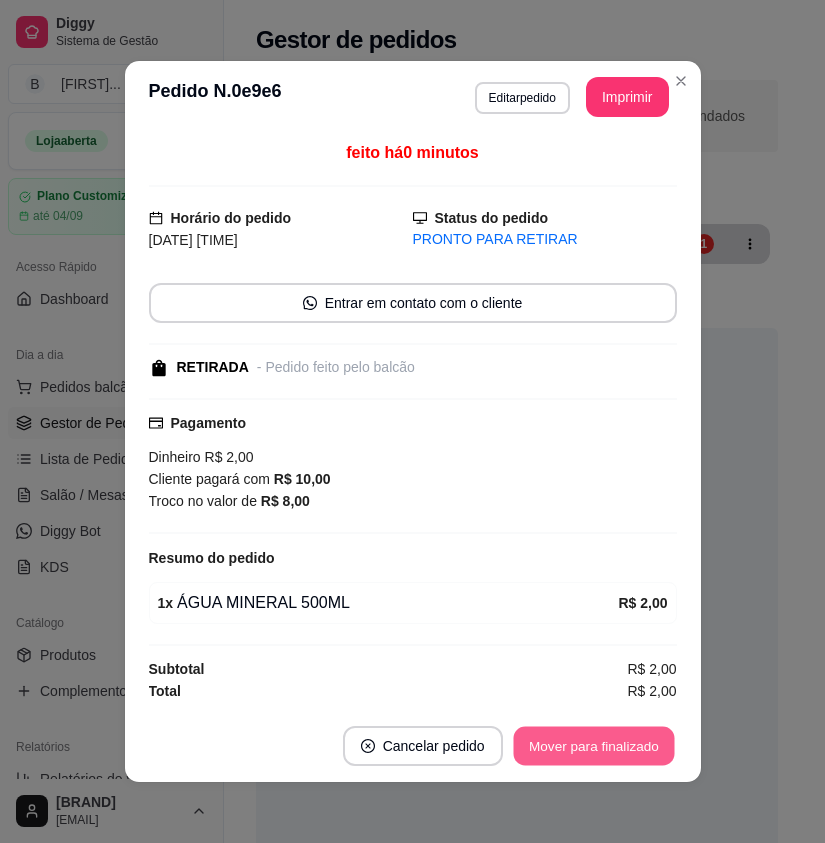 click on "Mover para finalizado" at bounding box center (593, 746) 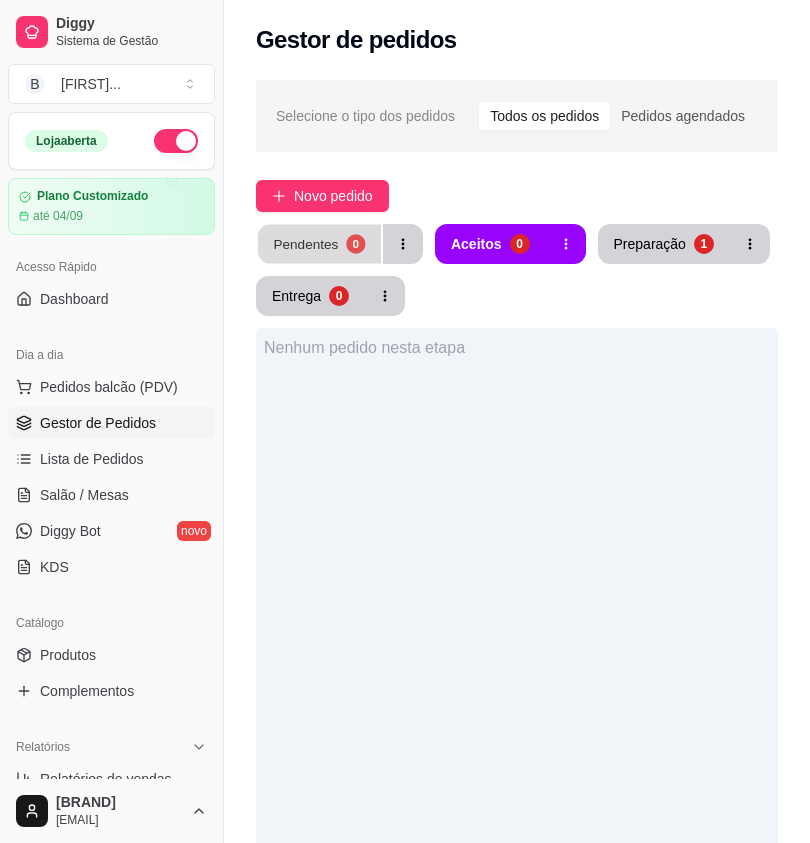 click on "Pendentes 0" at bounding box center (319, 244) 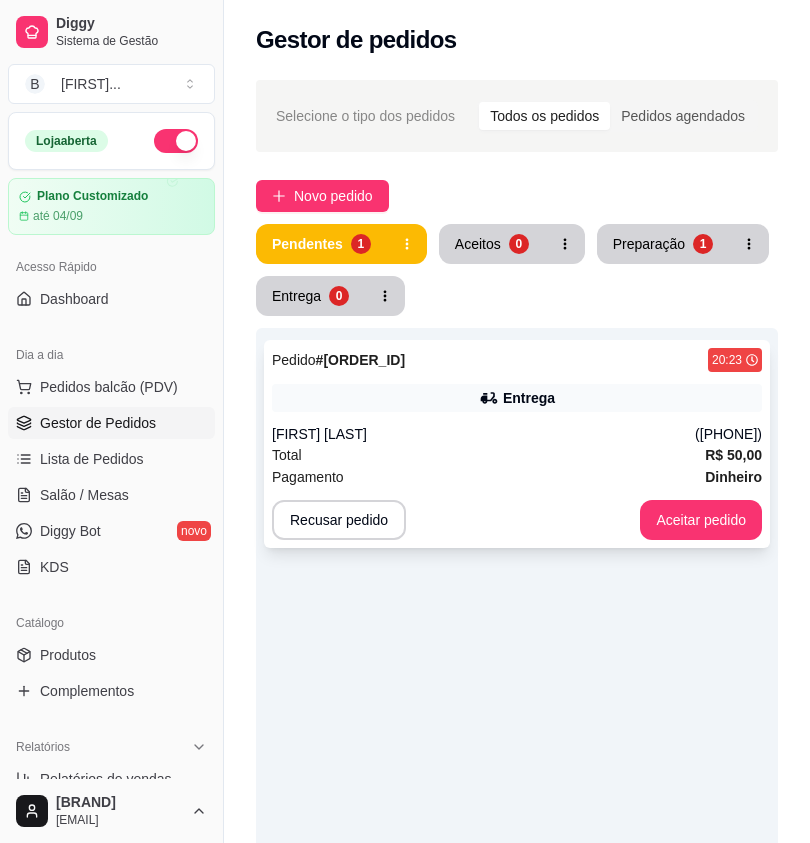 click on "Pedido # 63f382ce 20:23 Entrega [FIRST] [LAST] ([PHONE]) Total R$ 50,00 Pagamento Dinheiro Recusar pedido Aceitar pedido" at bounding box center (517, 444) 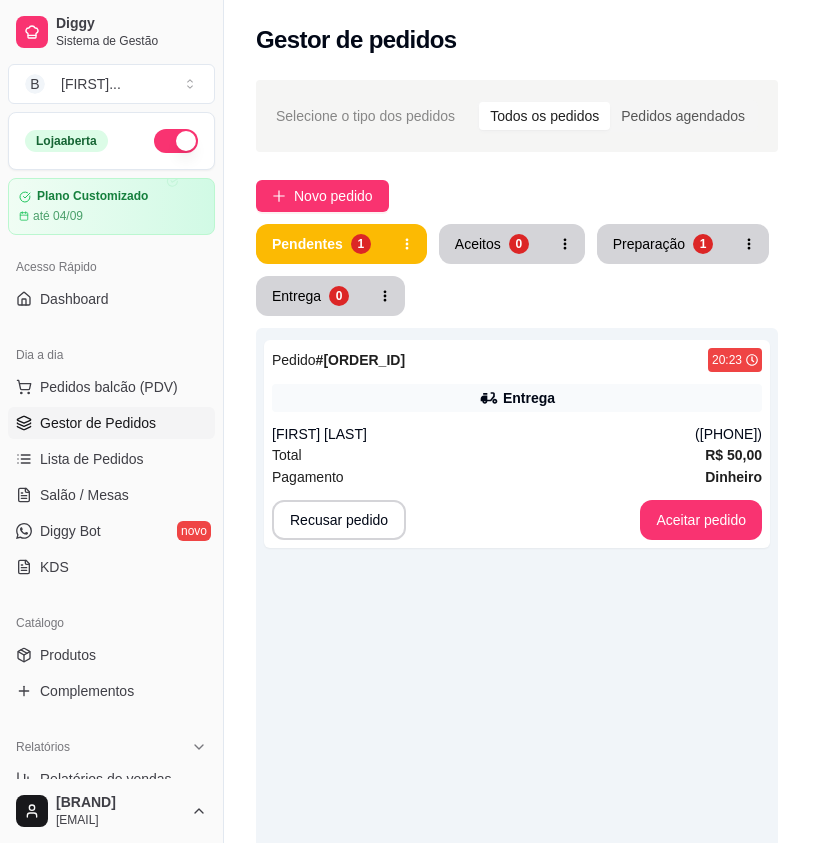 scroll, scrollTop: 320, scrollLeft: 0, axis: vertical 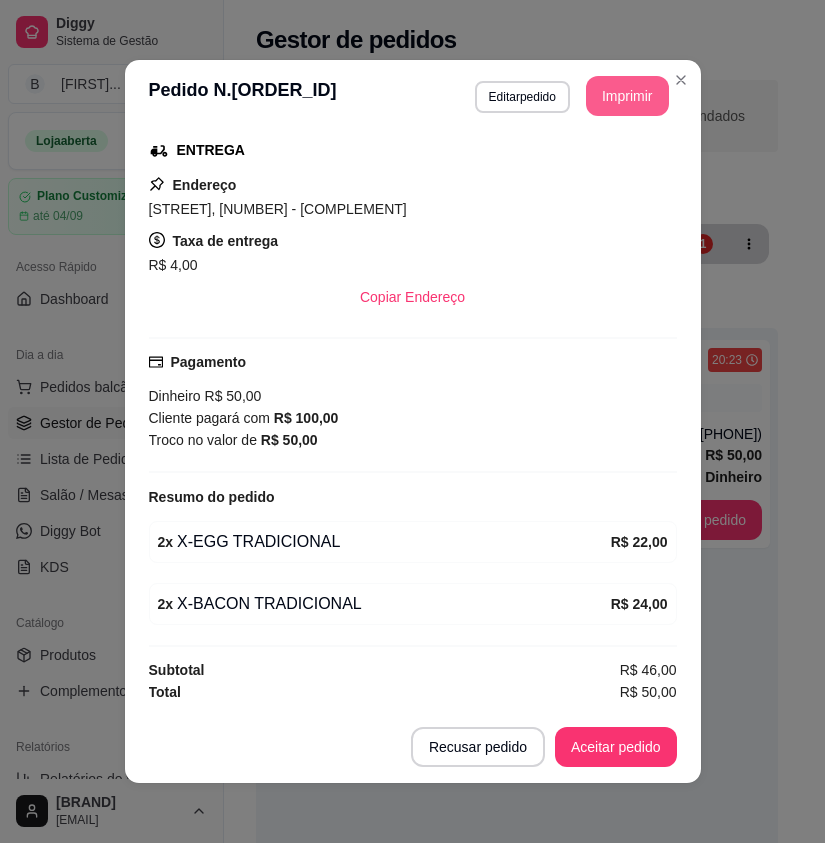 click on "Imprimir" at bounding box center (627, 96) 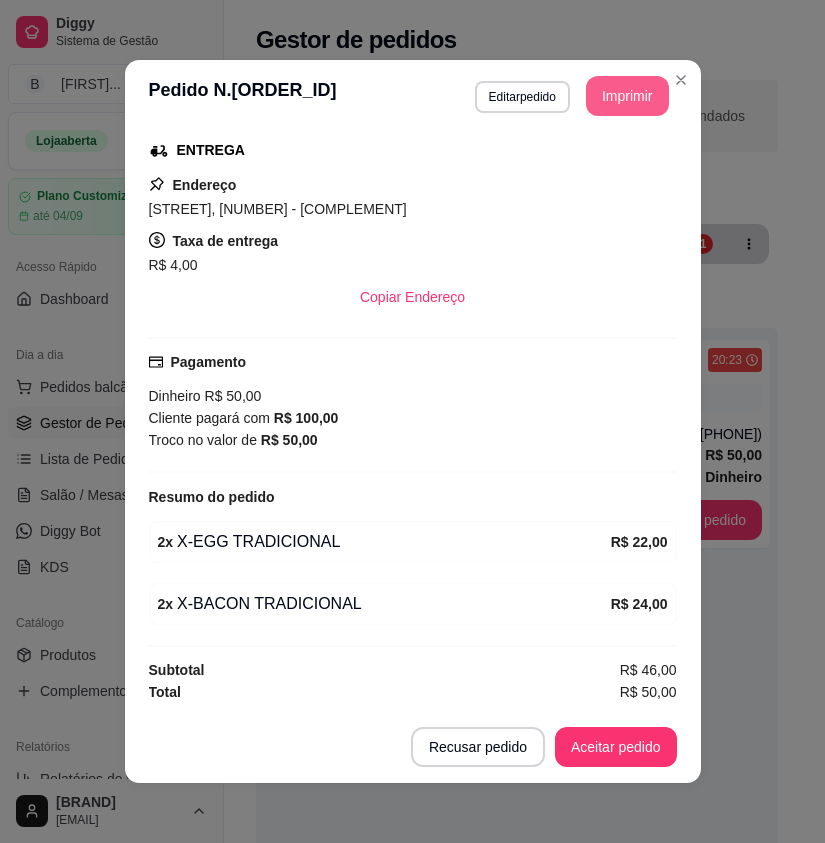 scroll, scrollTop: 0, scrollLeft: 0, axis: both 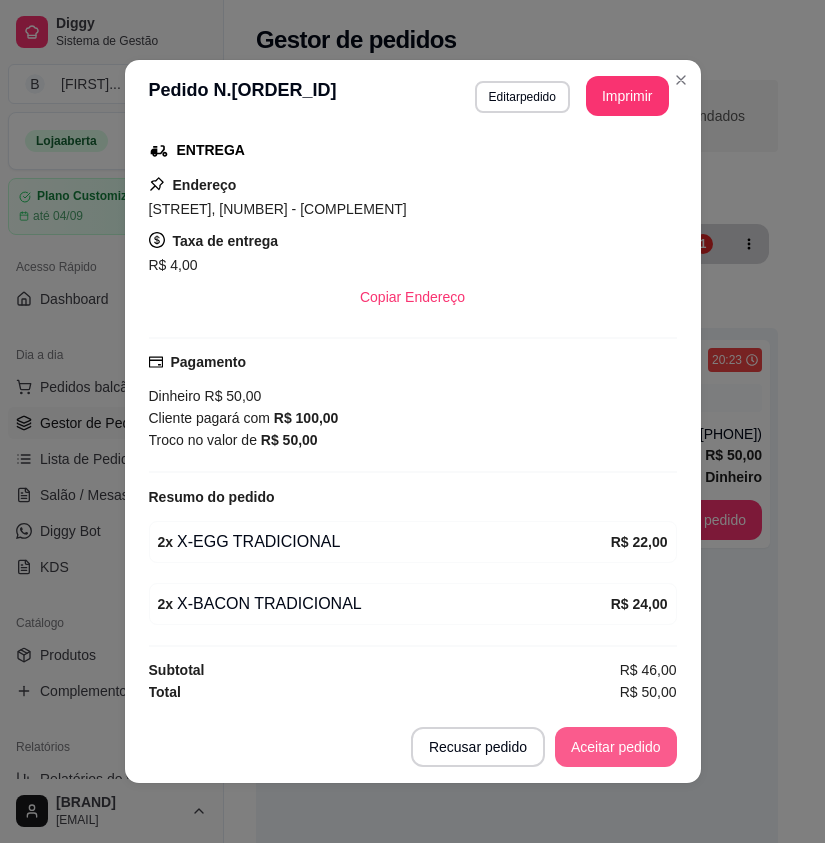 click on "Aceitar pedido" at bounding box center [616, 747] 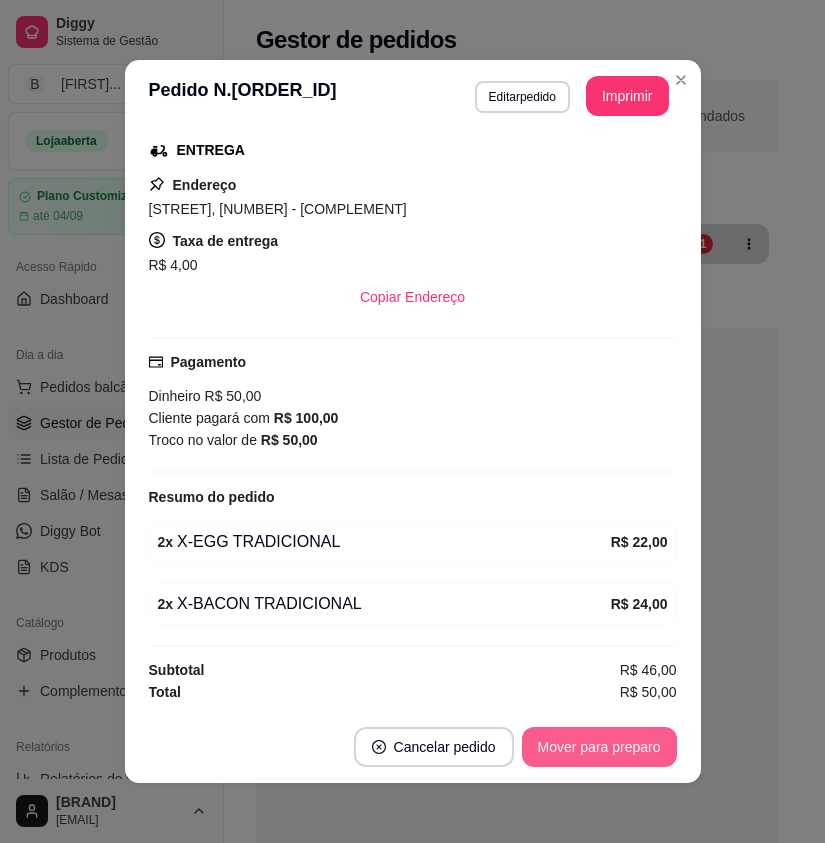 click on "Mover para preparo" at bounding box center (599, 747) 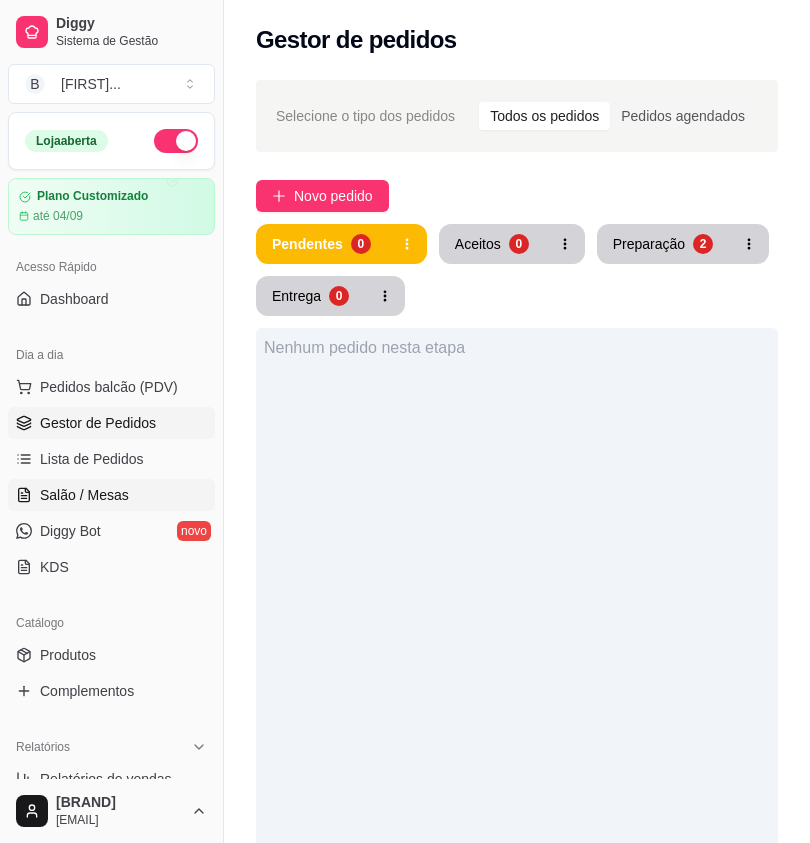 click on "Salão / Mesas" at bounding box center [111, 495] 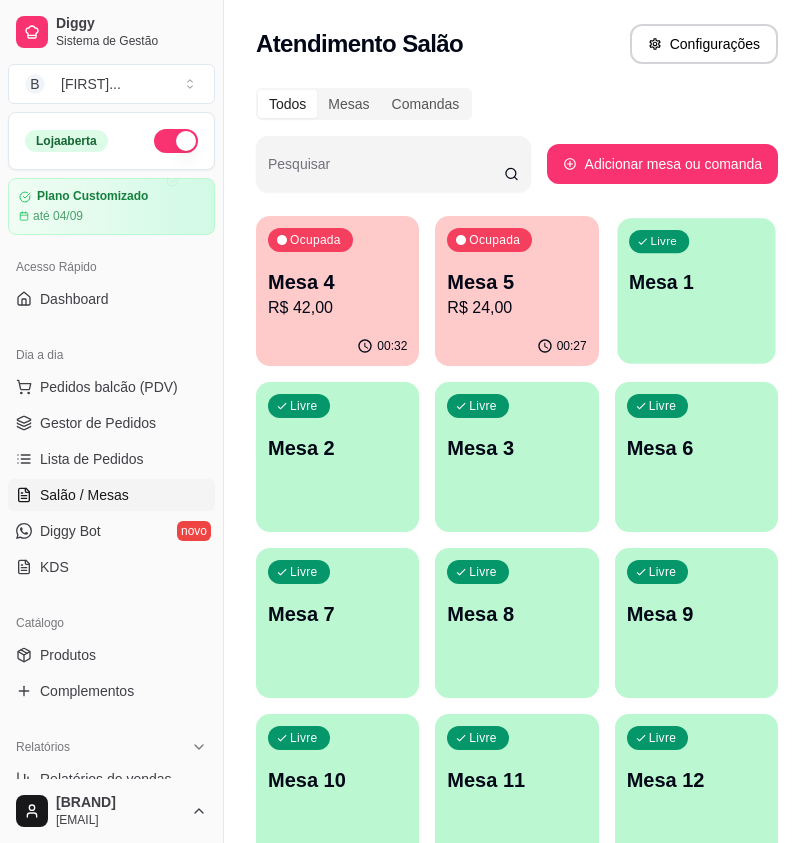 click on "Livre Mesa 1" at bounding box center (696, 279) 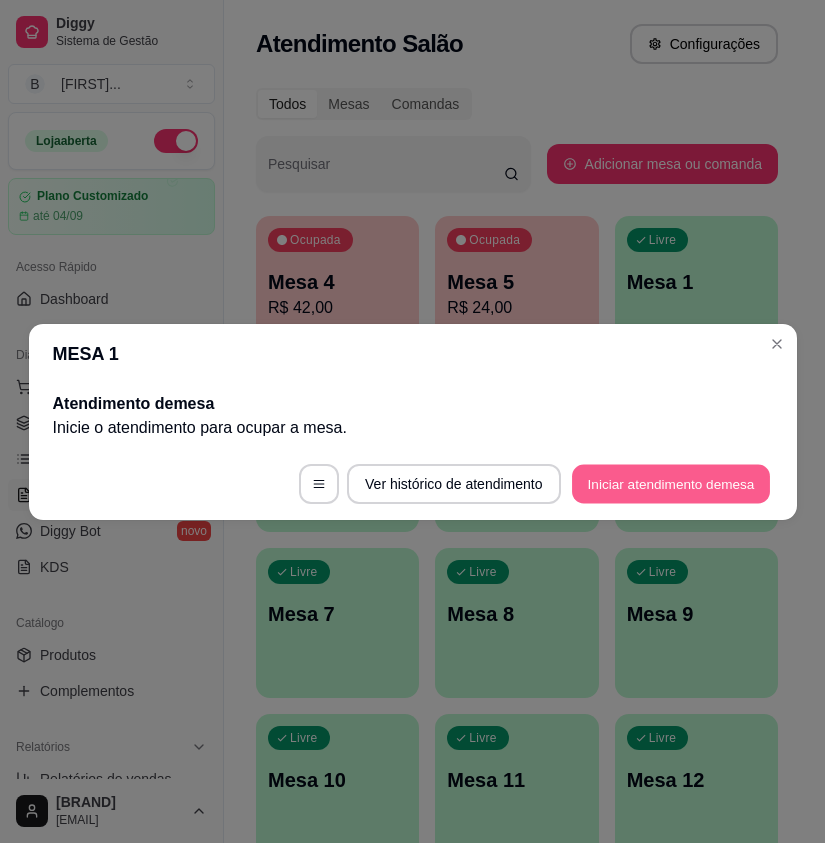 click on "Iniciar atendimento de  mesa" at bounding box center (671, 483) 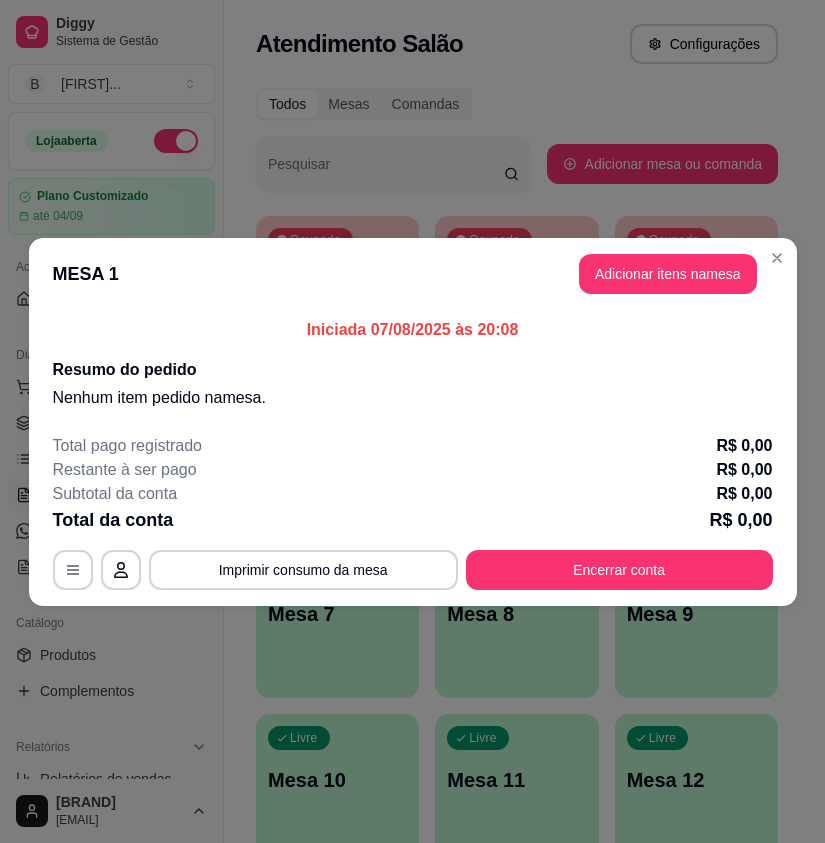 click on "MESA 1 Adicionar itens na mesa" at bounding box center (413, 274) 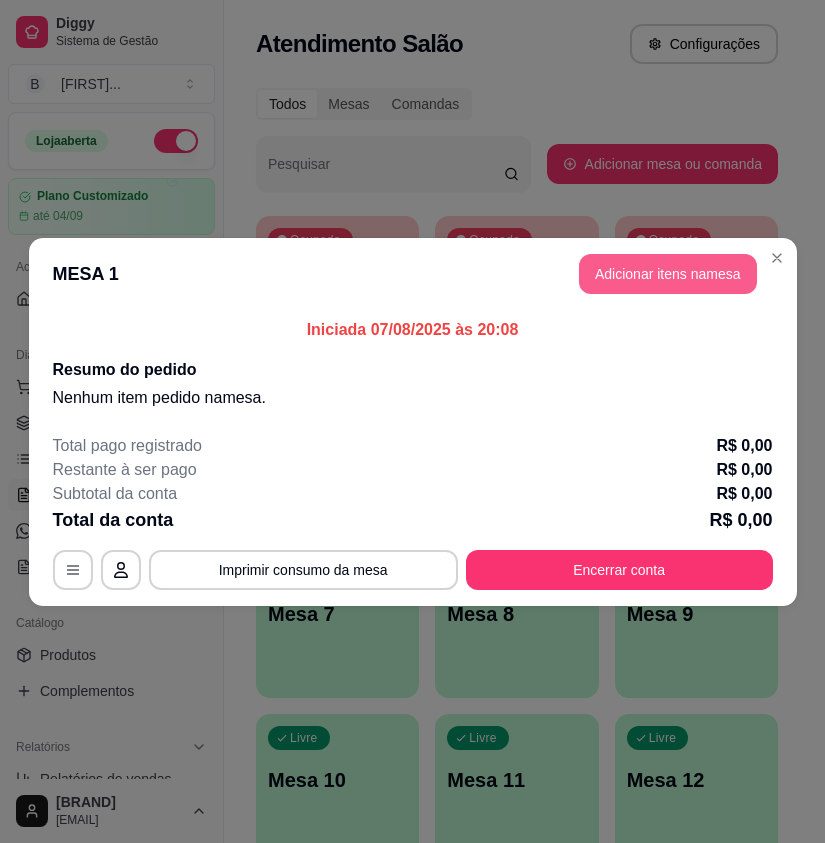 click on "Adicionar itens na  mesa" at bounding box center (668, 274) 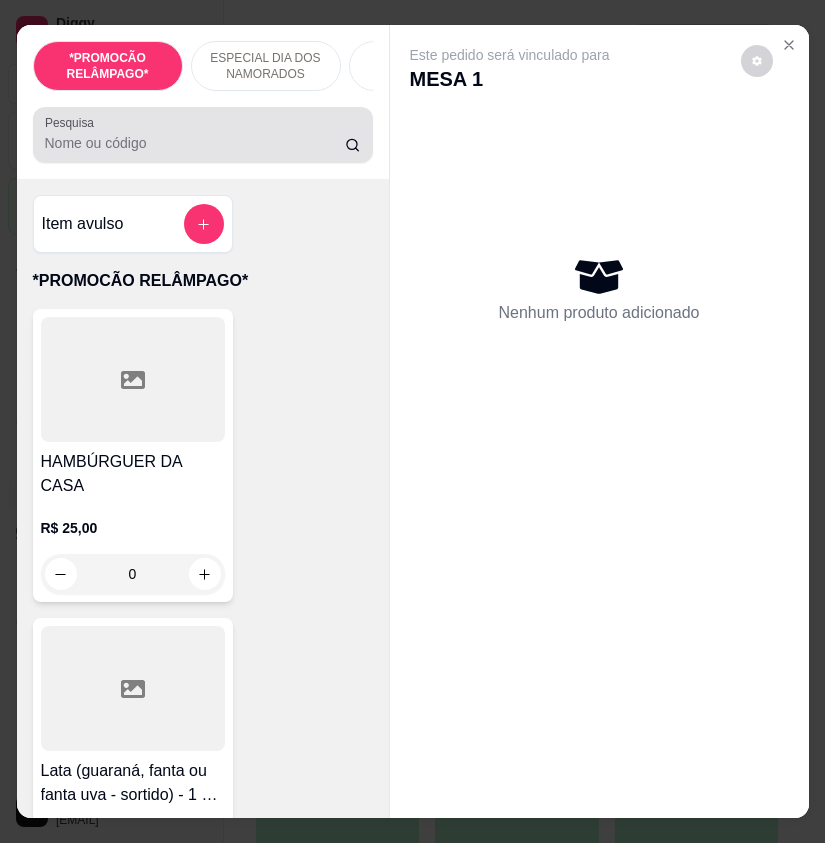click at bounding box center (203, 135) 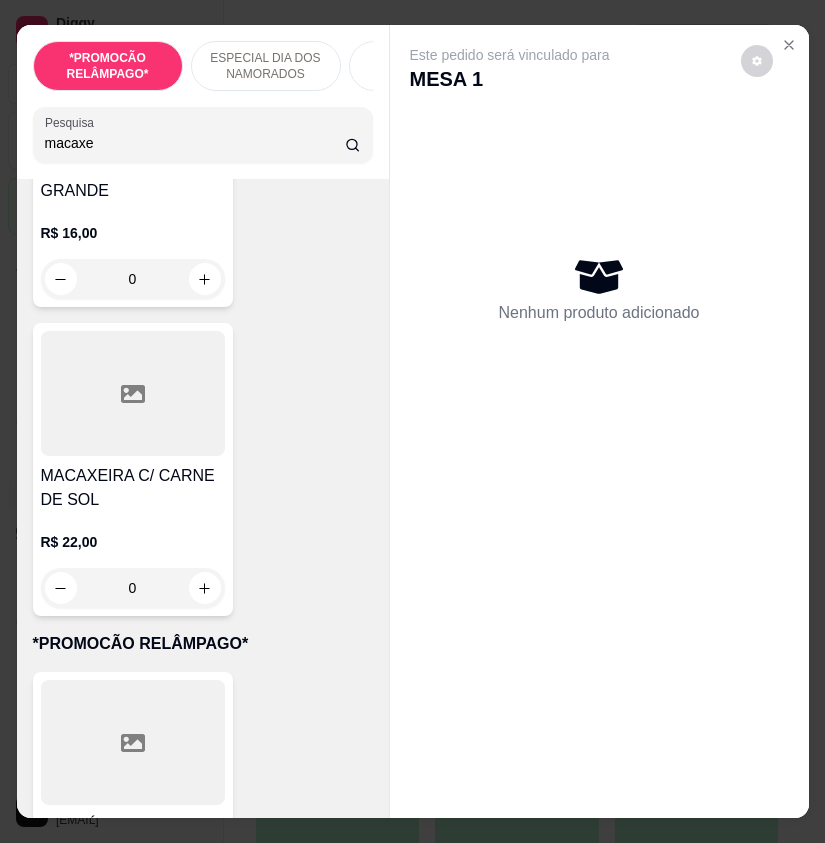 scroll, scrollTop: 800, scrollLeft: 0, axis: vertical 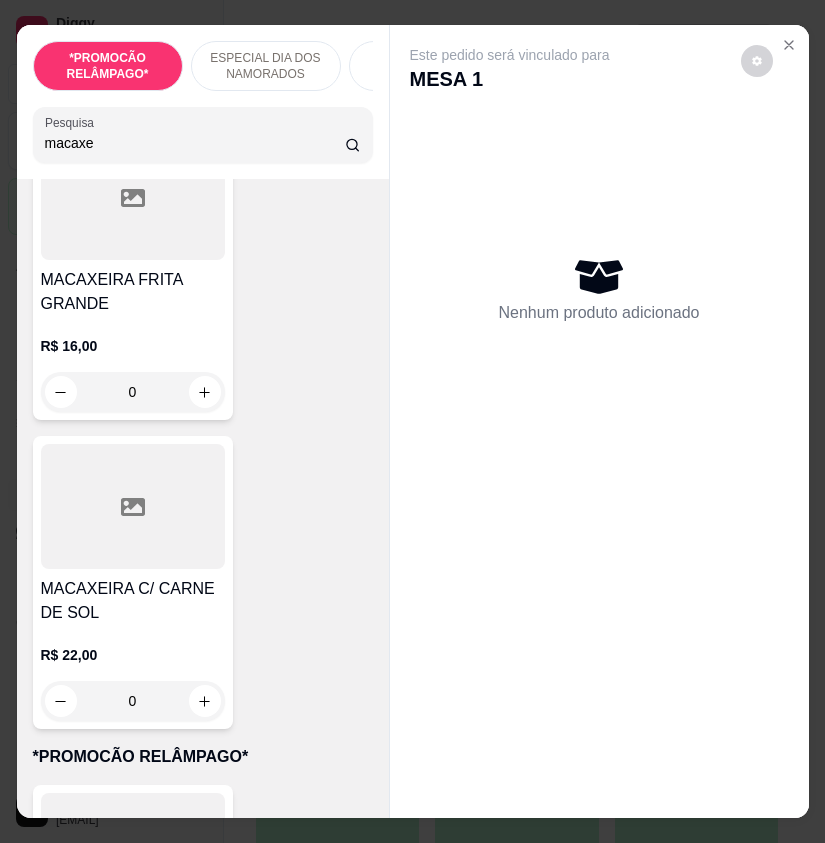 type on "macaxe" 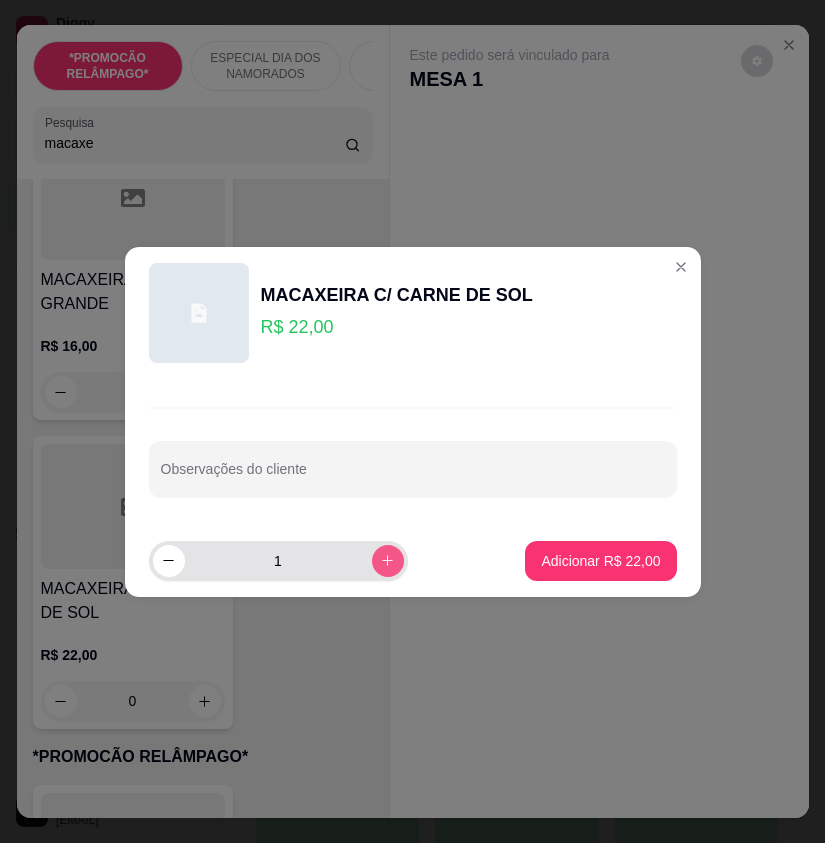 click 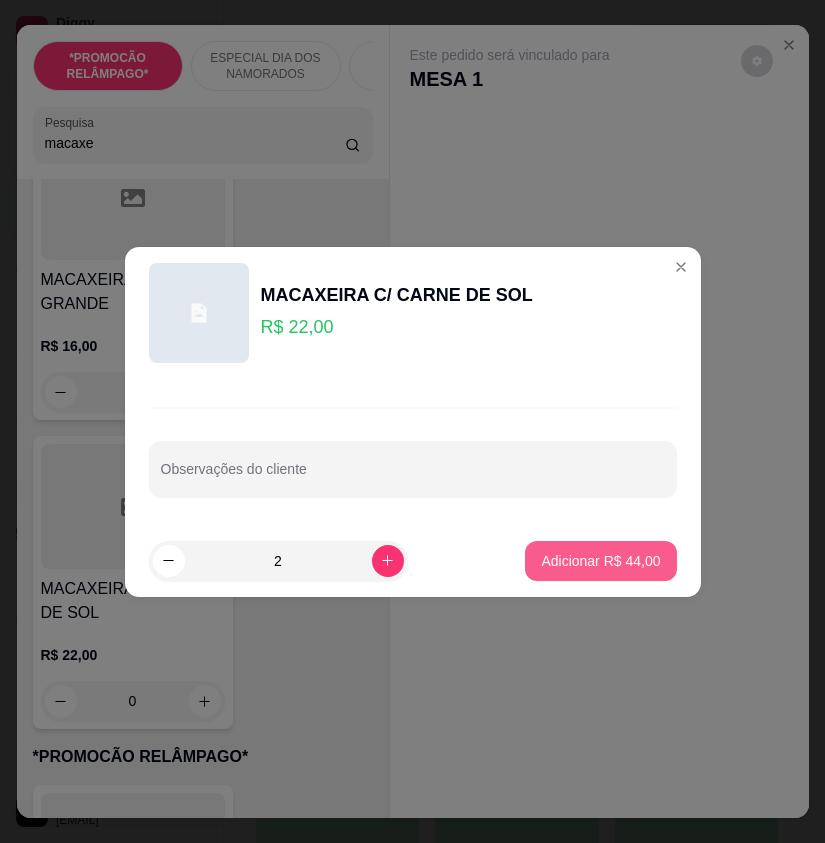 click on "Adicionar   R$ 44,00" at bounding box center (600, 561) 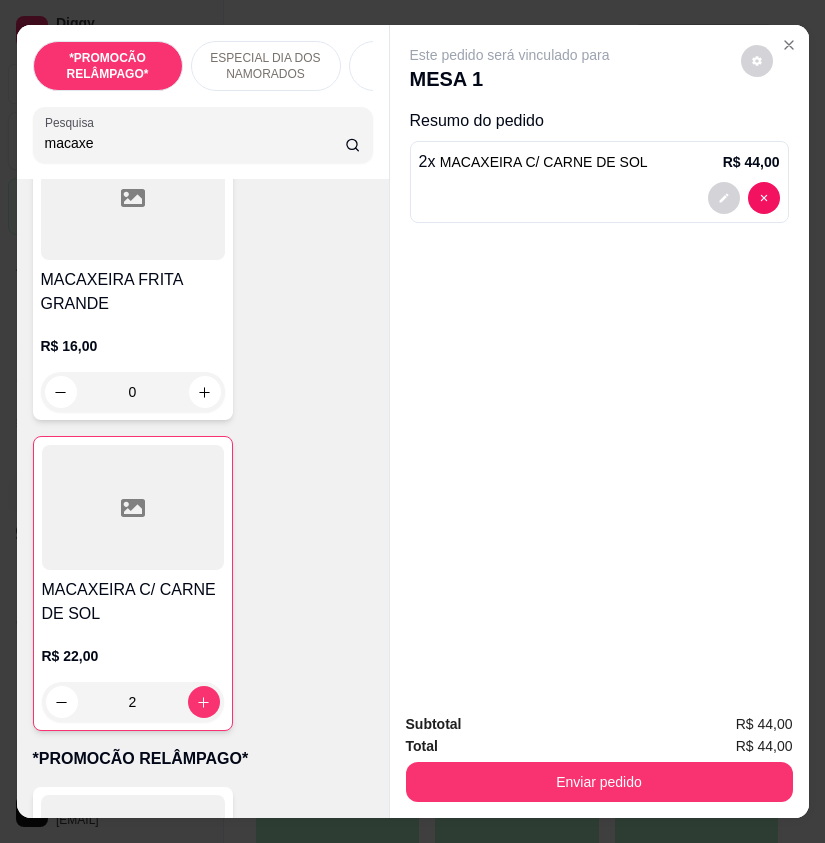 drag, startPoint x: 202, startPoint y: 141, endPoint x: 1, endPoint y: 108, distance: 203.69095 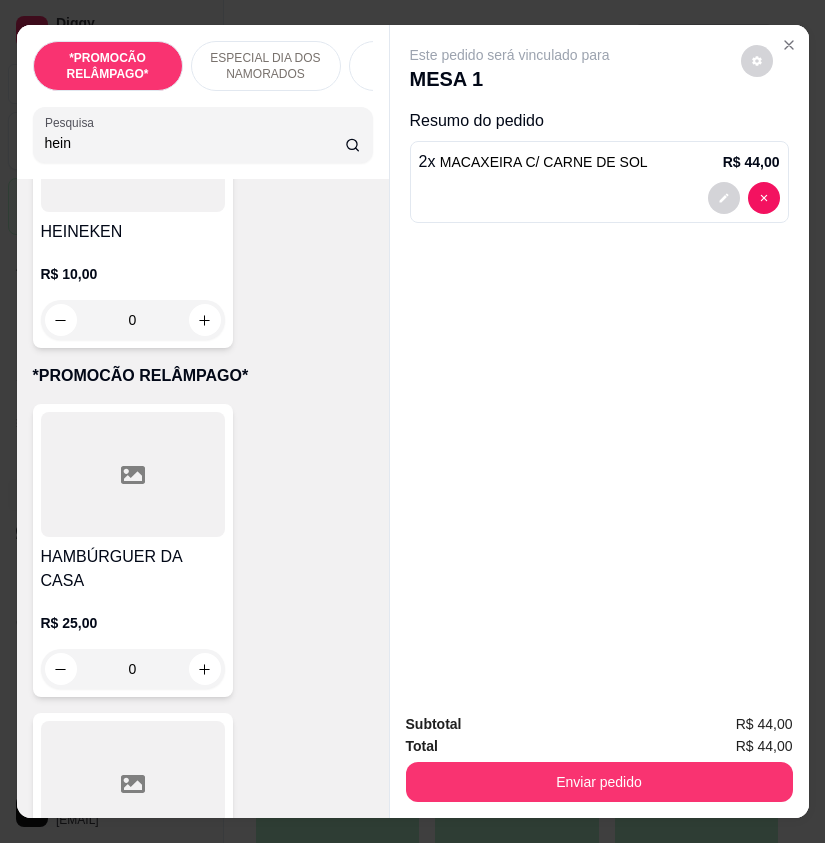 type on "hein" 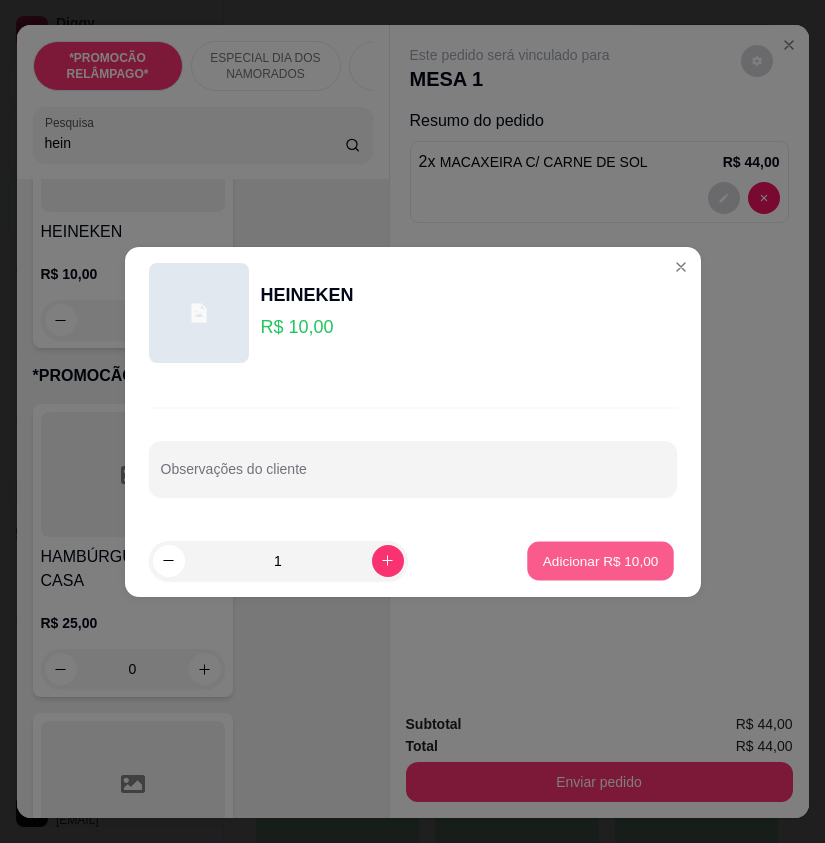 click on "Adicionar   R$ 10,00" at bounding box center (601, 560) 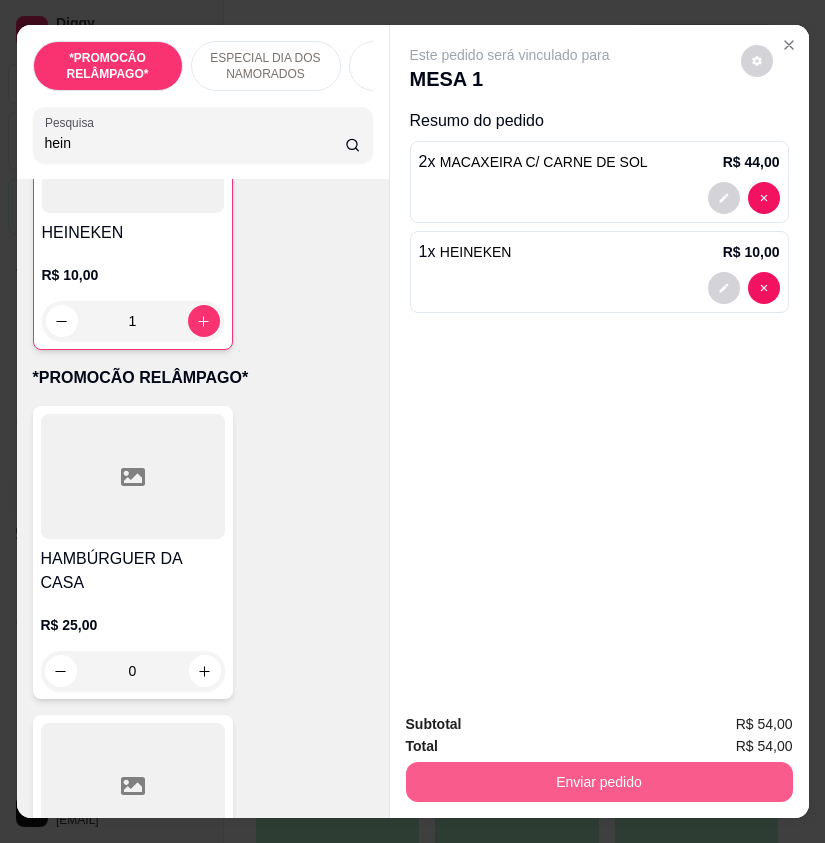 click on "Enviar pedido" at bounding box center (599, 782) 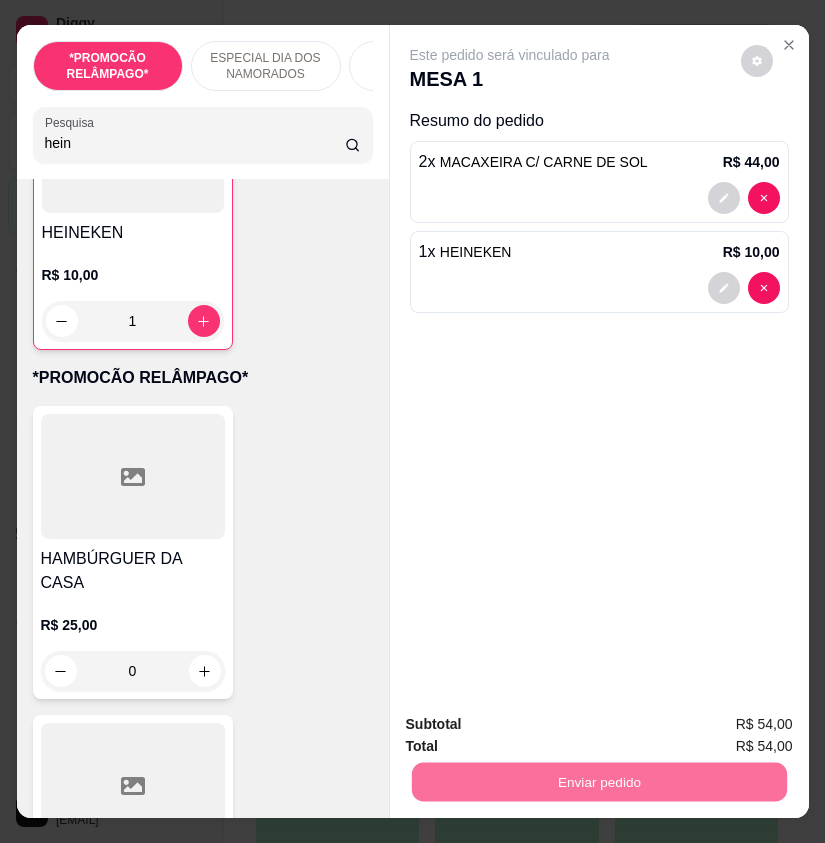 click on "Não registrar e enviar pedido" at bounding box center (530, 725) 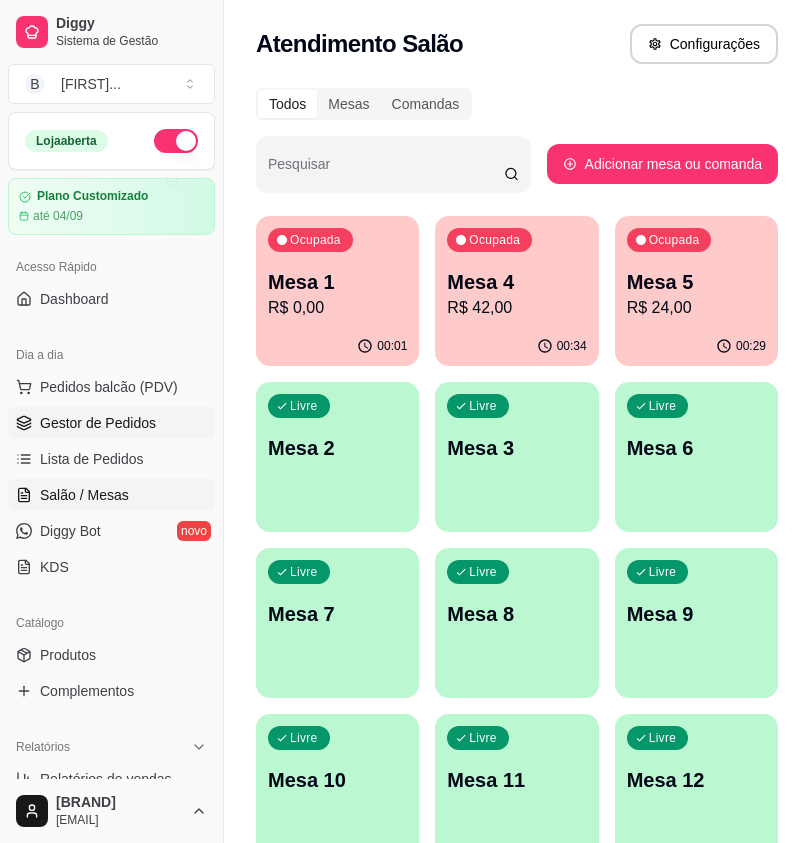 click on "Gestor de Pedidos" at bounding box center [98, 423] 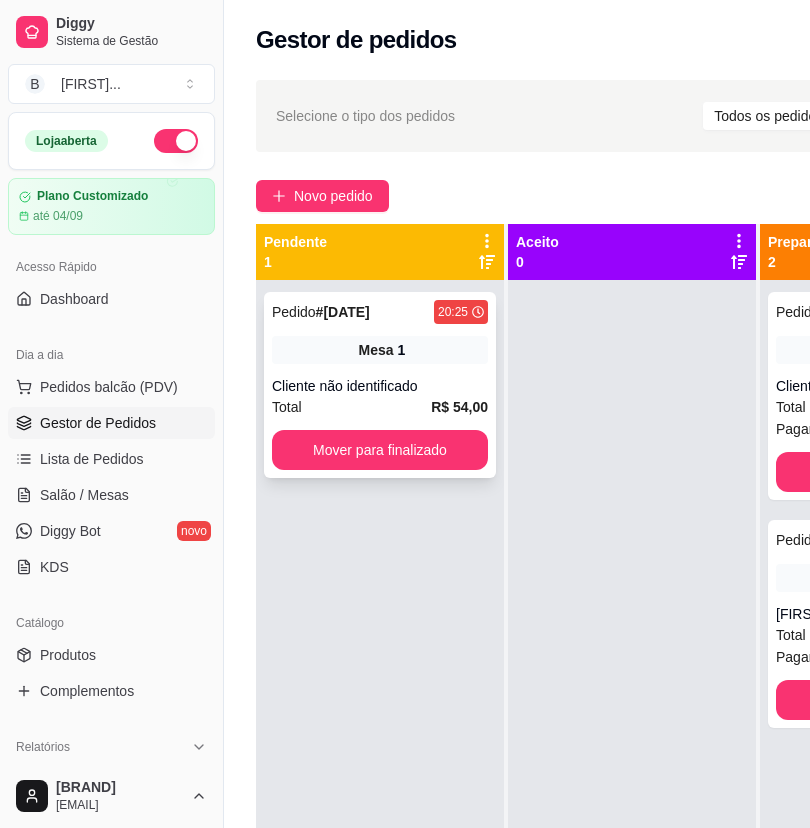click on "Mesa 1" at bounding box center [380, 350] 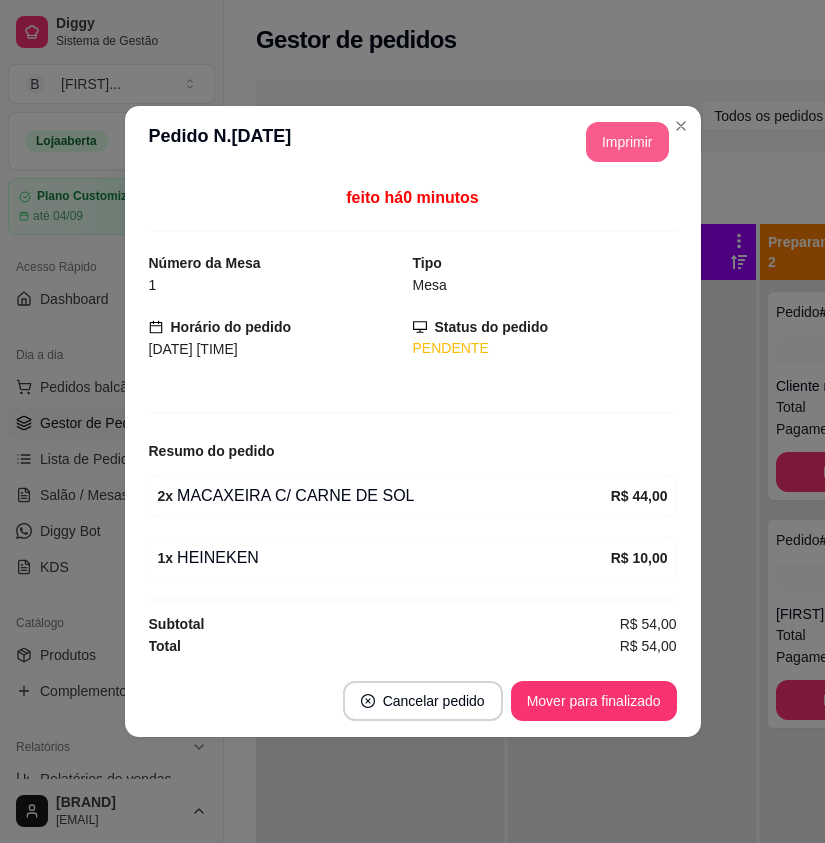 click on "Imprimir" at bounding box center (627, 142) 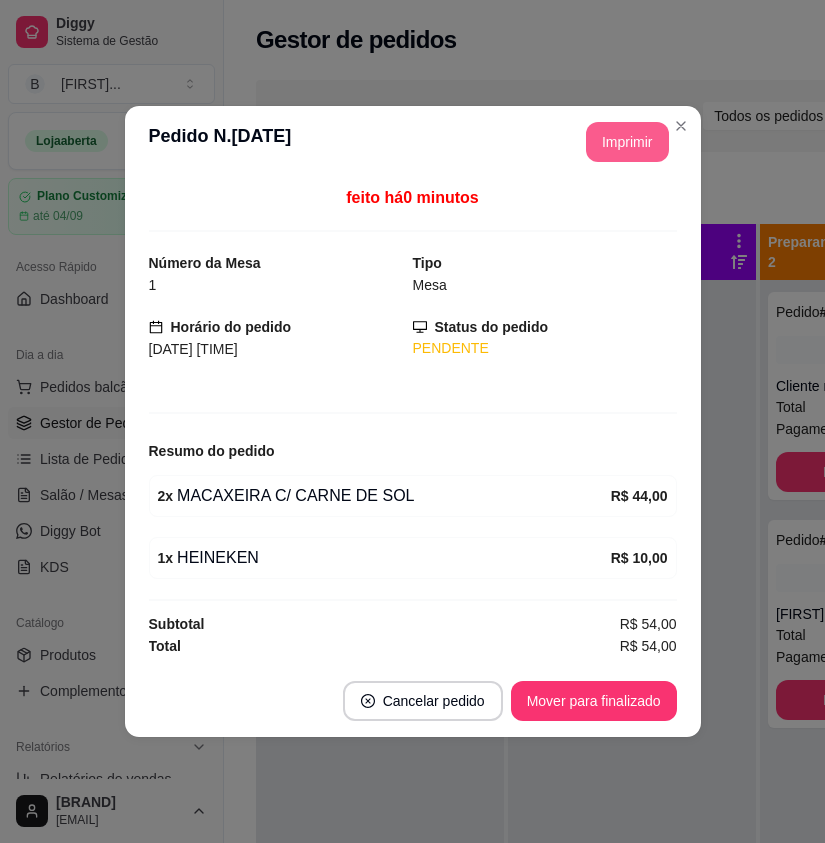scroll, scrollTop: 0, scrollLeft: 0, axis: both 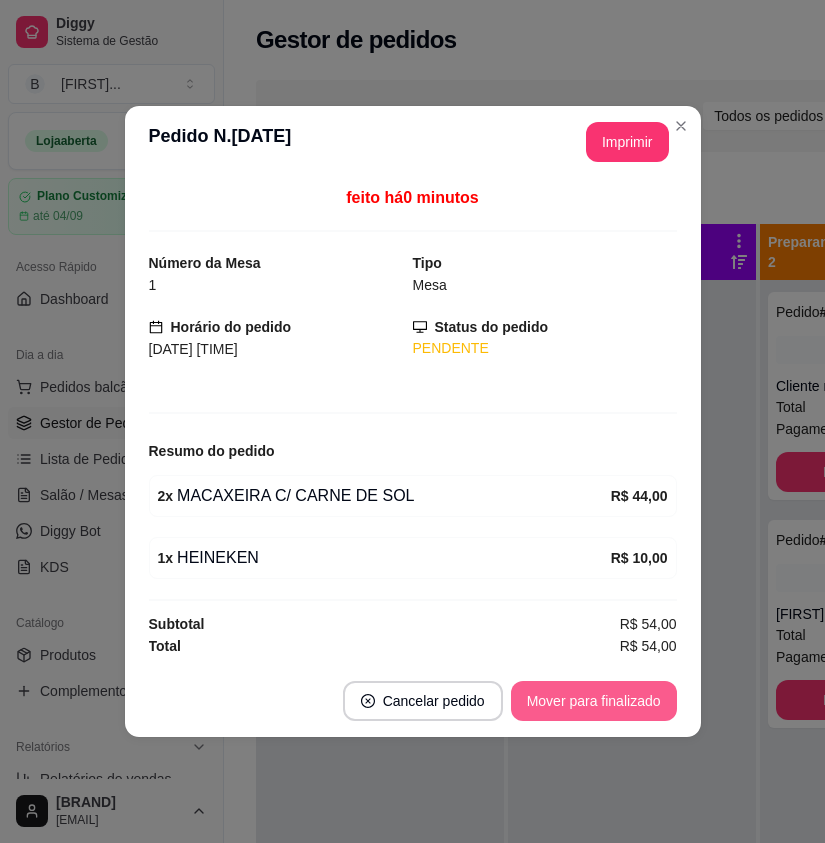 click on "Mover para finalizado" at bounding box center [594, 701] 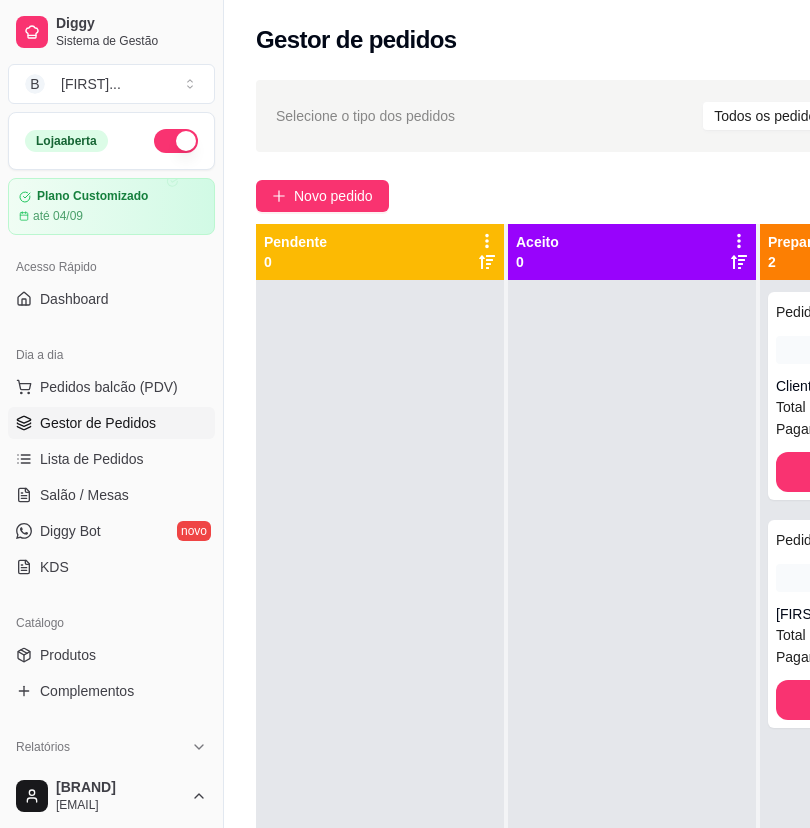 click on "Selecione o tipo dos pedidos Todos os pedidos Pedidos agendados" at bounding box center [629, 116] 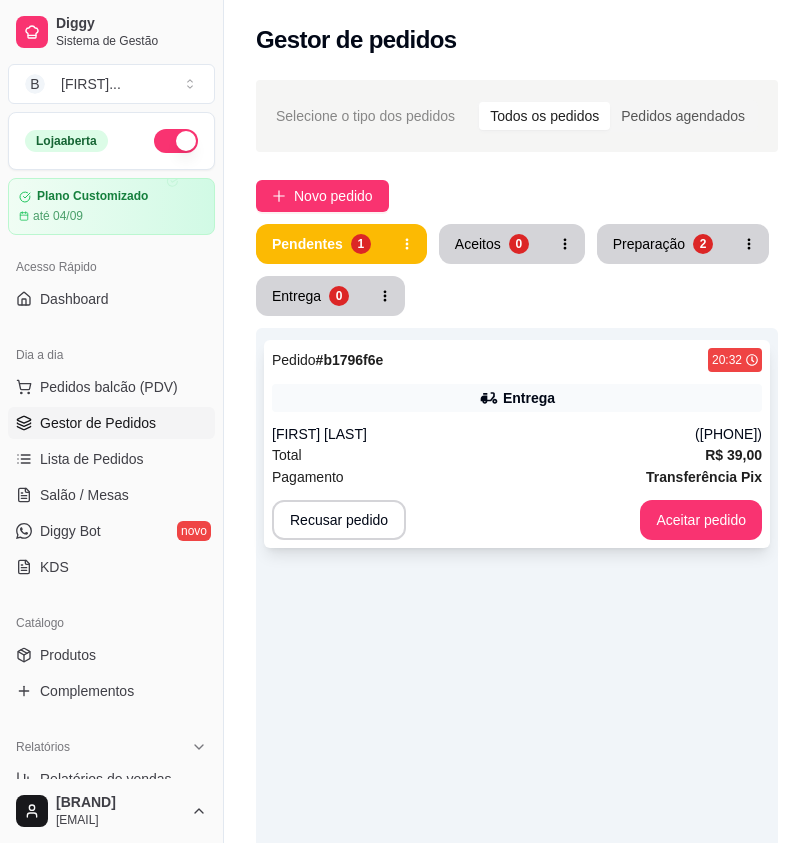 click 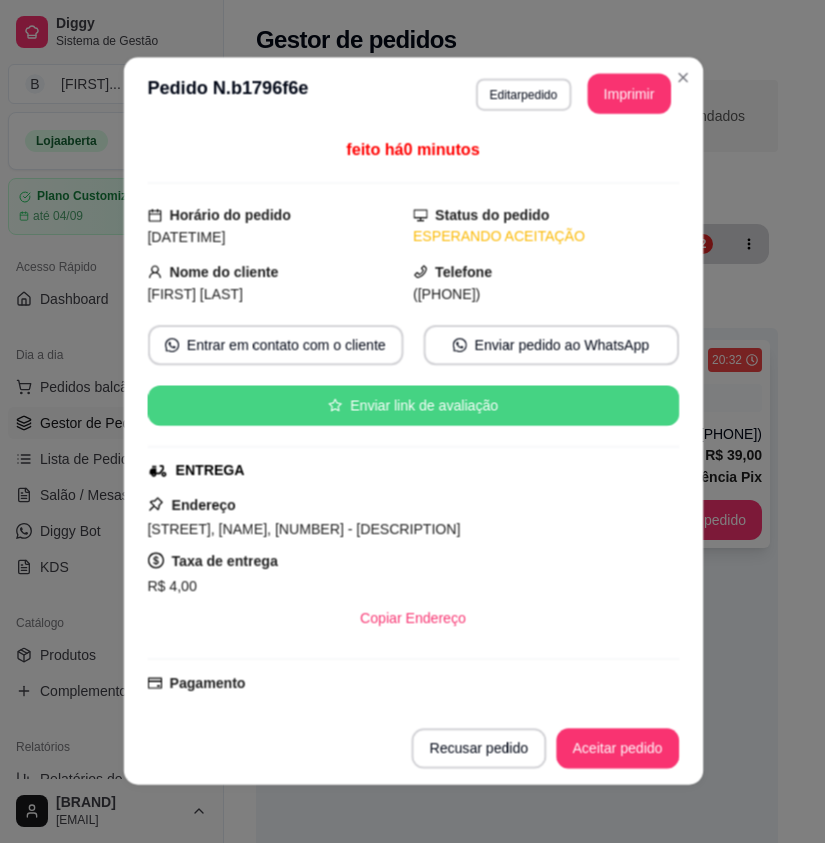 scroll, scrollTop: 552, scrollLeft: 0, axis: vertical 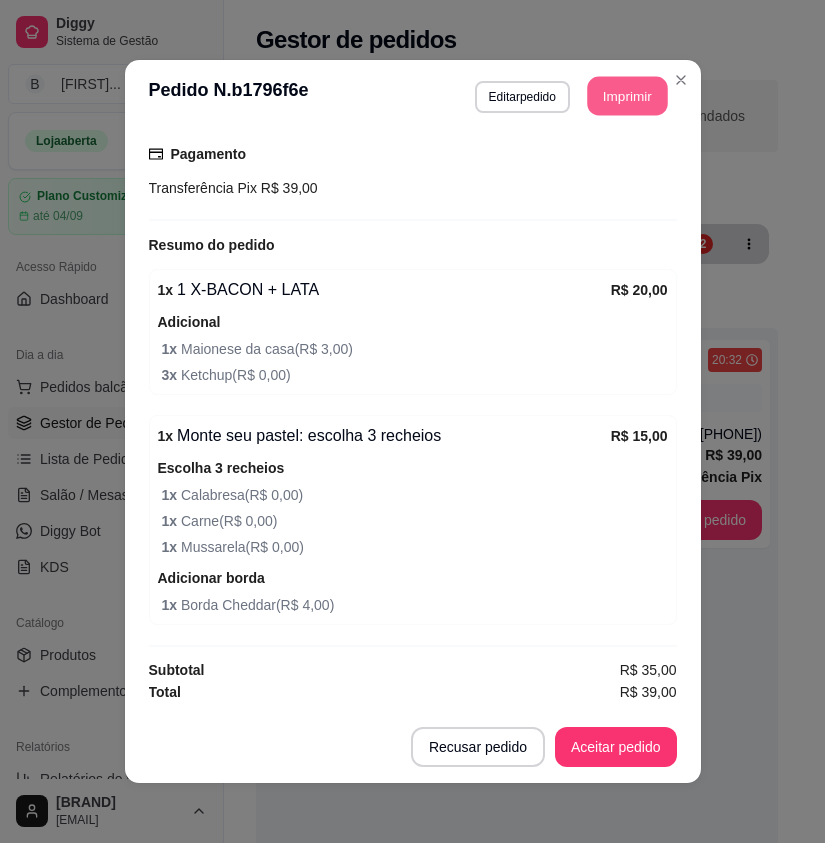 click on "Imprimir" at bounding box center (627, 96) 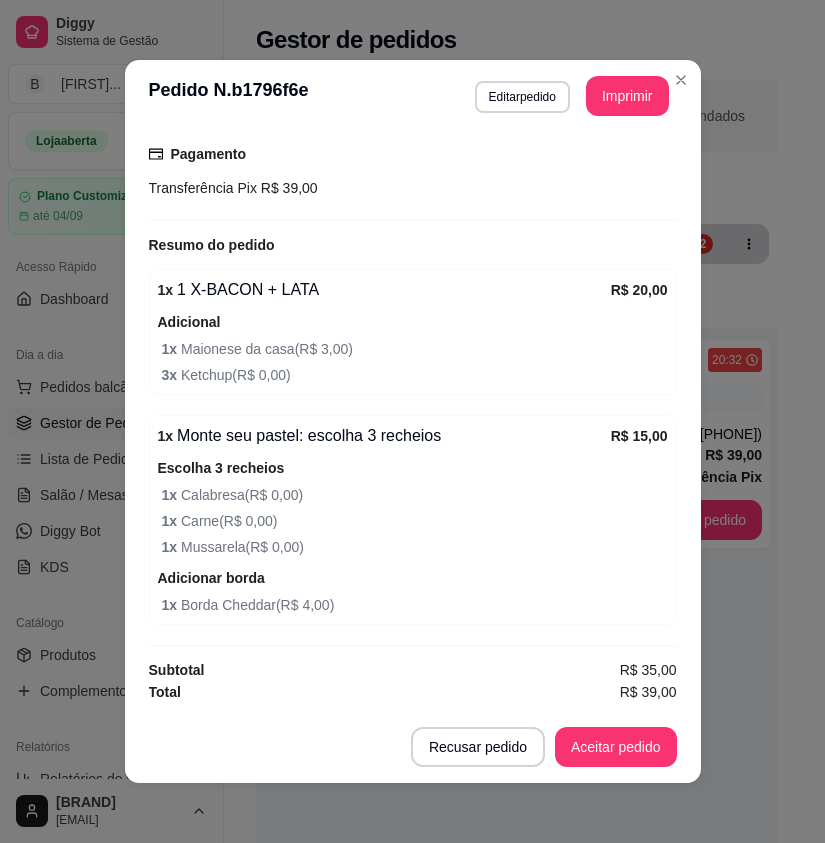 scroll, scrollTop: 0, scrollLeft: 0, axis: both 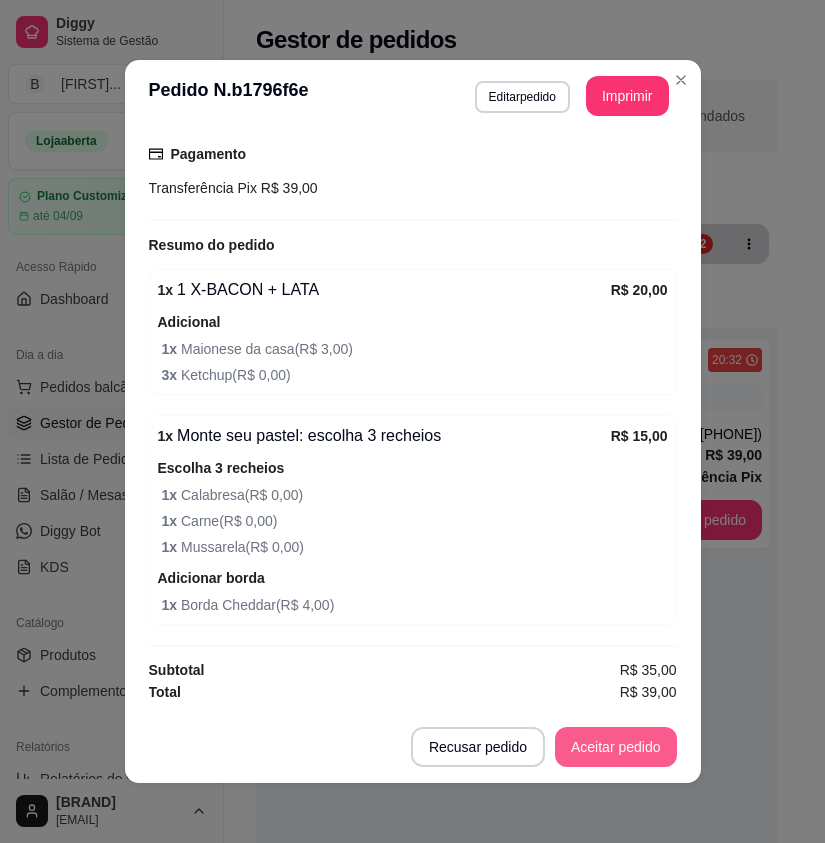 click on "Aceitar pedido" at bounding box center [616, 747] 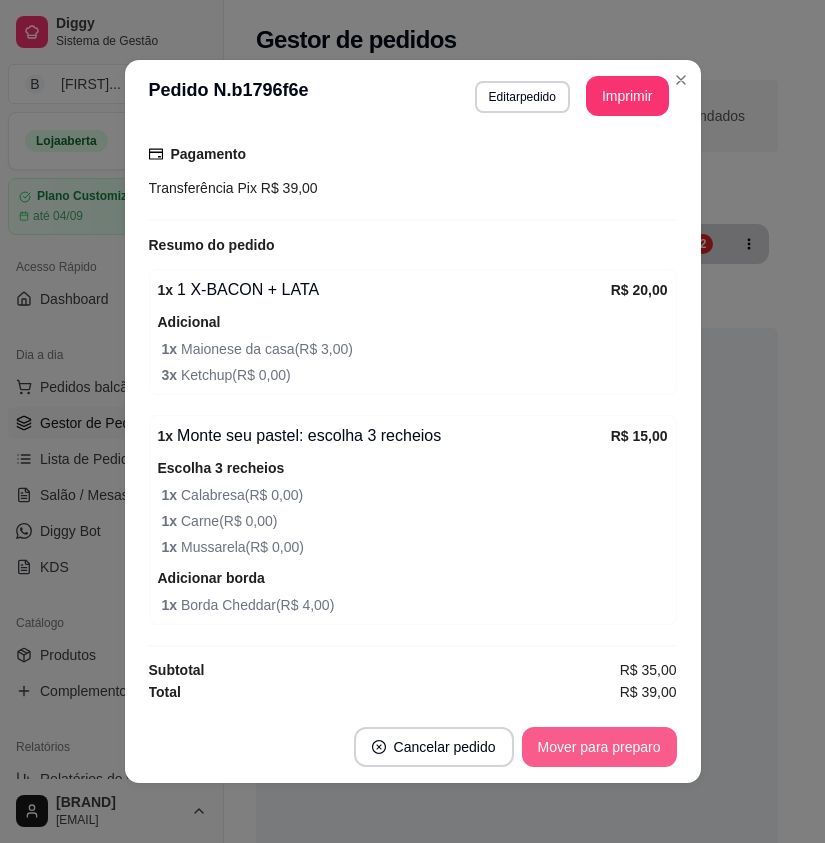 click on "Mover para preparo" at bounding box center [599, 747] 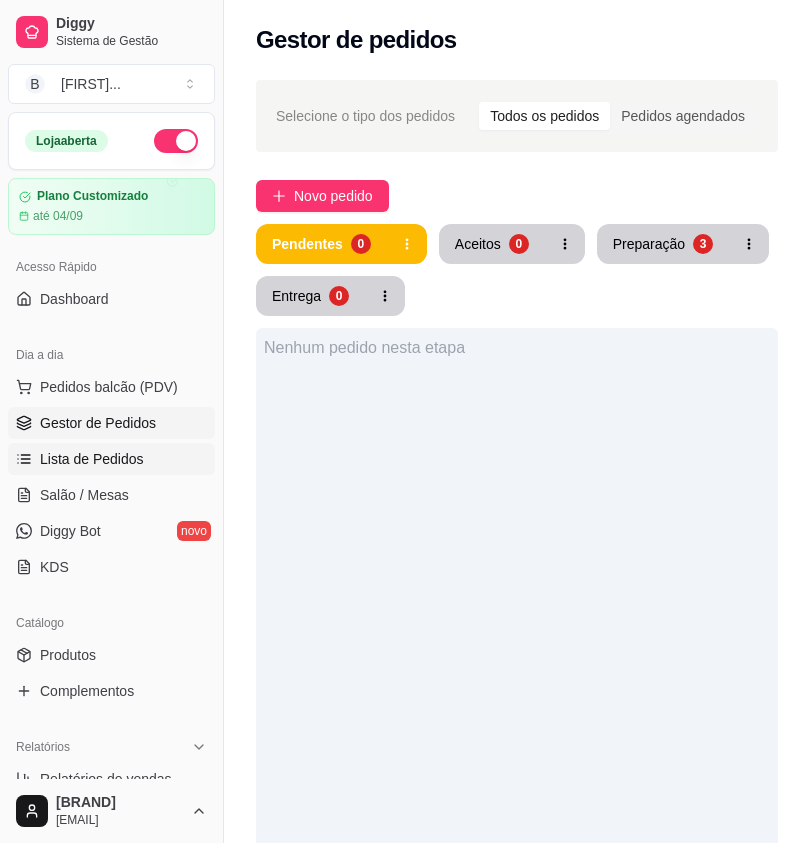 click on "Lista de Pedidos" at bounding box center (92, 459) 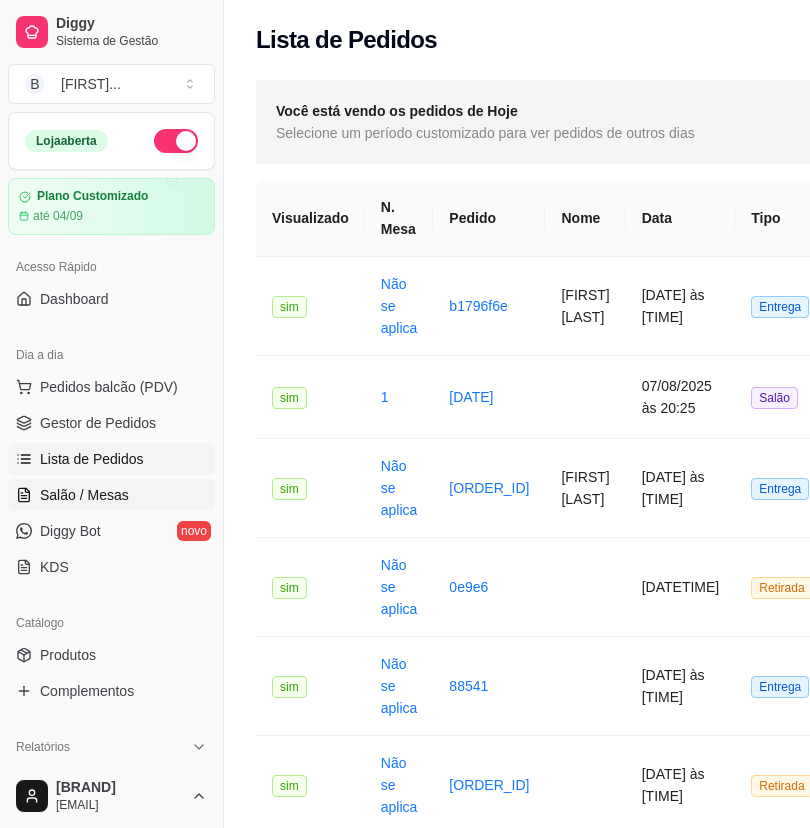 click on "Salão / Mesas" at bounding box center [111, 495] 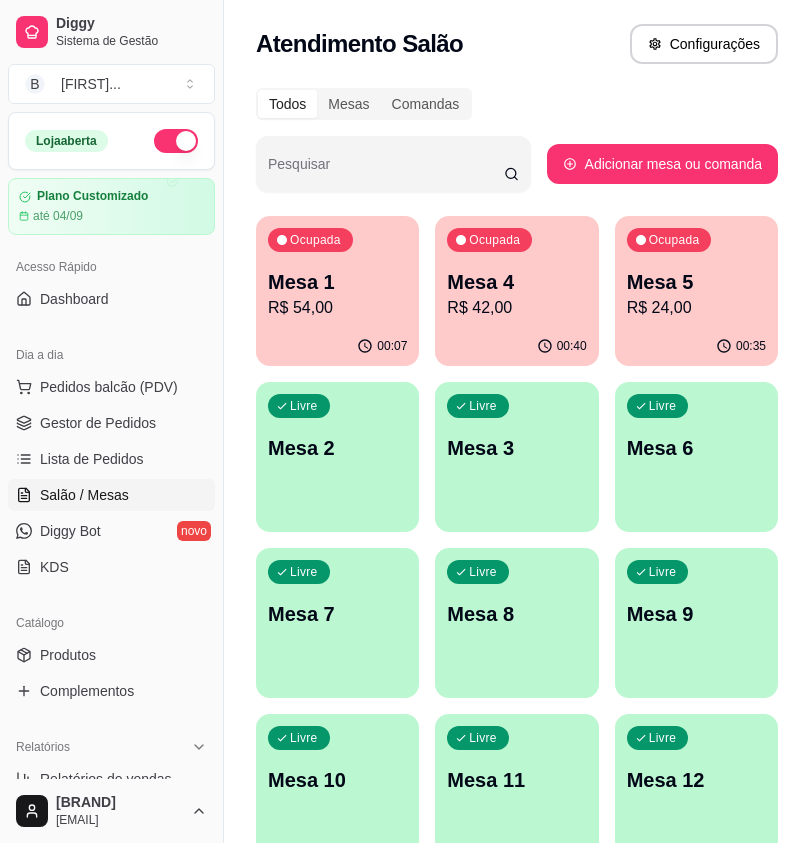 click on "R$ 42,00" at bounding box center [516, 308] 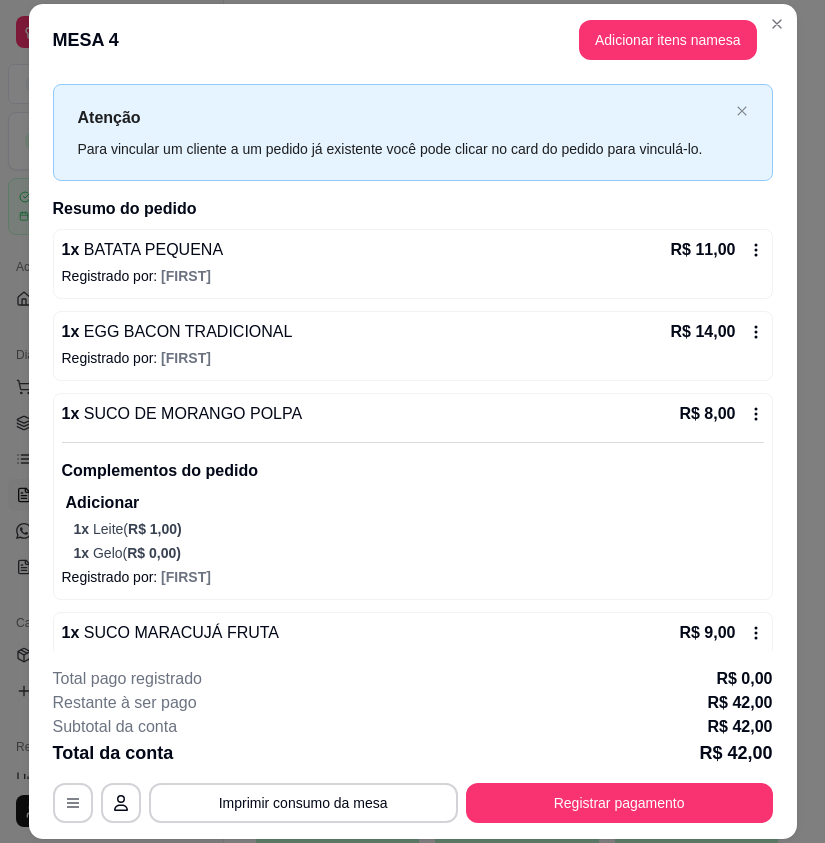 scroll, scrollTop: 0, scrollLeft: 0, axis: both 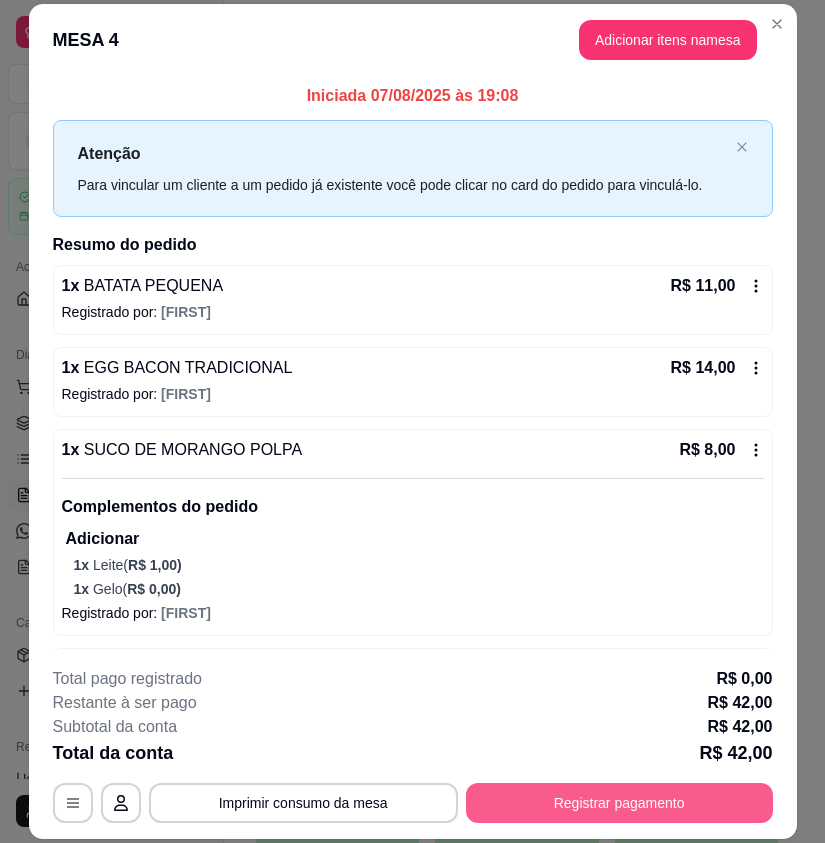 click on "Registrar pagamento" at bounding box center (619, 803) 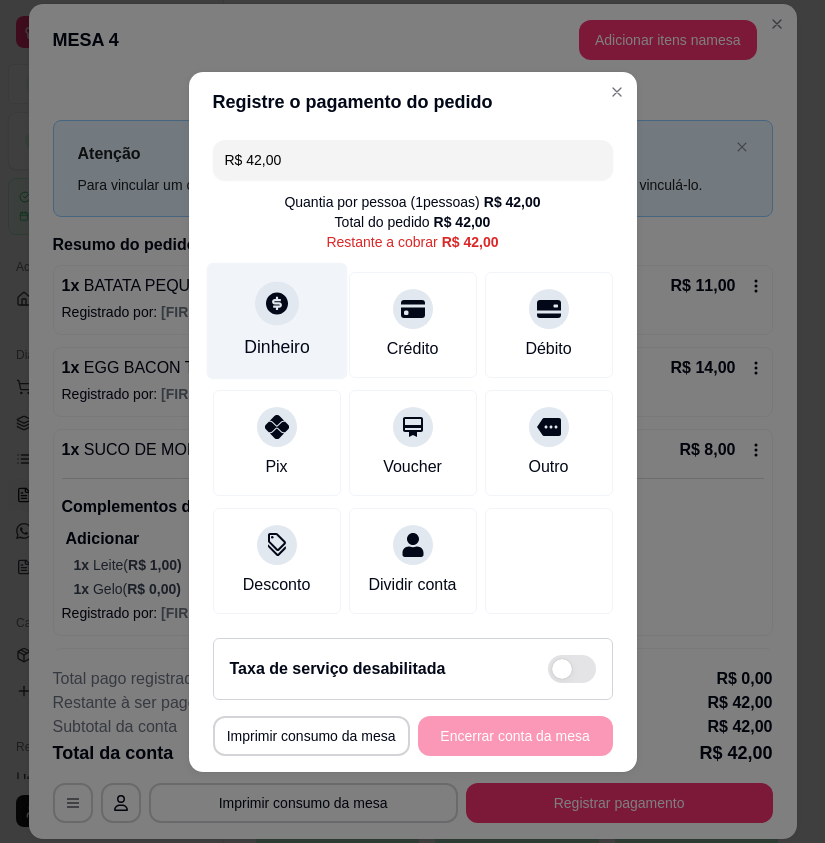 click on "Dinheiro" at bounding box center [276, 320] 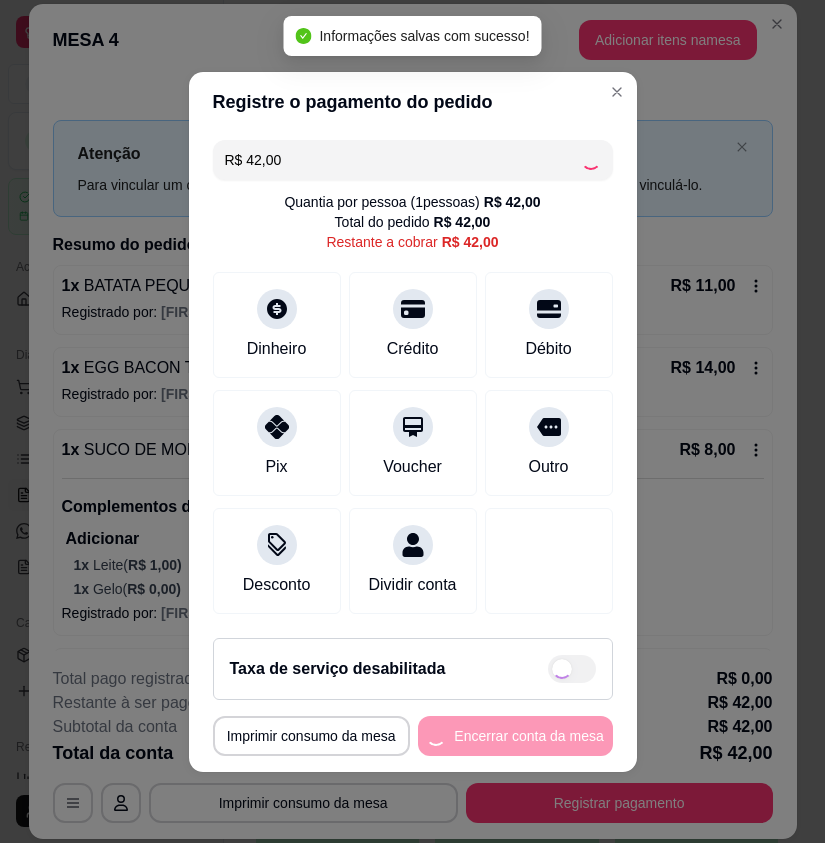 type on "R$ 0,00" 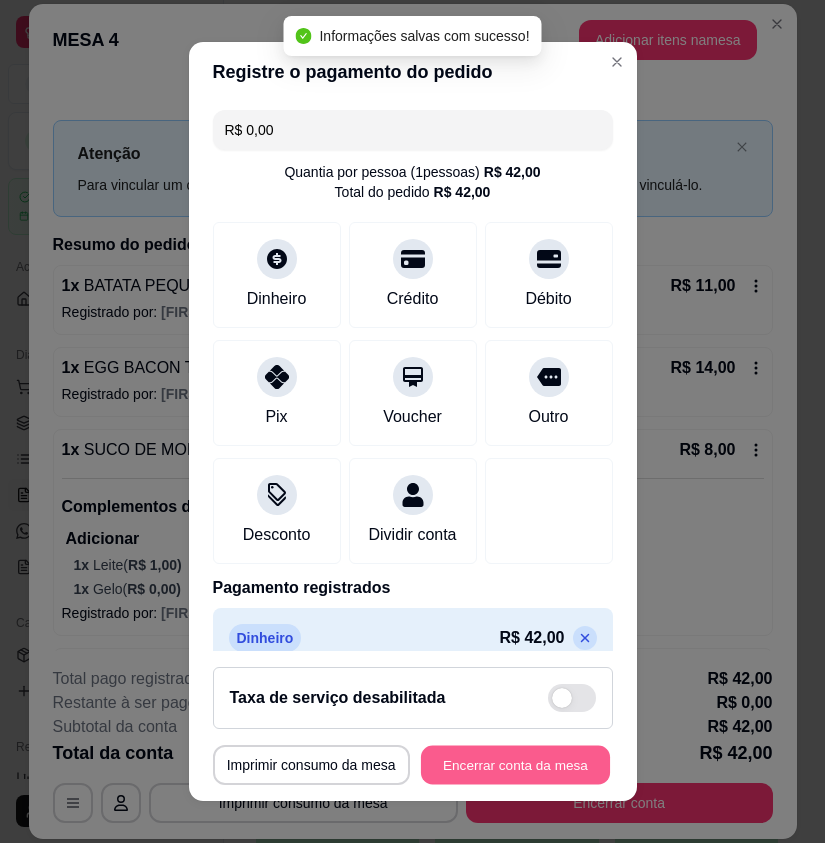 click on "Encerrar conta da mesa" at bounding box center (515, 764) 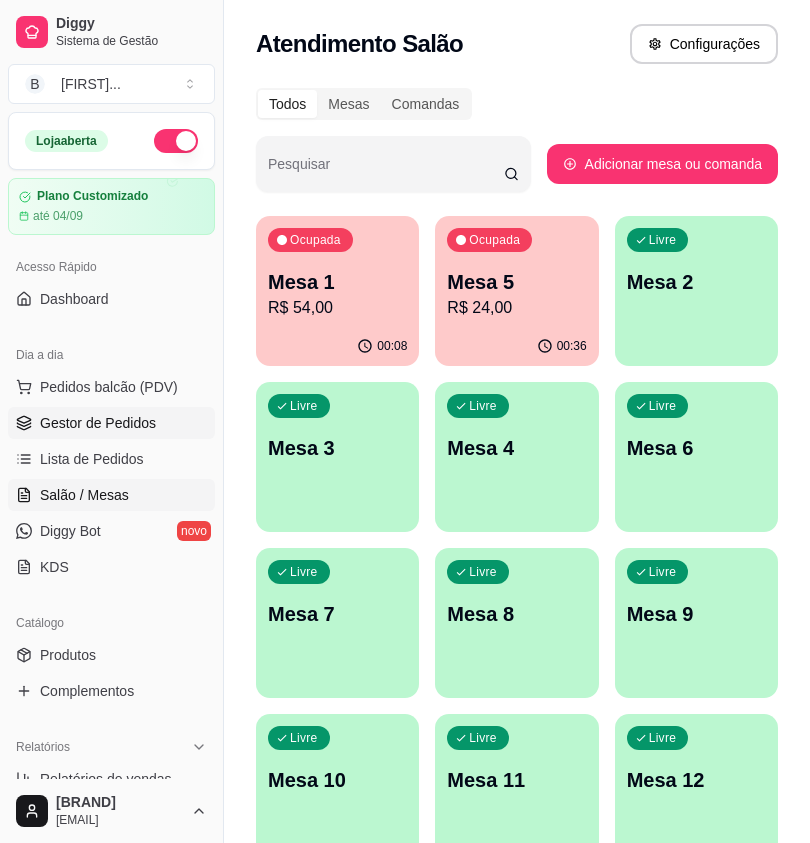 click on "Gestor de Pedidos" at bounding box center (98, 423) 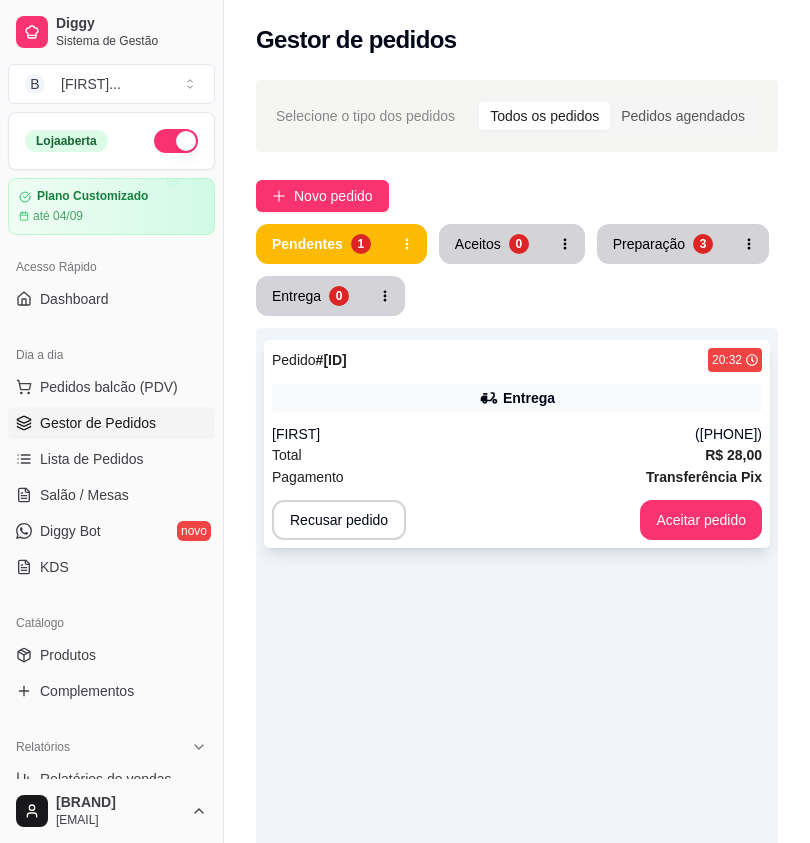 click on "Pedido # [ORDER_ID] [TIME] Entrega [FIRST] ([PHONE]) Total R$ 28,00 Pagamento Transferência Pix Recusar pedido Aceitar pedido" at bounding box center [517, 444] 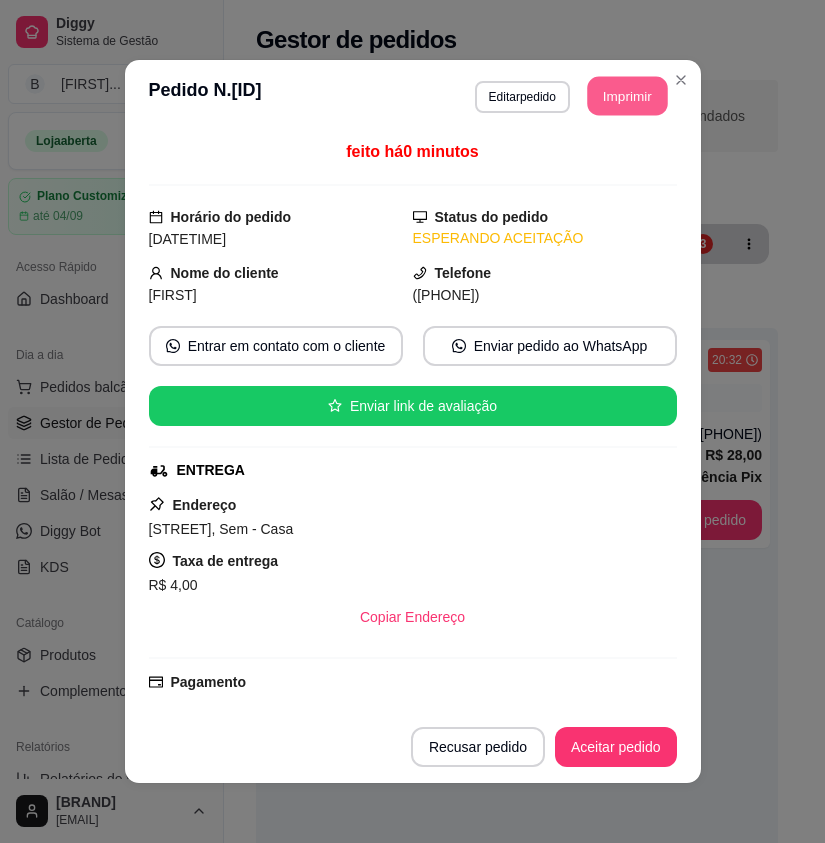 click on "Imprimir" at bounding box center [627, 96] 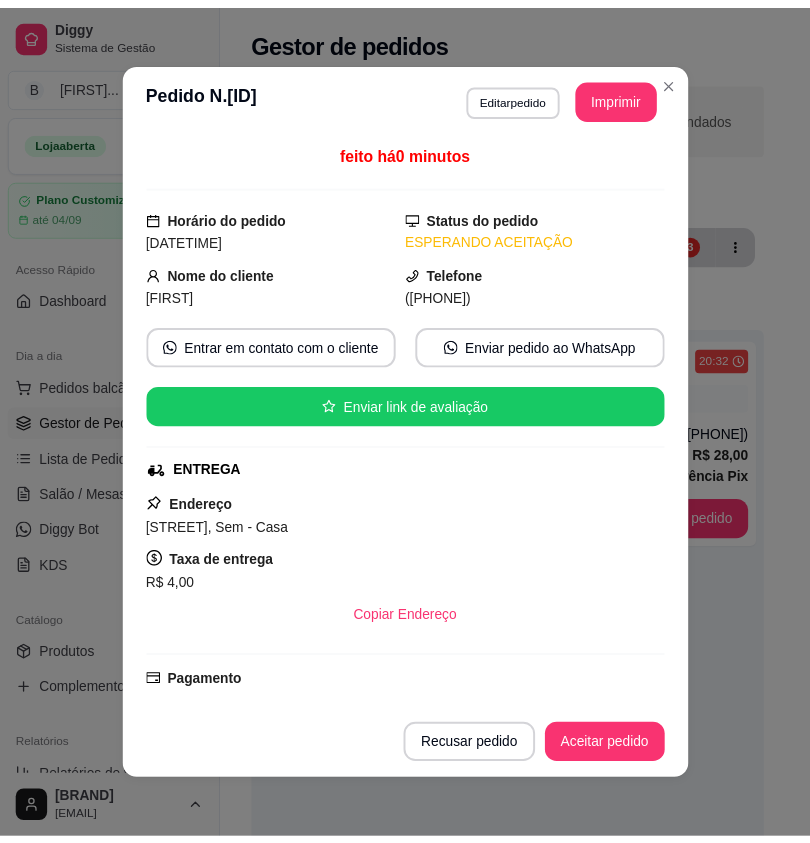 scroll, scrollTop: 0, scrollLeft: 0, axis: both 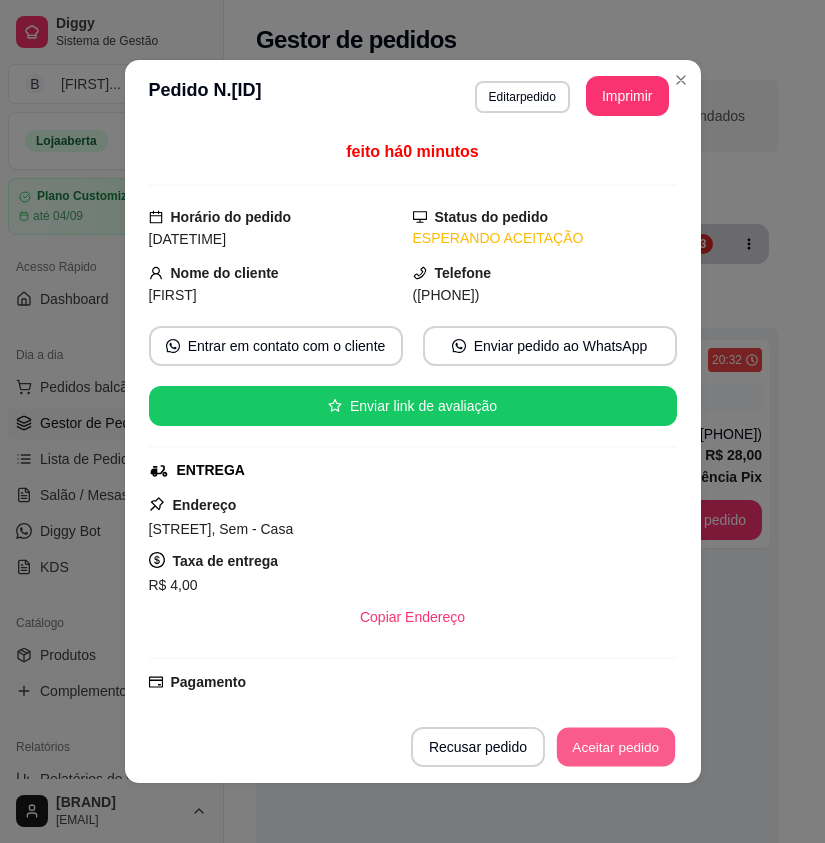 click on "Aceitar pedido" at bounding box center [616, 747] 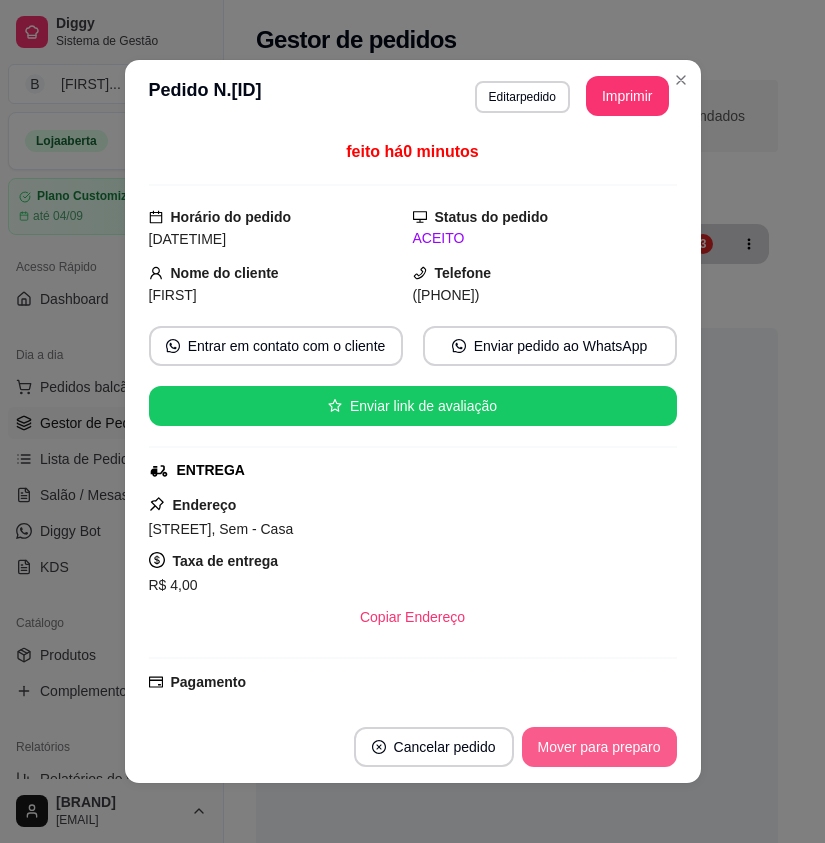 click on "Mover para preparo" at bounding box center [599, 747] 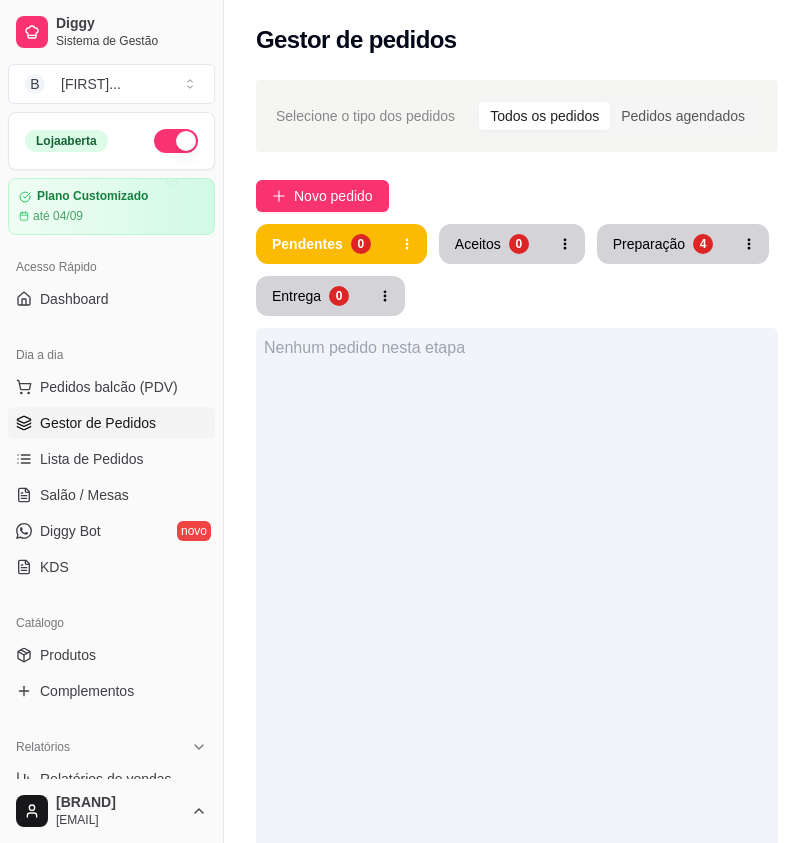 click on "Selecione o tipo dos pedidos Todos os pedidos Pedidos agendados Novo pedido Pendentes 0 Aceitos 0 Preparação 4 Entrega 0 Nenhum pedido nesta etapa" at bounding box center (517, 631) 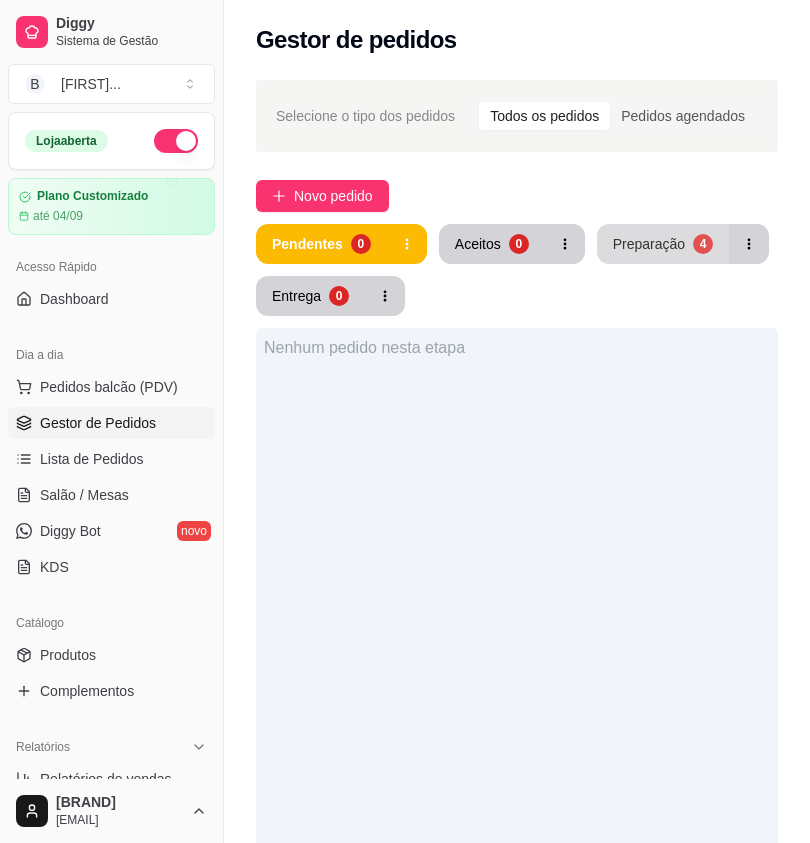 click on "Preparação" at bounding box center [649, 244] 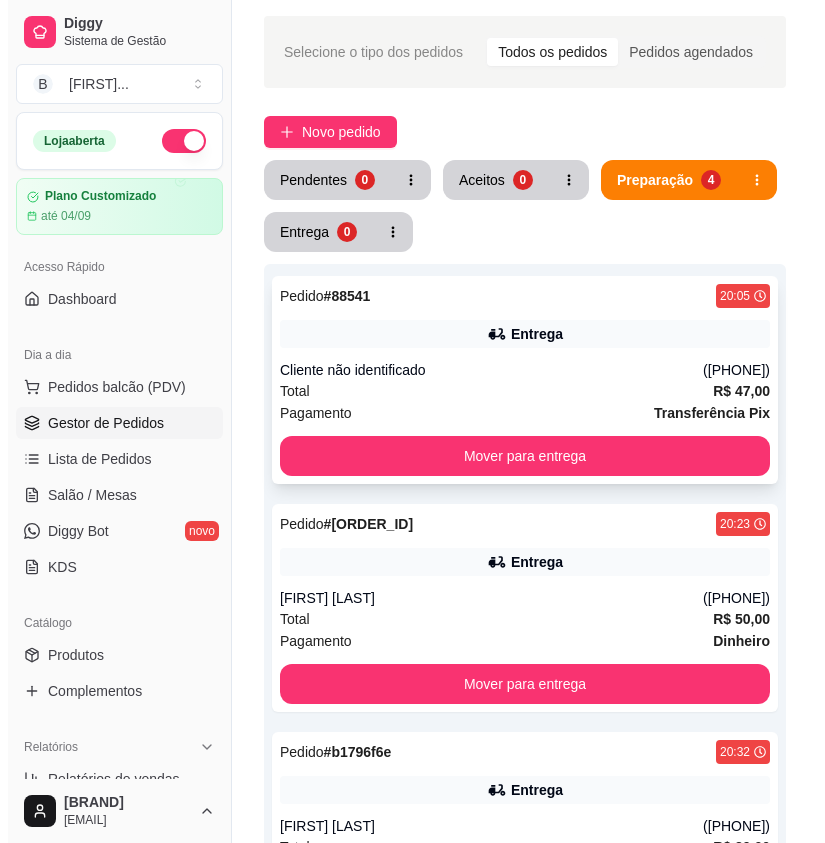 scroll, scrollTop: 100, scrollLeft: 0, axis: vertical 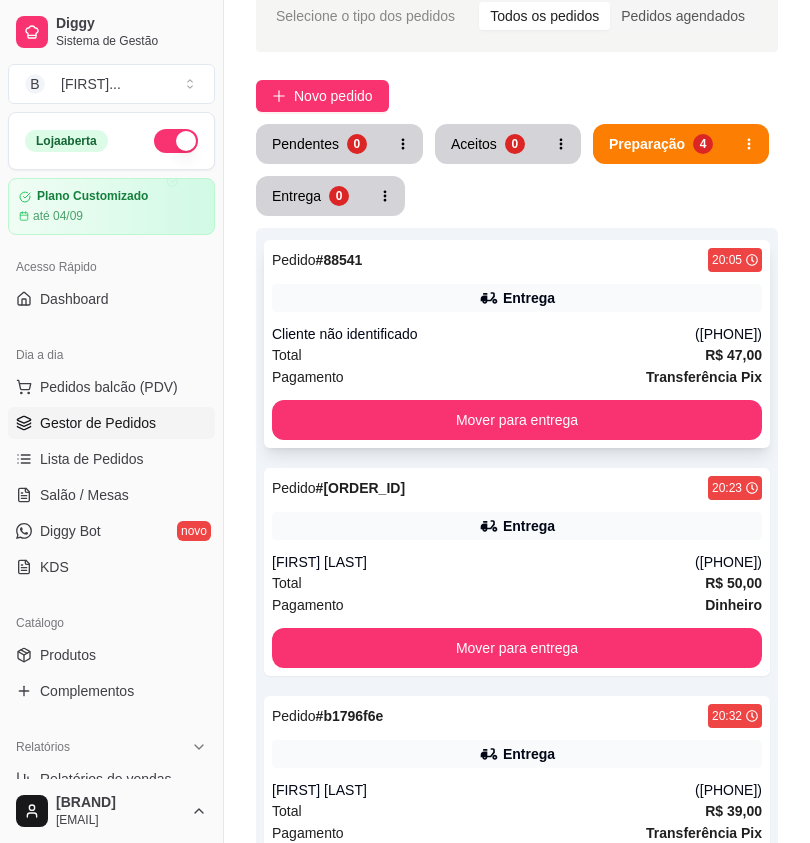 click on "Entrega" at bounding box center [517, 298] 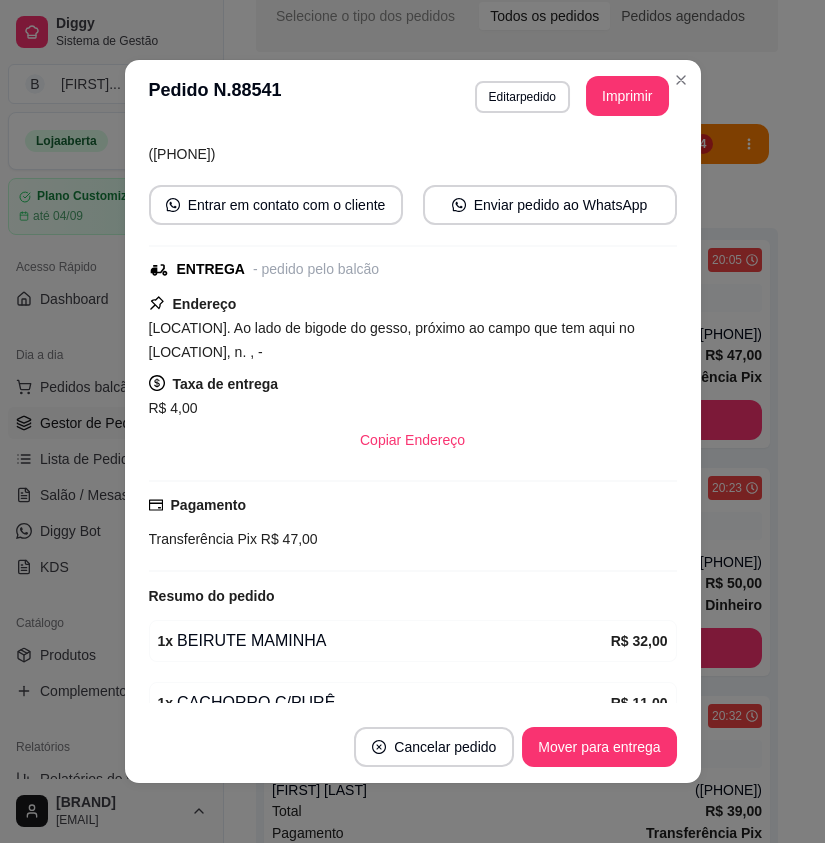 scroll, scrollTop: 292, scrollLeft: 0, axis: vertical 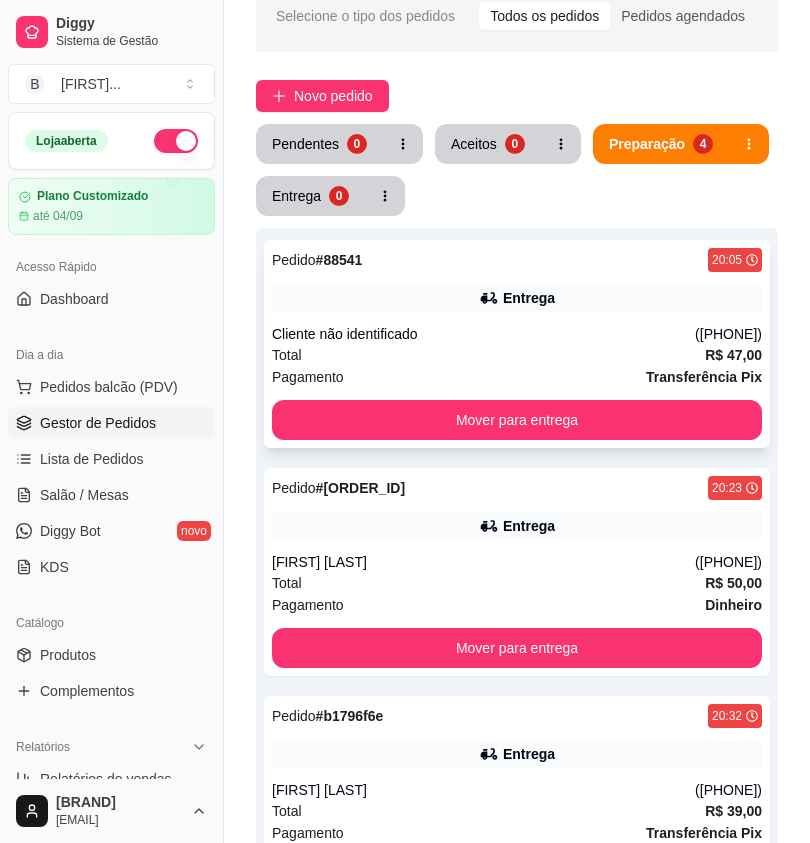 click on "Cliente não identificado" at bounding box center (483, 334) 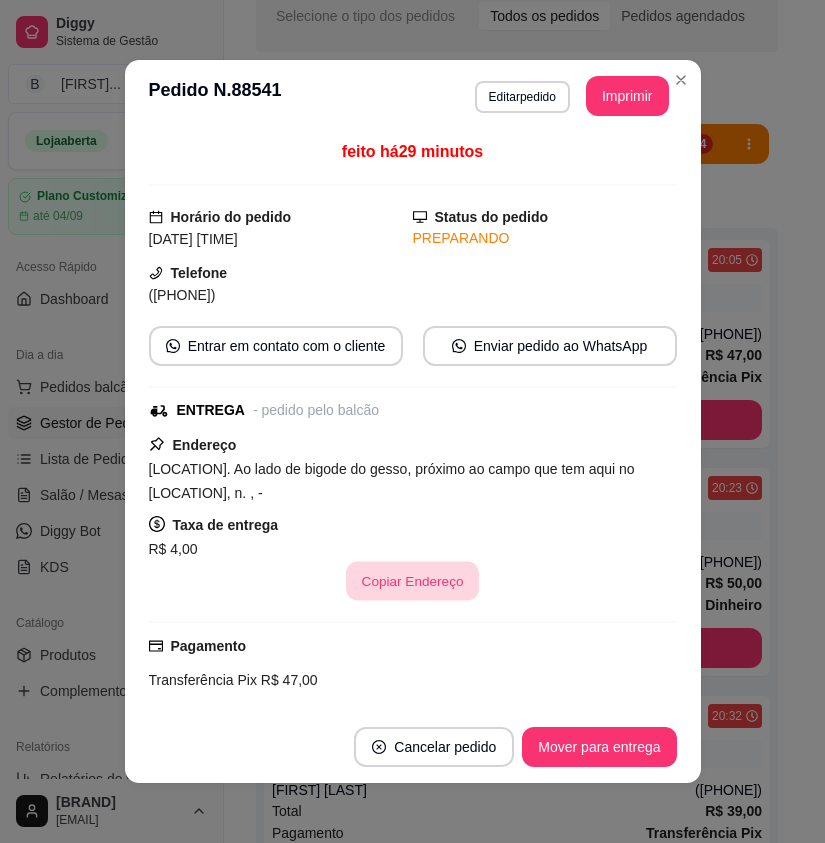 click on "Copiar Endereço" at bounding box center [412, 581] 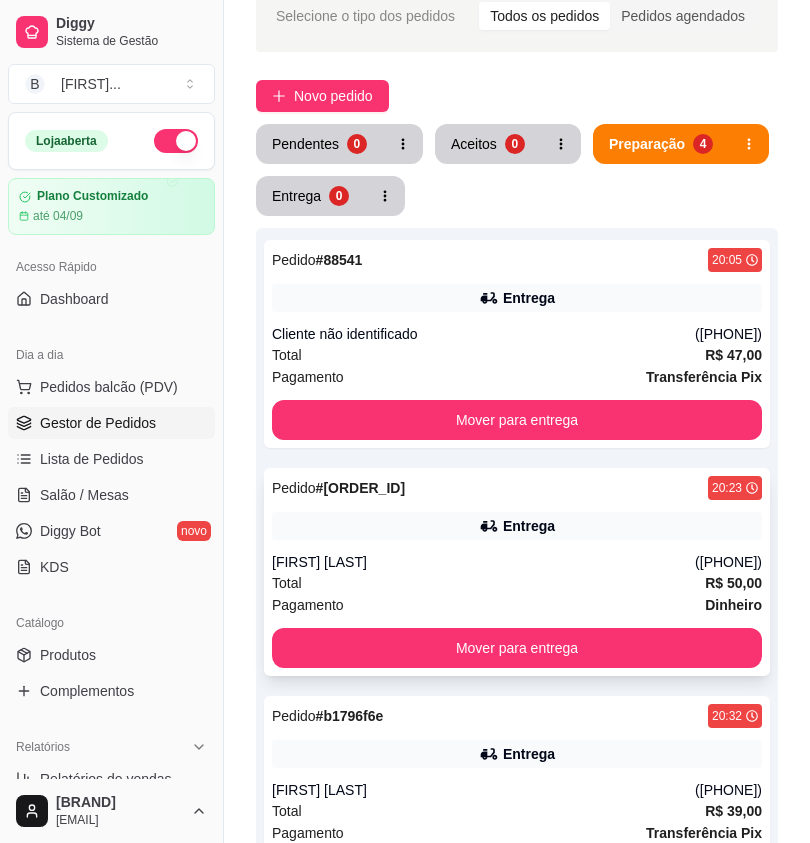 click on "Entrega" at bounding box center (529, 526) 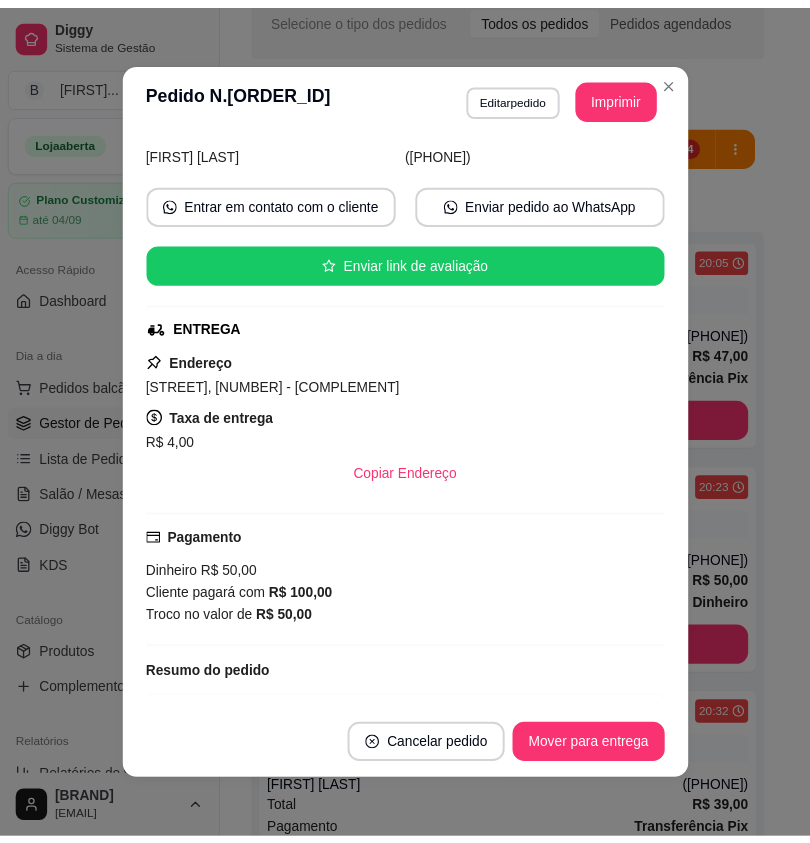 scroll, scrollTop: 320, scrollLeft: 0, axis: vertical 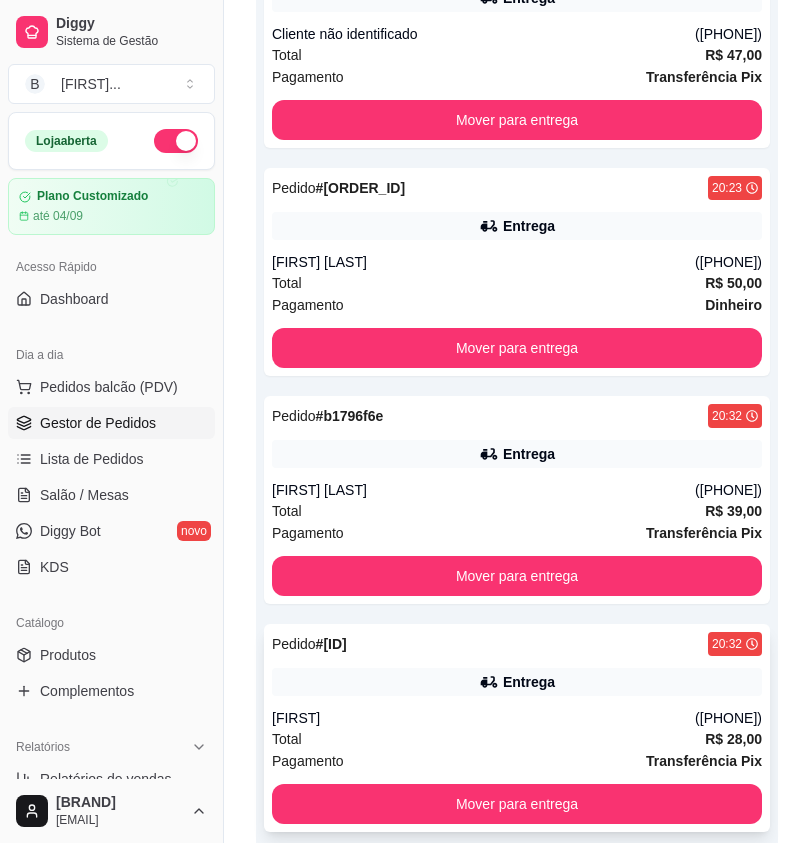 click on "Pedido # [ORDER_ID] [TIME] Entrega [FIRST] ([PHONE]) Total R$ 28,00 Pagamento Transferência Pix Mover para entrega" at bounding box center [517, 728] 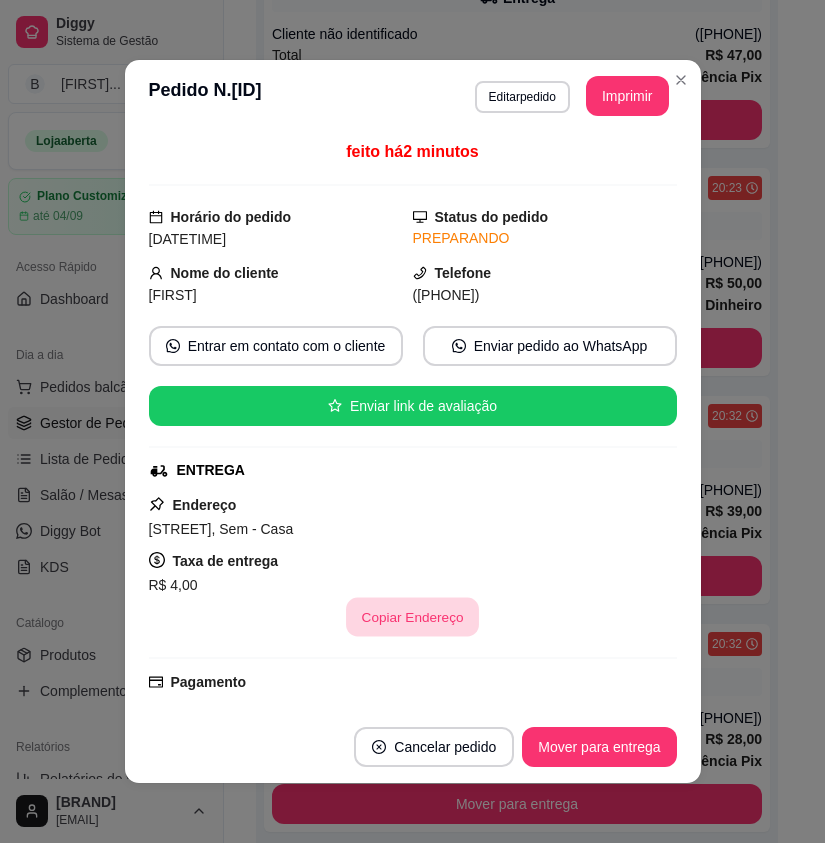 click on "Copiar Endereço" at bounding box center (412, 617) 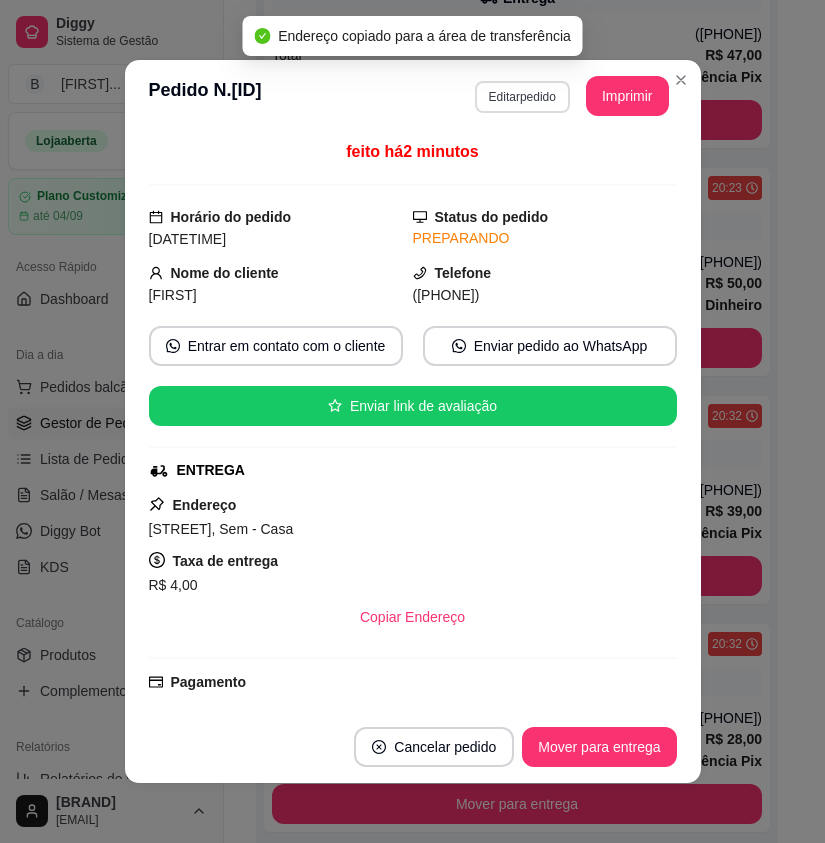 click on "Editar  pedido" at bounding box center (522, 97) 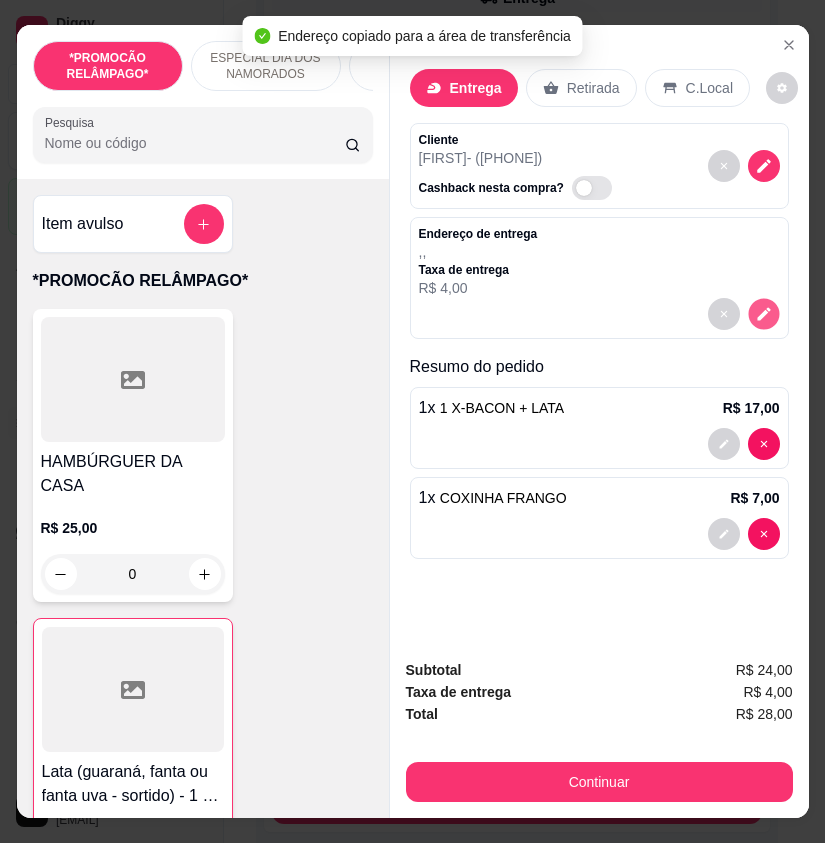 click 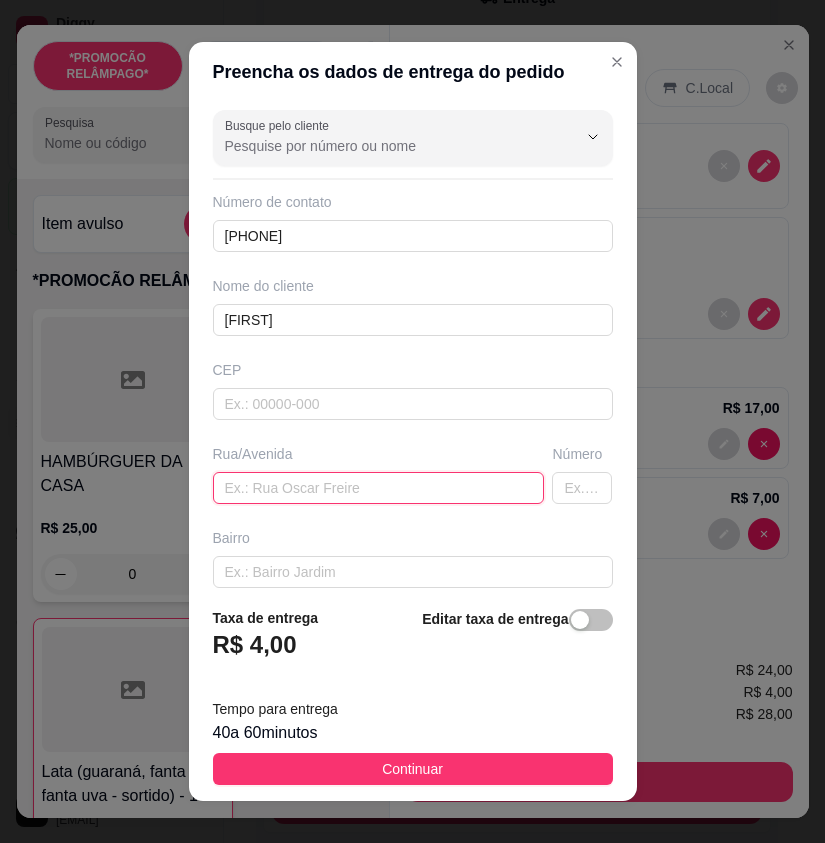 paste on "[STREET], Sem - Casa" 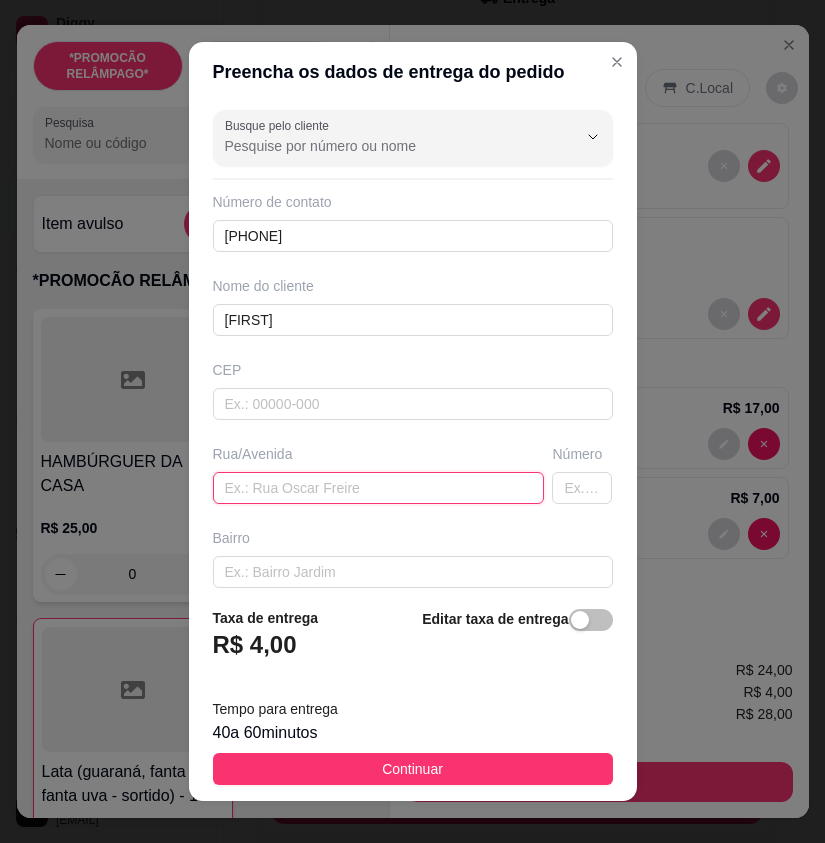 type on "[STREET], Sem - Casa" 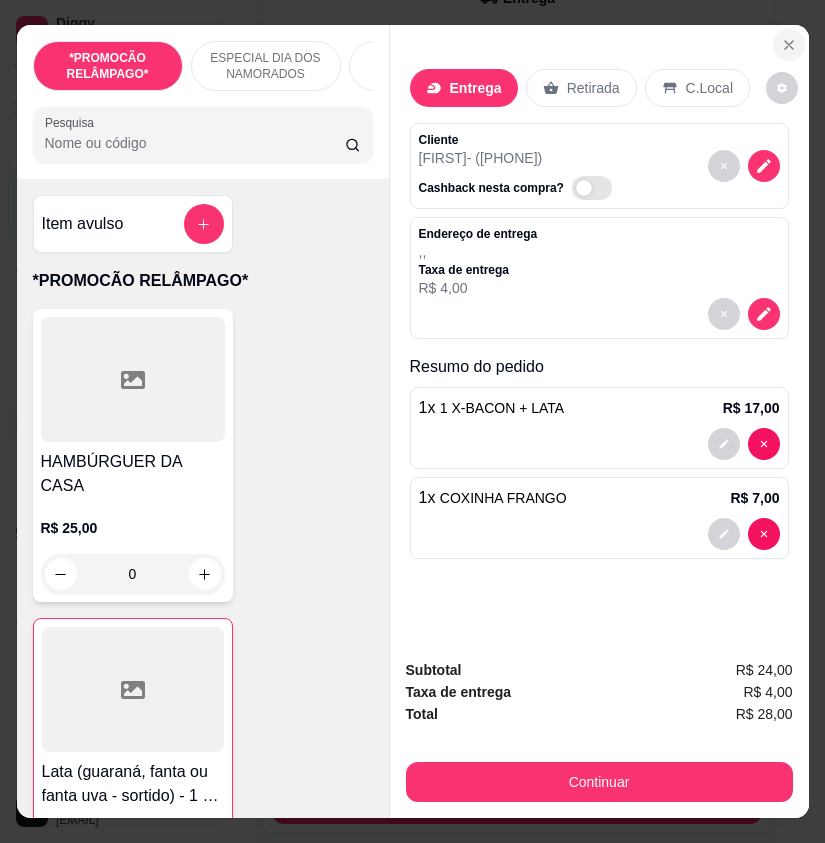 click 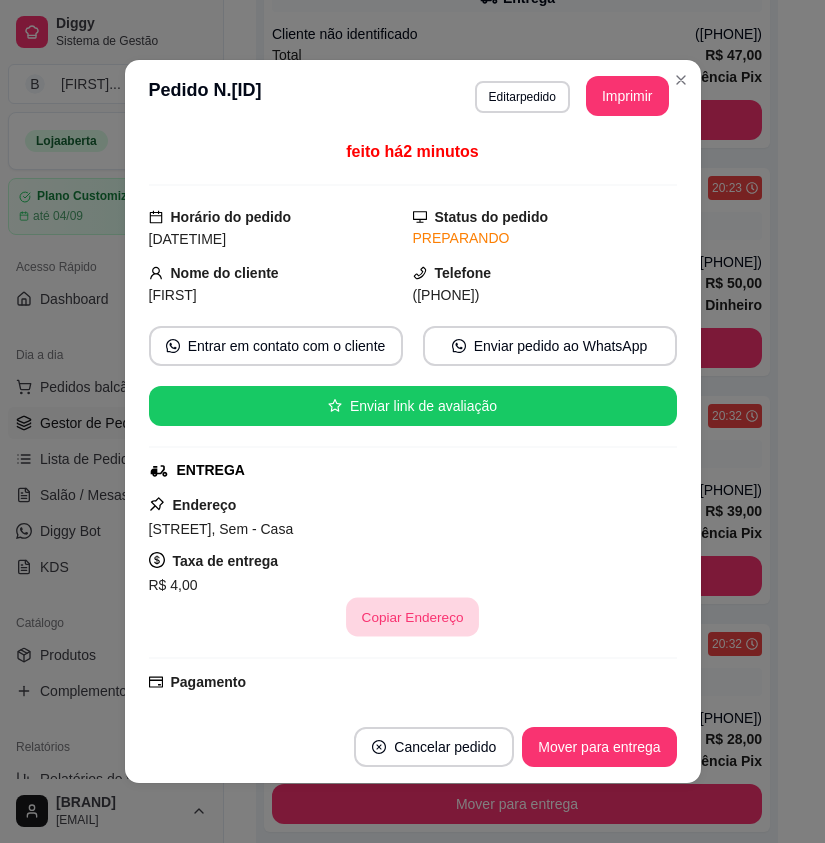 click on "Copiar Endereço" at bounding box center [412, 617] 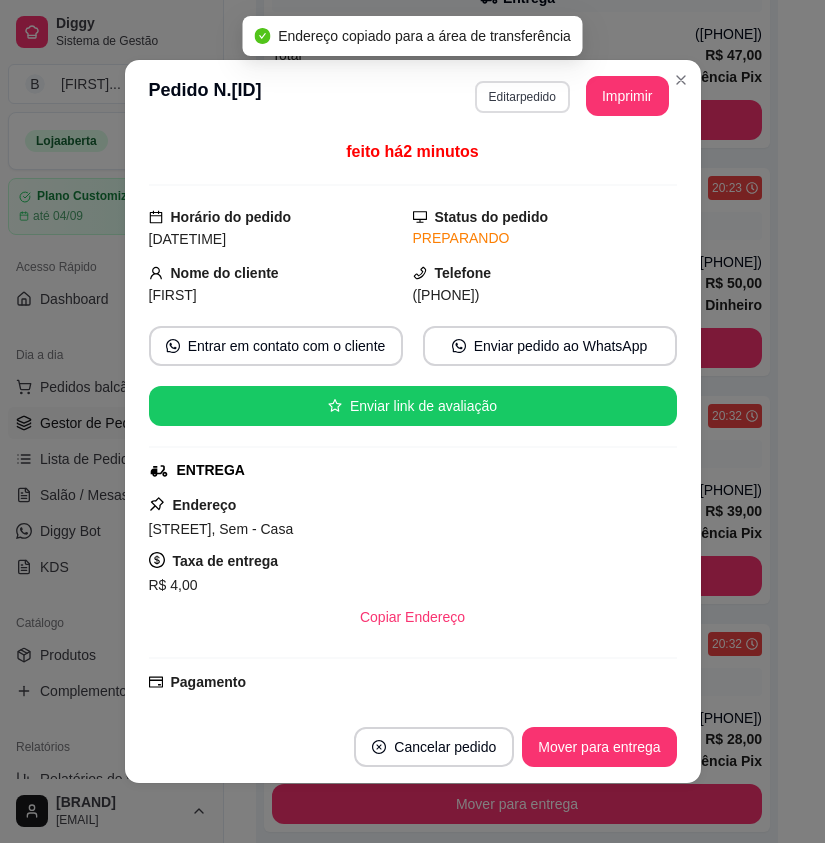 click on "Editar  pedido" at bounding box center (522, 97) 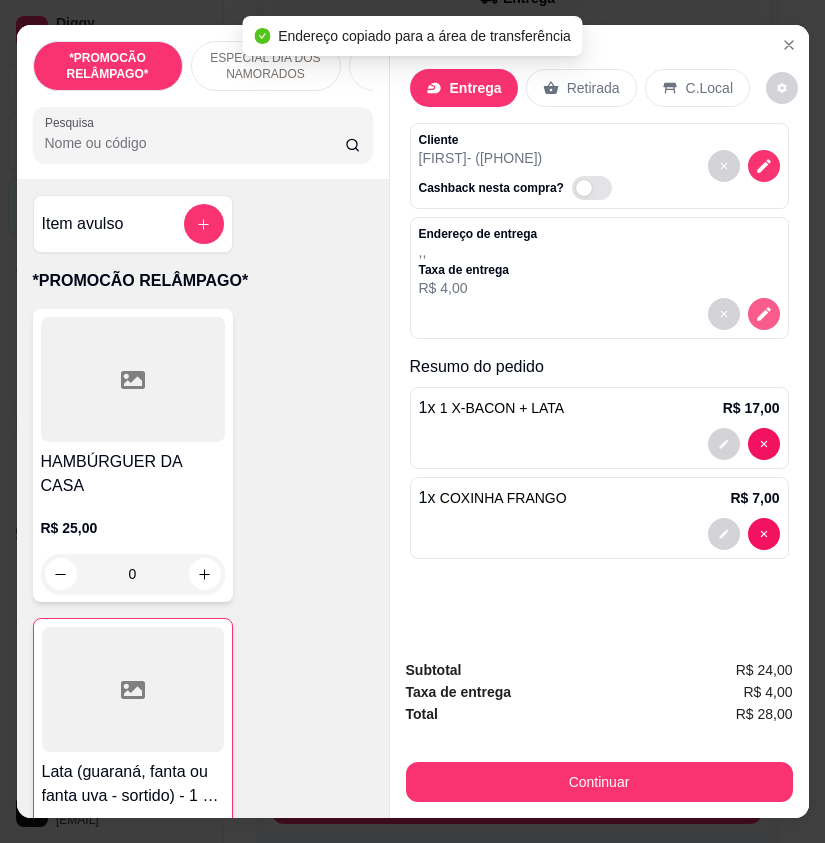 click 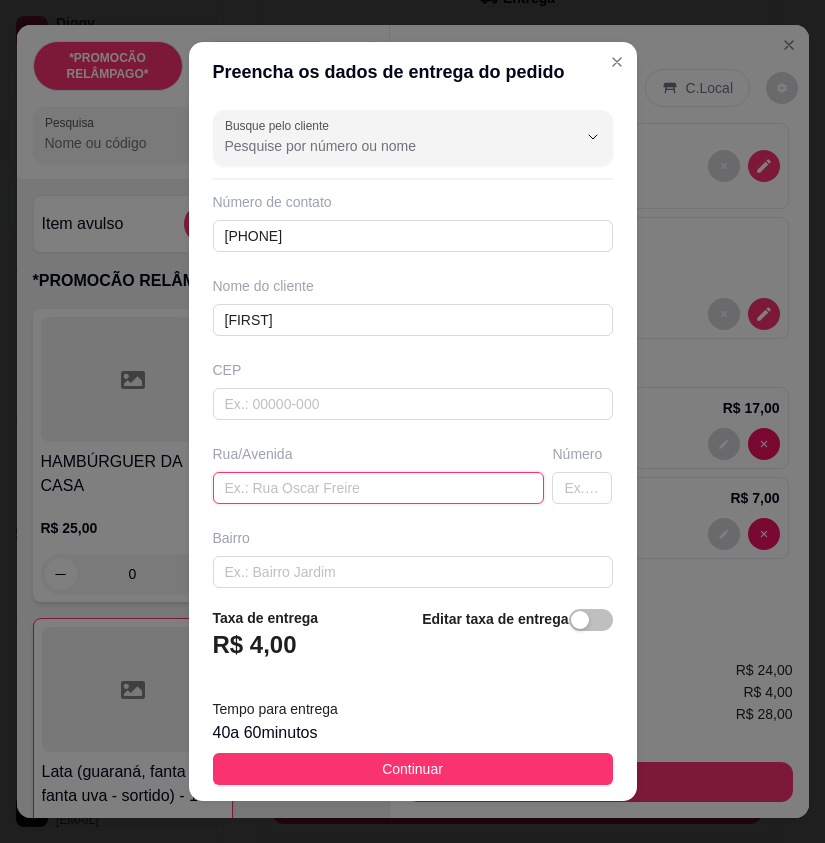 paste on "[STREET], Sem - Casa" 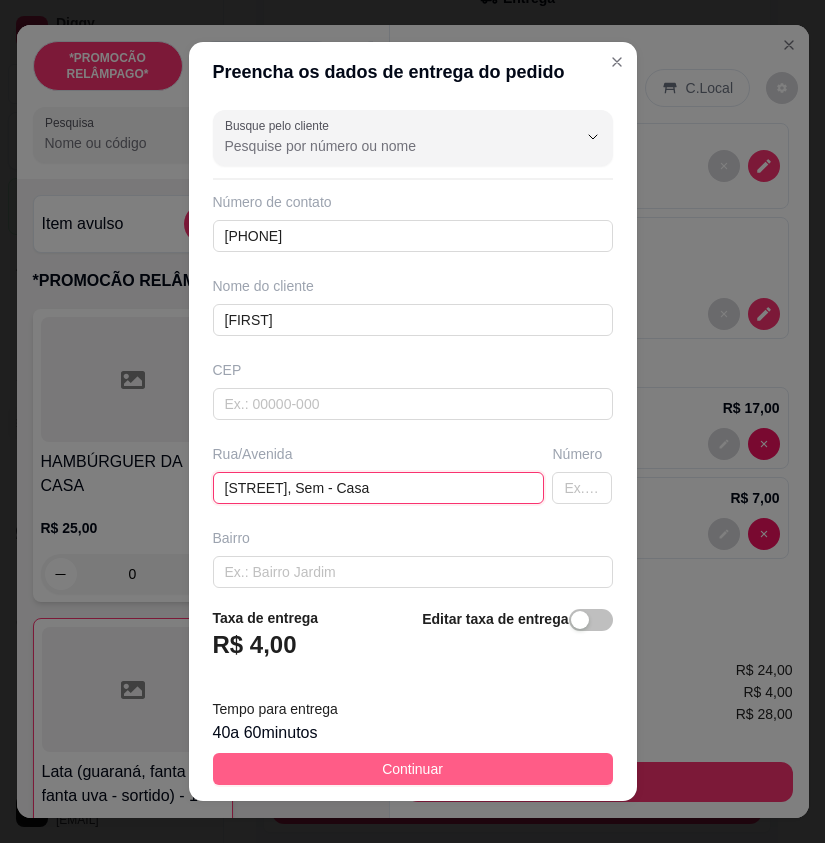type on "[STREET], Sem - Casa" 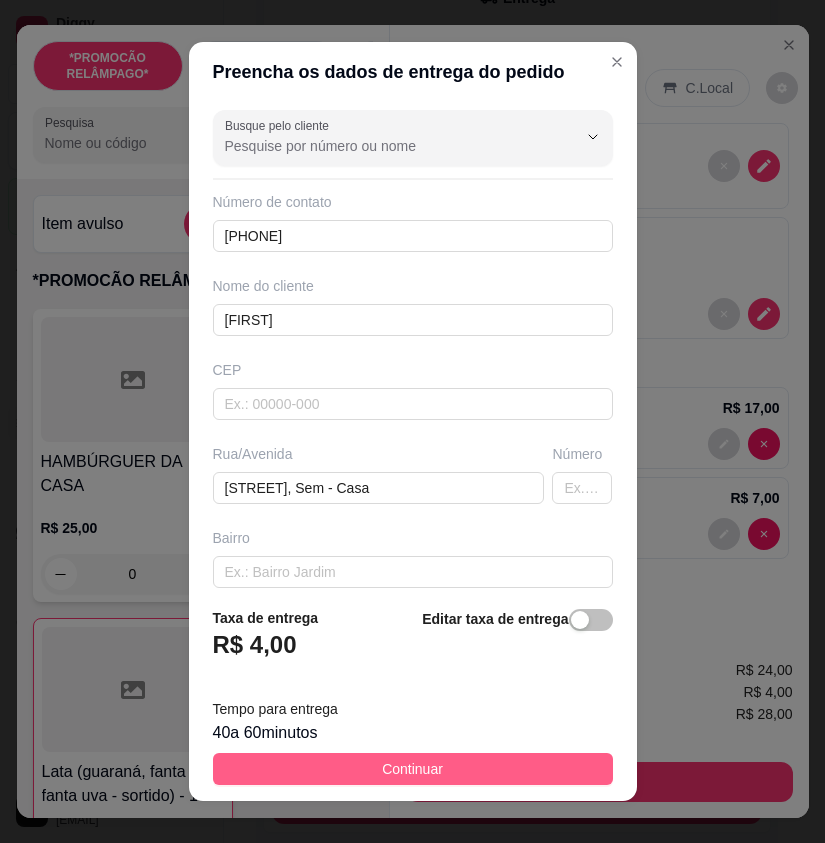 click on "Continuar" at bounding box center [413, 769] 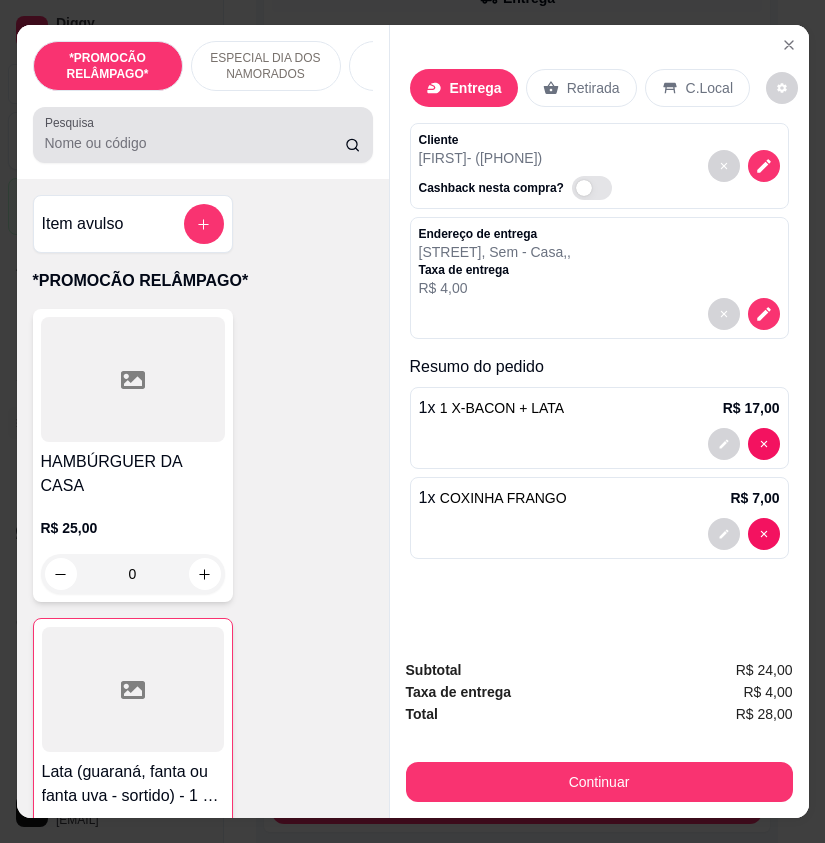 click at bounding box center [203, 135] 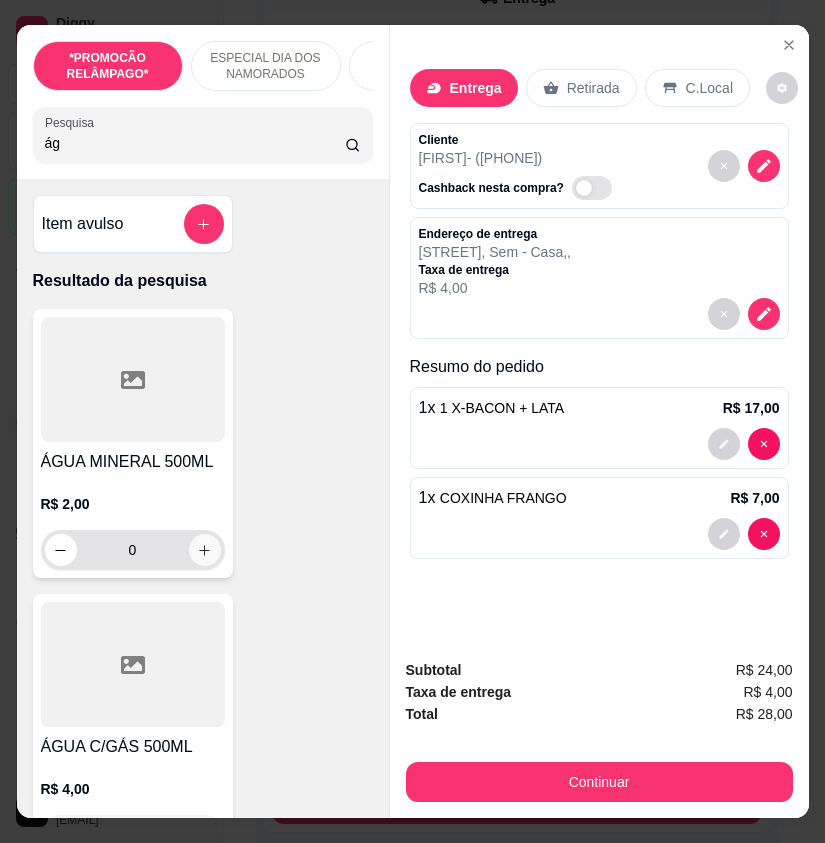 type on "ág" 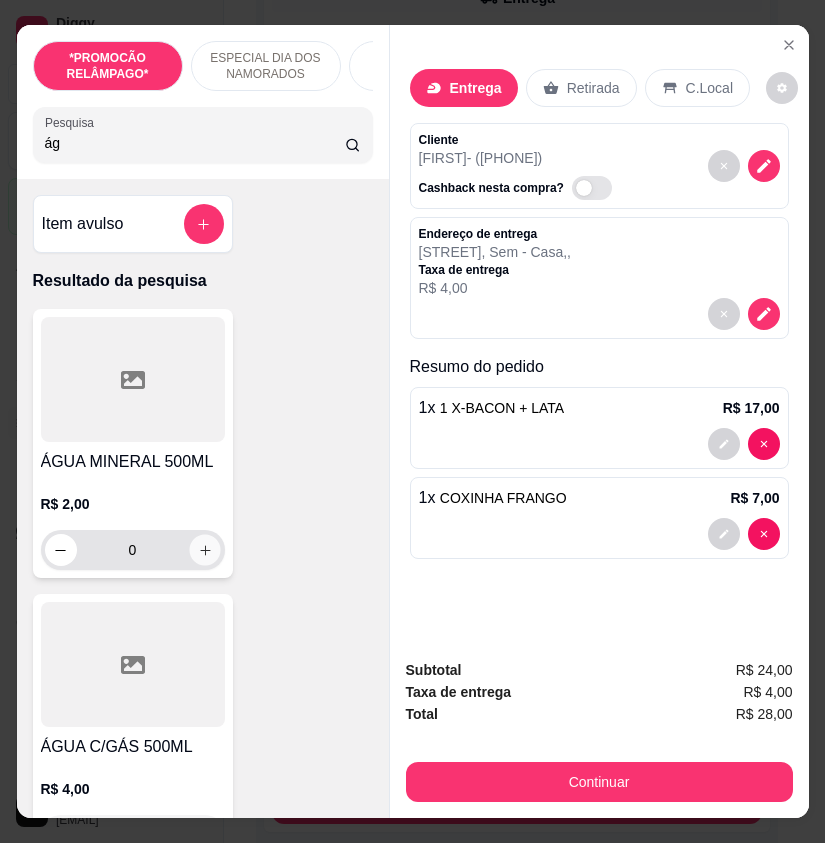 click at bounding box center (204, 550) 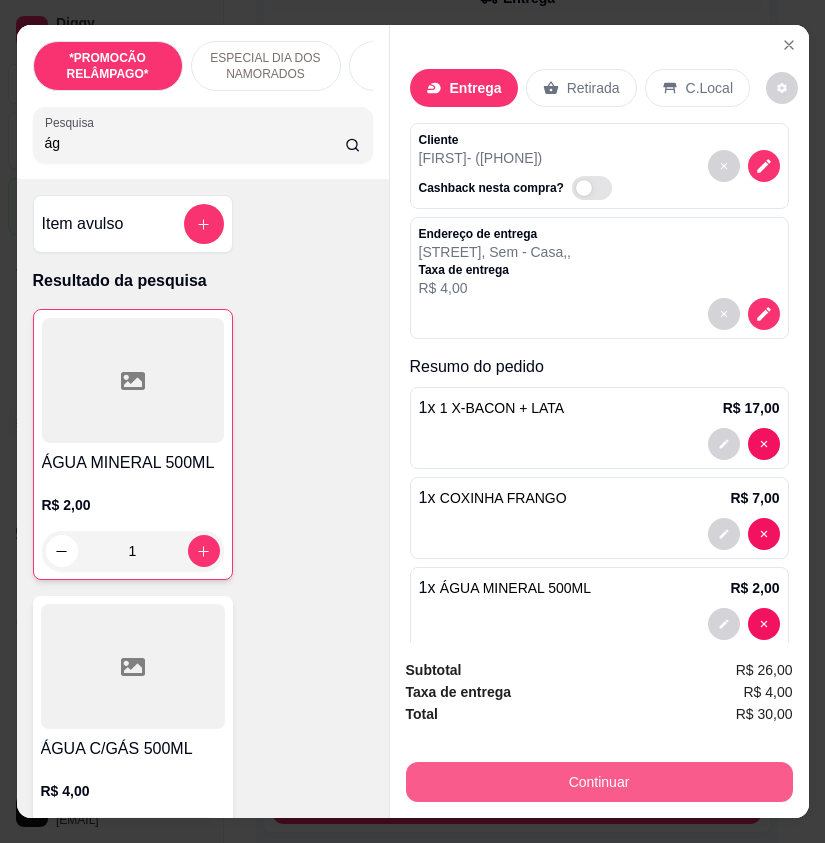 click on "Continuar" at bounding box center [599, 782] 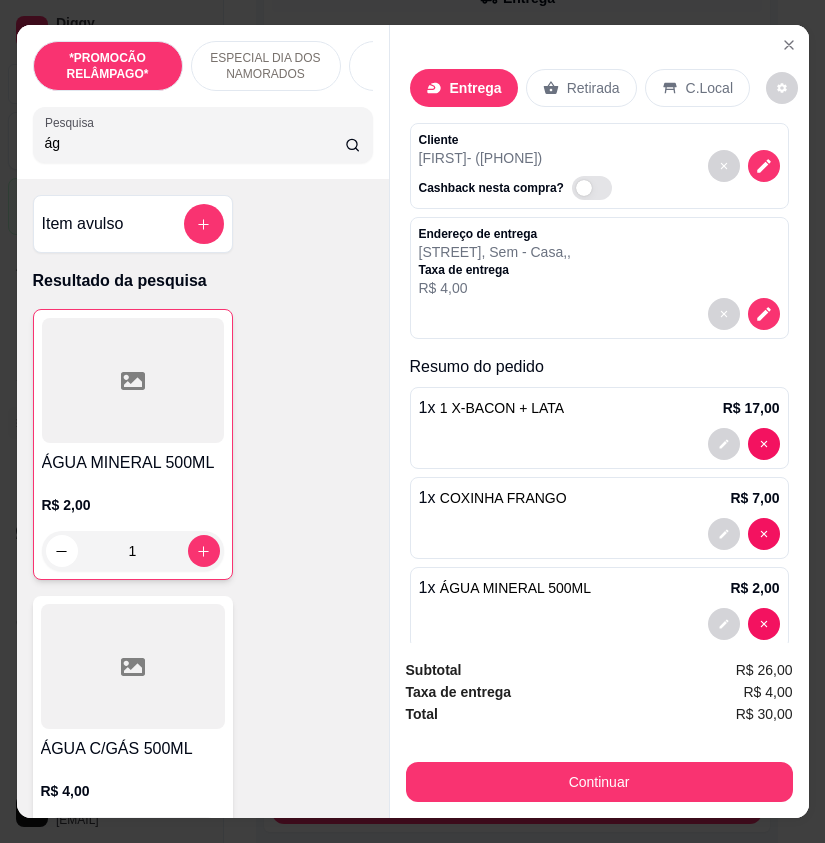click on "Pix" at bounding box center (276, 443) 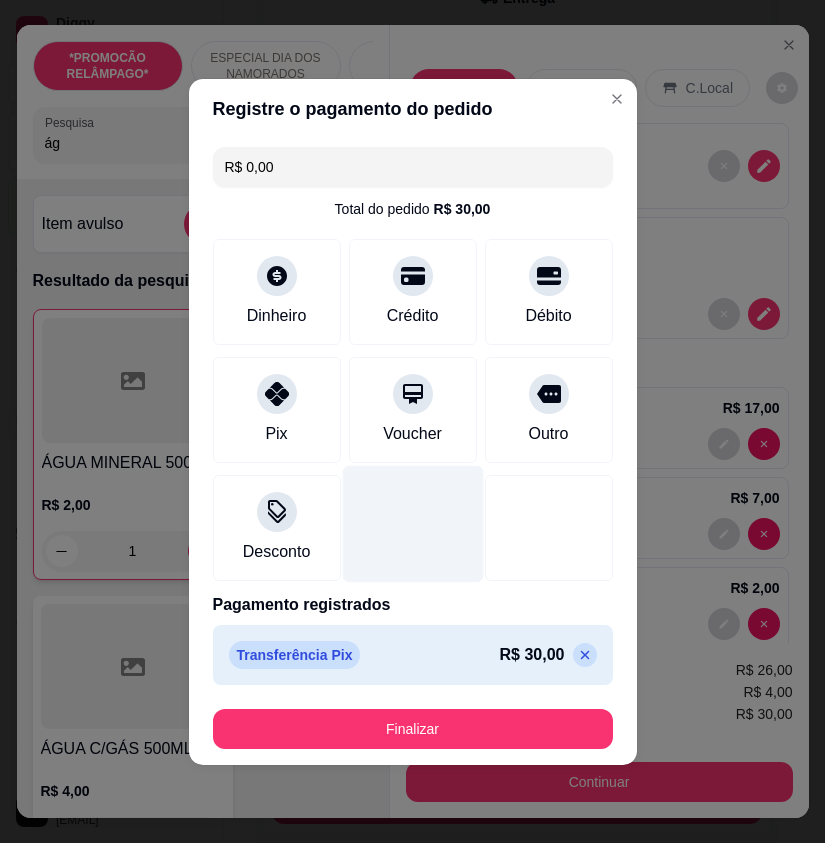 type on "R$ 0,00" 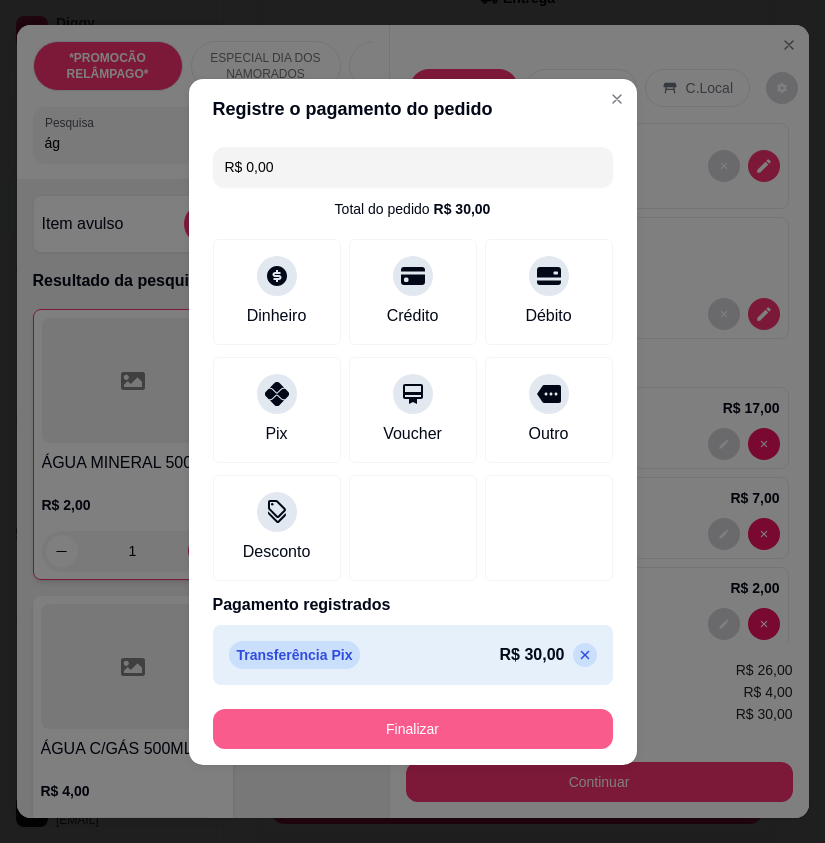 click on "Finalizar" at bounding box center (413, 729) 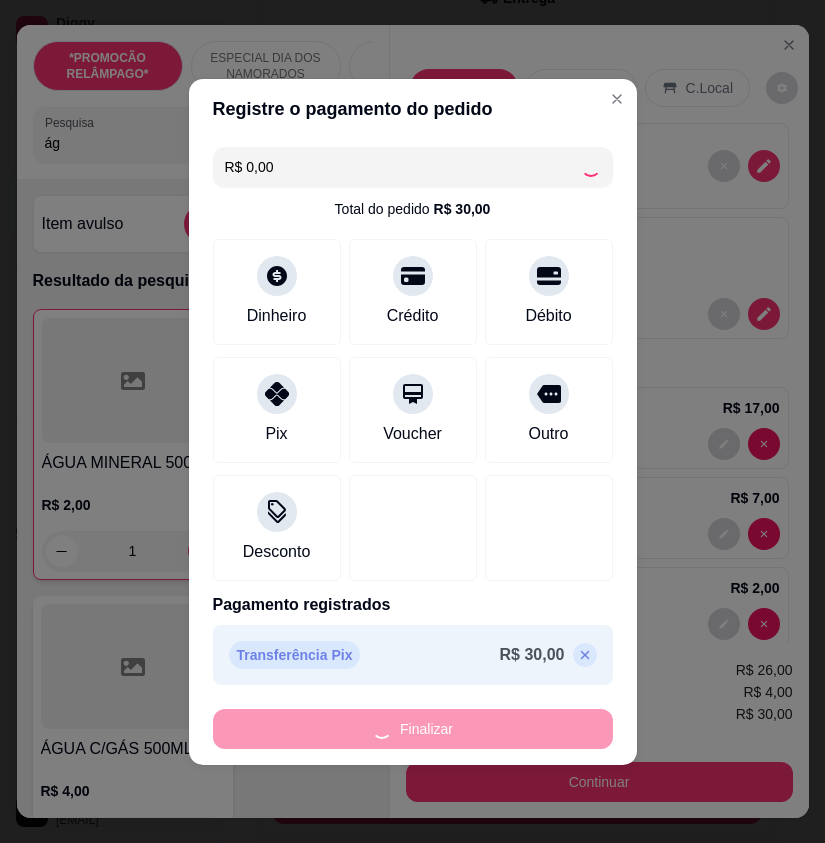 type on "0" 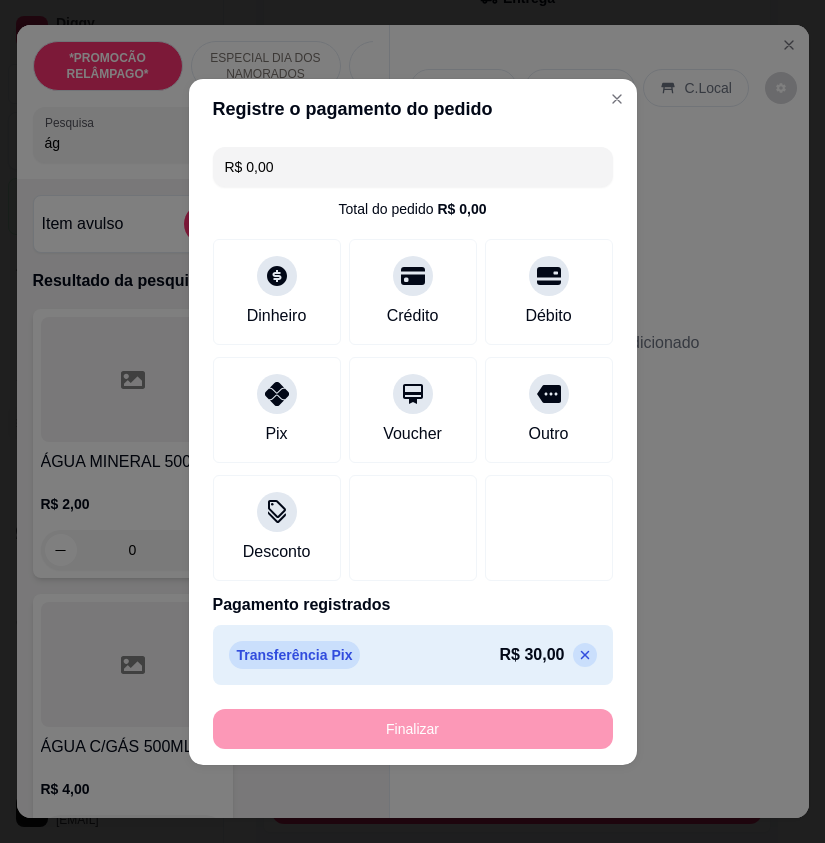 type on "-R$ 30,00" 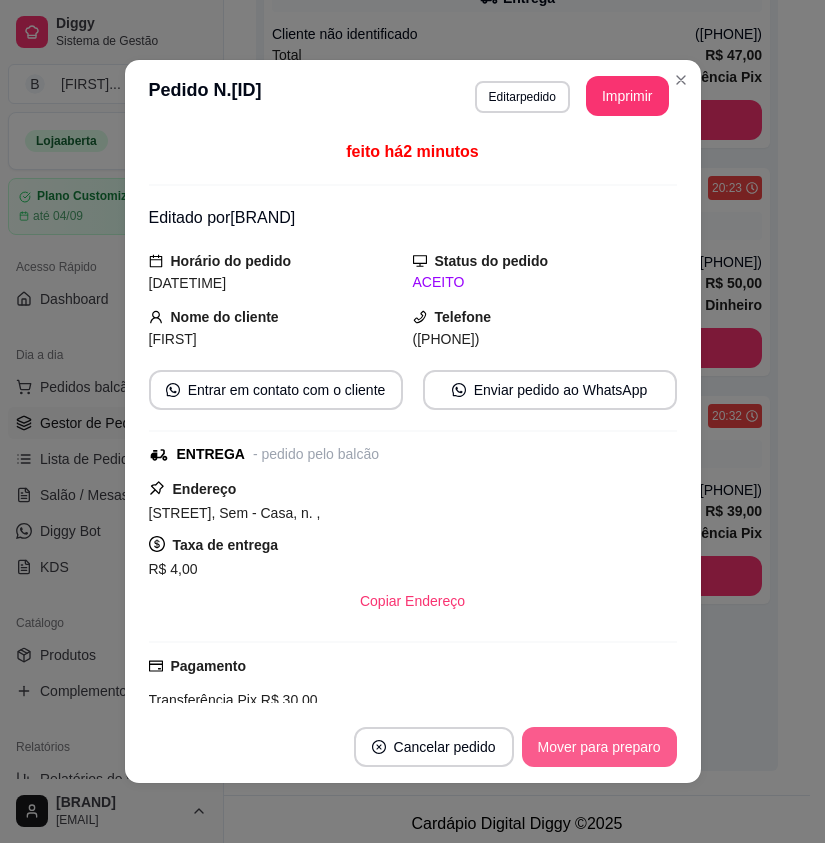 click on "Mover para preparo" at bounding box center [599, 747] 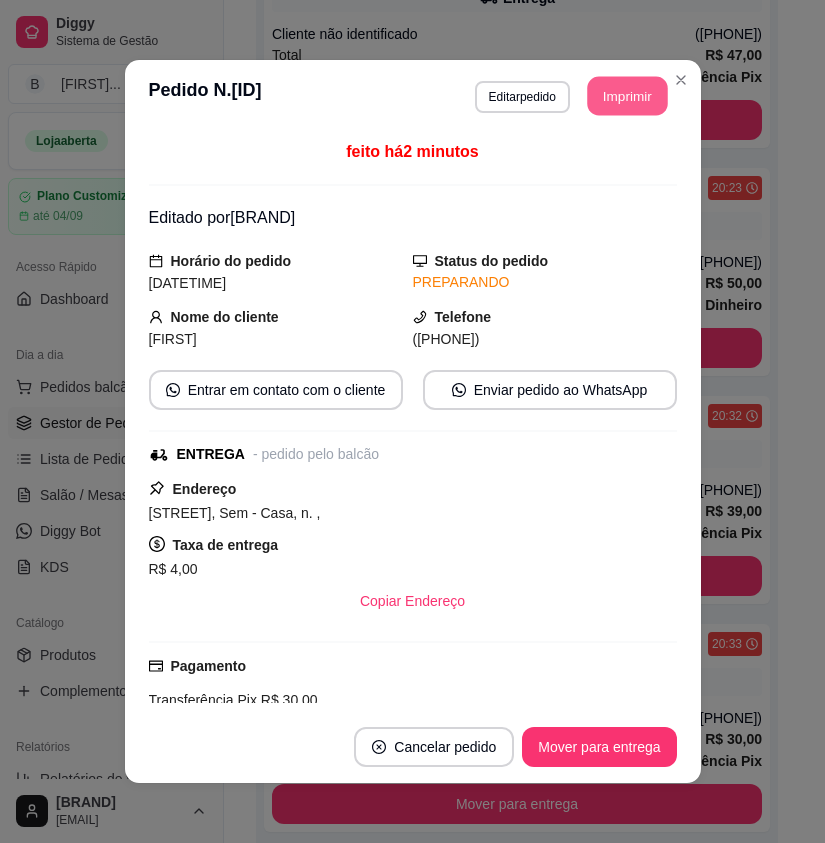 click on "Imprimir" at bounding box center (627, 96) 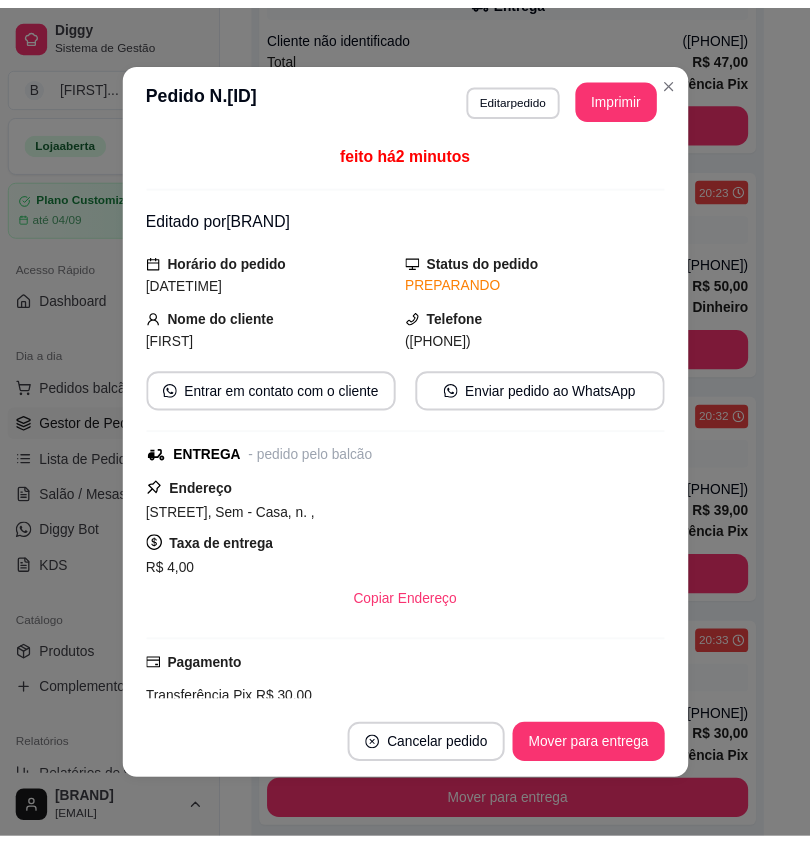 scroll, scrollTop: 0, scrollLeft: 0, axis: both 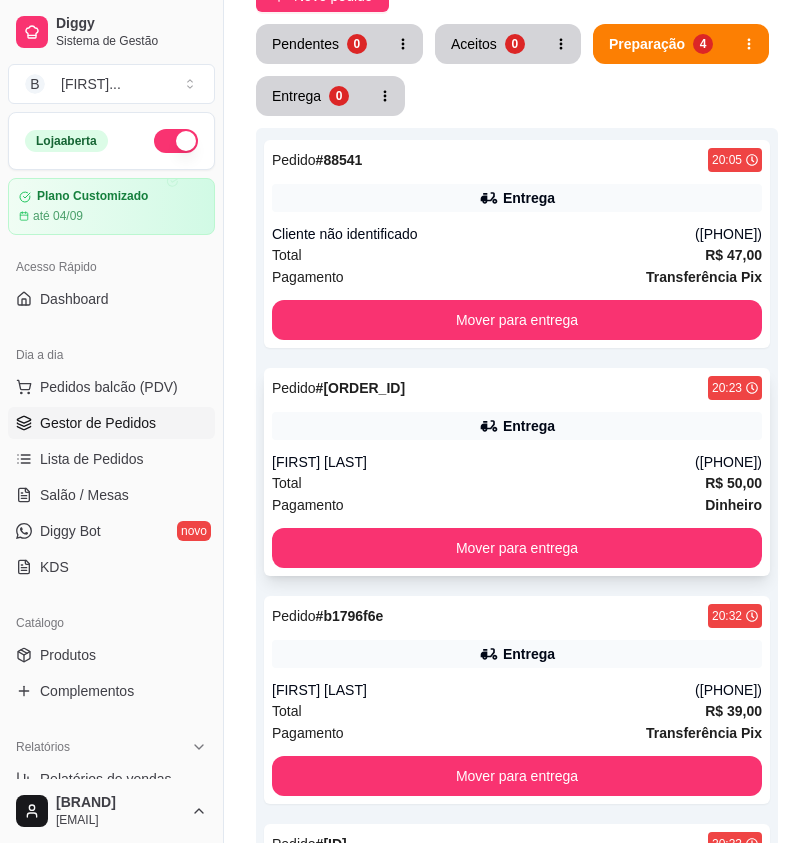 click 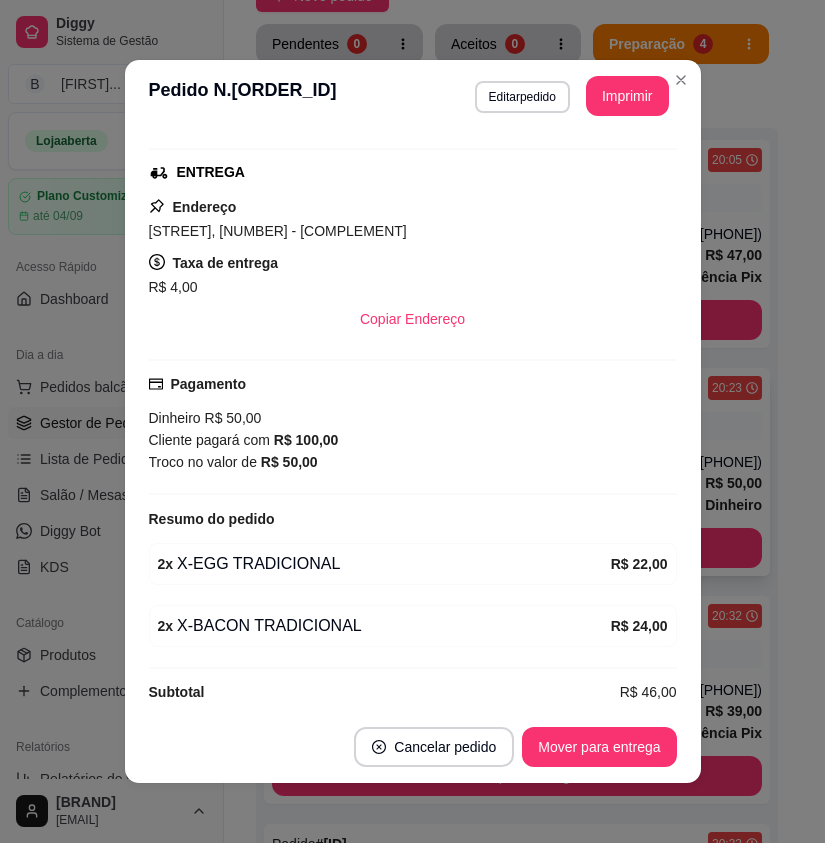 scroll, scrollTop: 320, scrollLeft: 0, axis: vertical 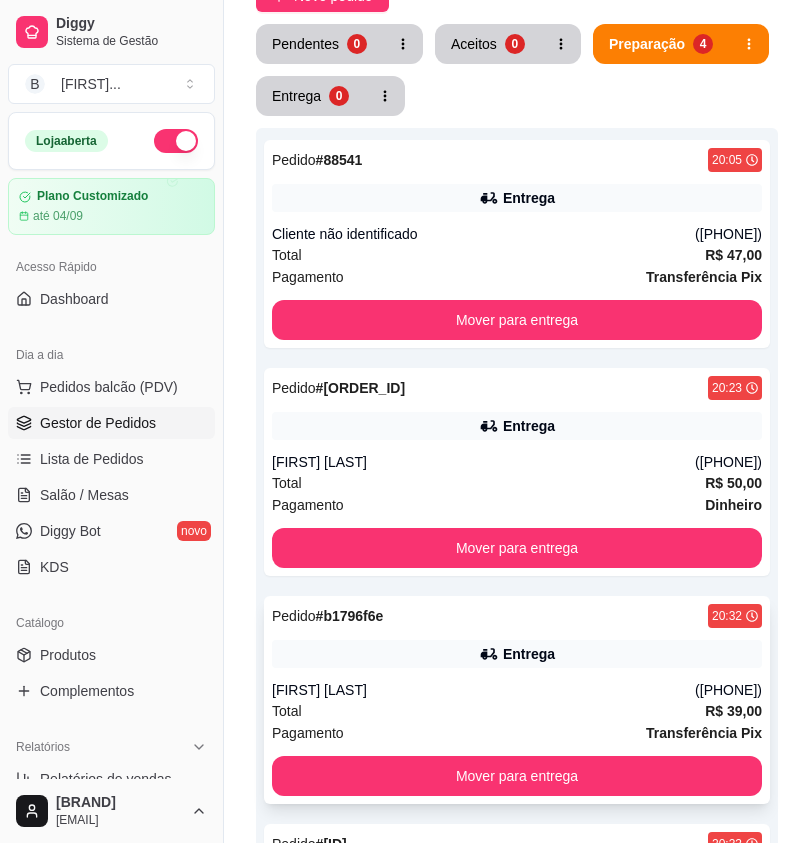click on "[FIRST] [LAST]" at bounding box center [483, 690] 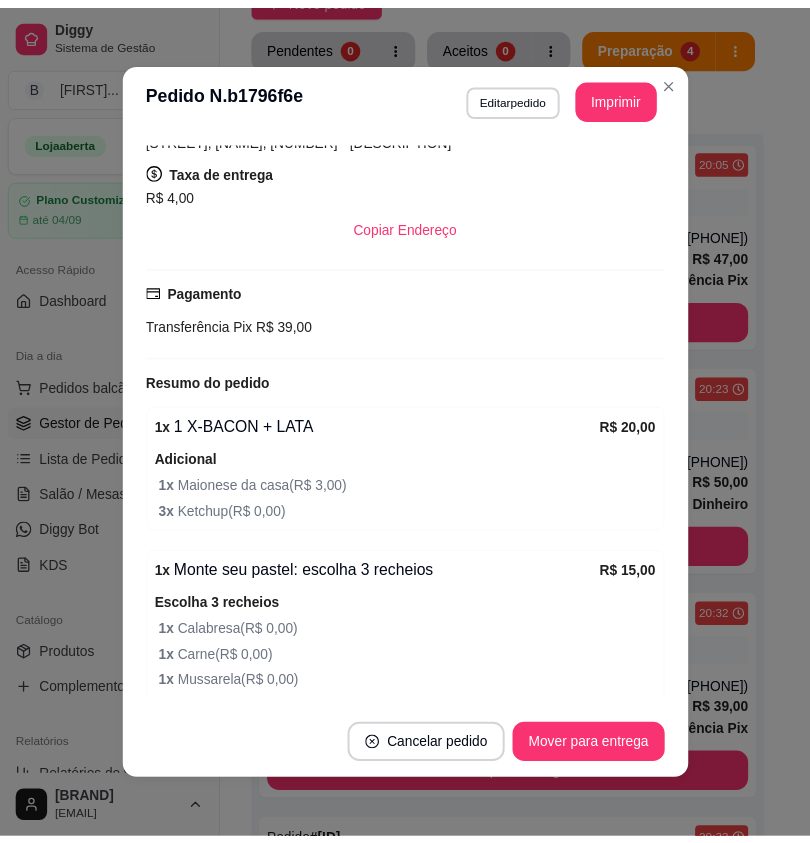 scroll, scrollTop: 400, scrollLeft: 0, axis: vertical 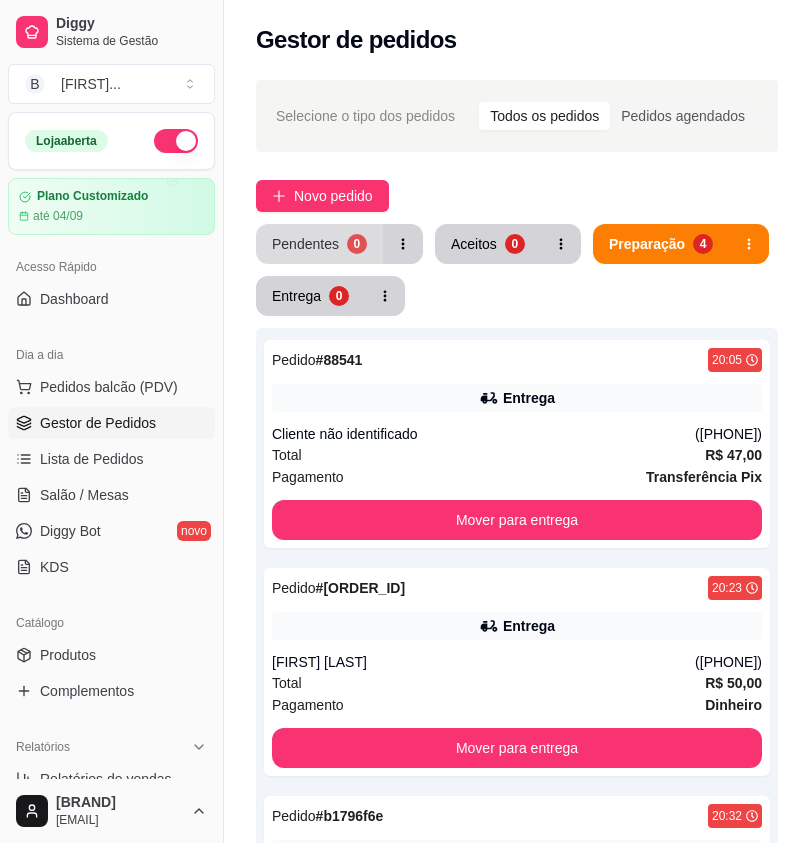 click on "0" at bounding box center [357, 244] 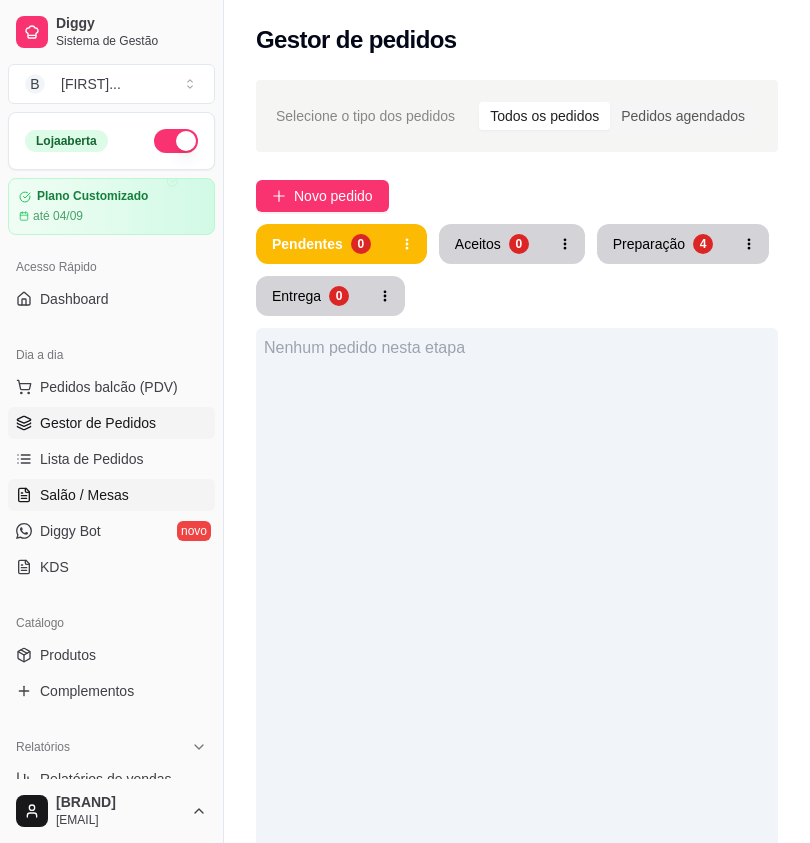 click on "Salão / Mesas" at bounding box center [111, 495] 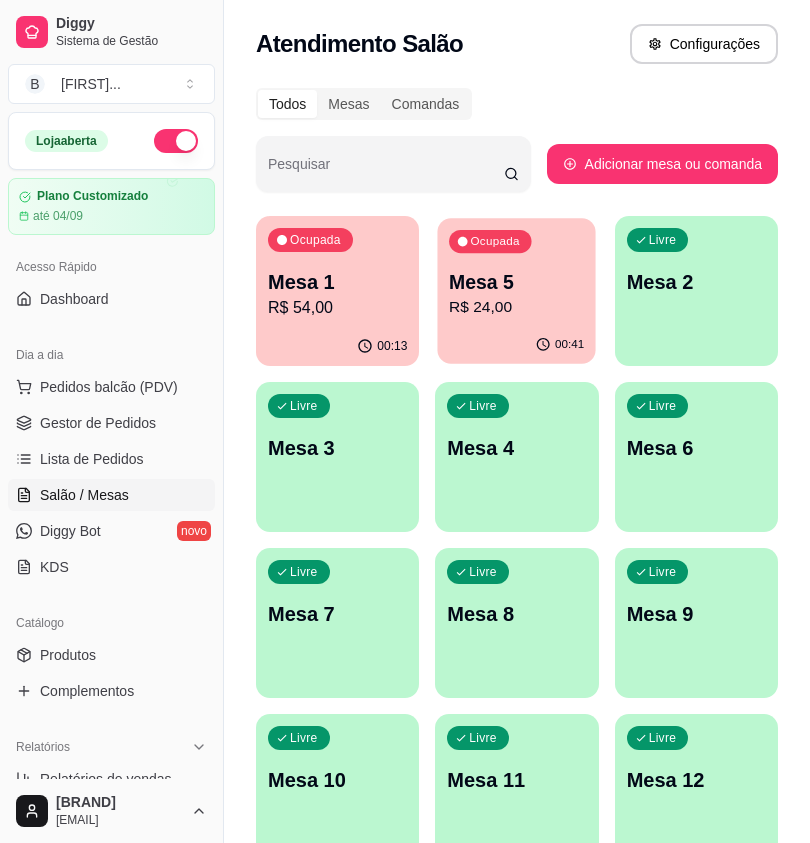 click on "Mesa 5" at bounding box center (516, 282) 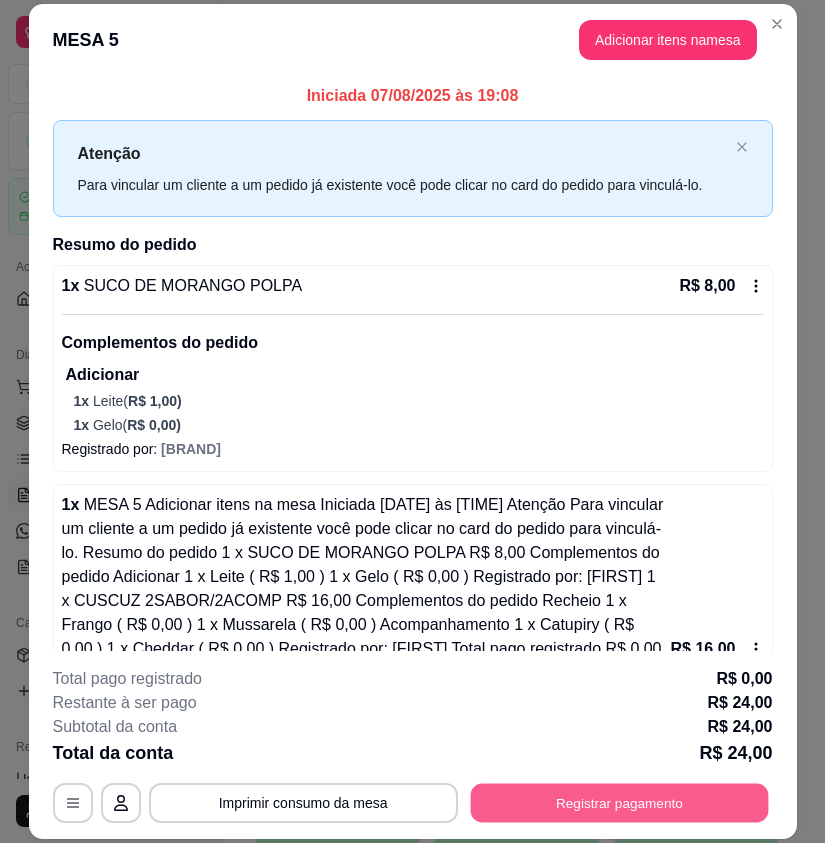 click on "Registrar pagamento" at bounding box center [619, 802] 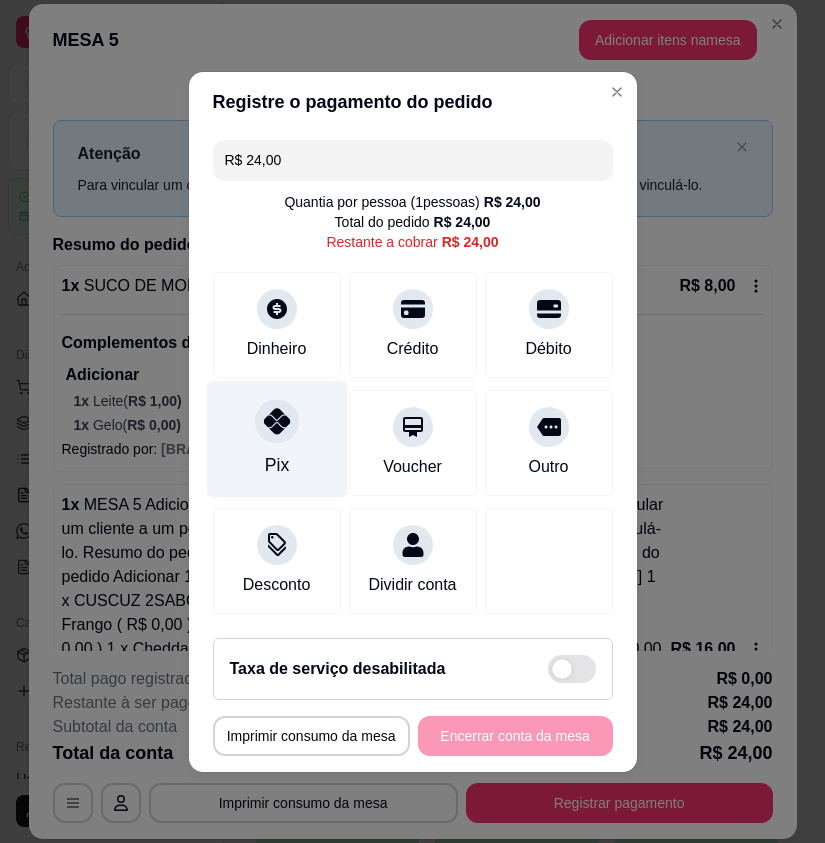 click on "Pix" at bounding box center (276, 438) 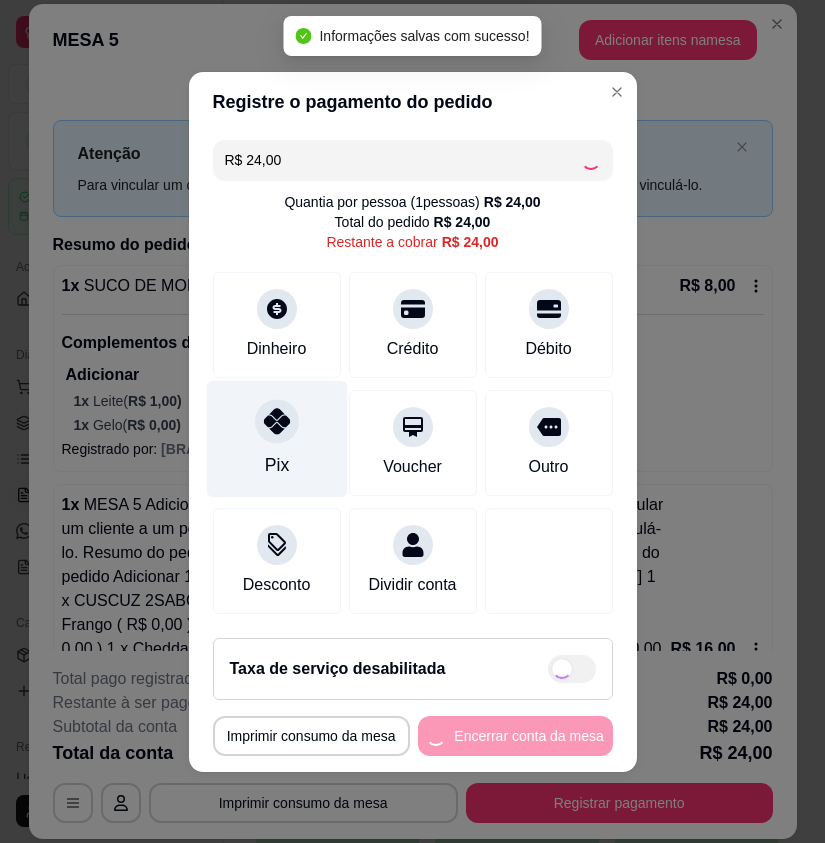 type on "R$ 0,00" 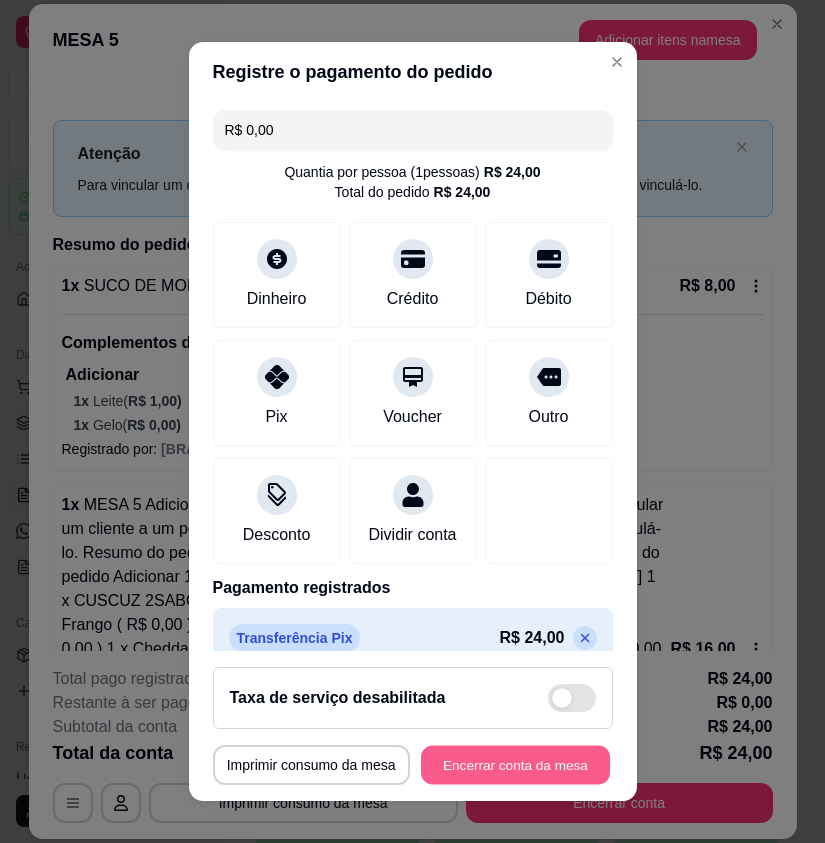 click on "Encerrar conta da mesa" at bounding box center [515, 764] 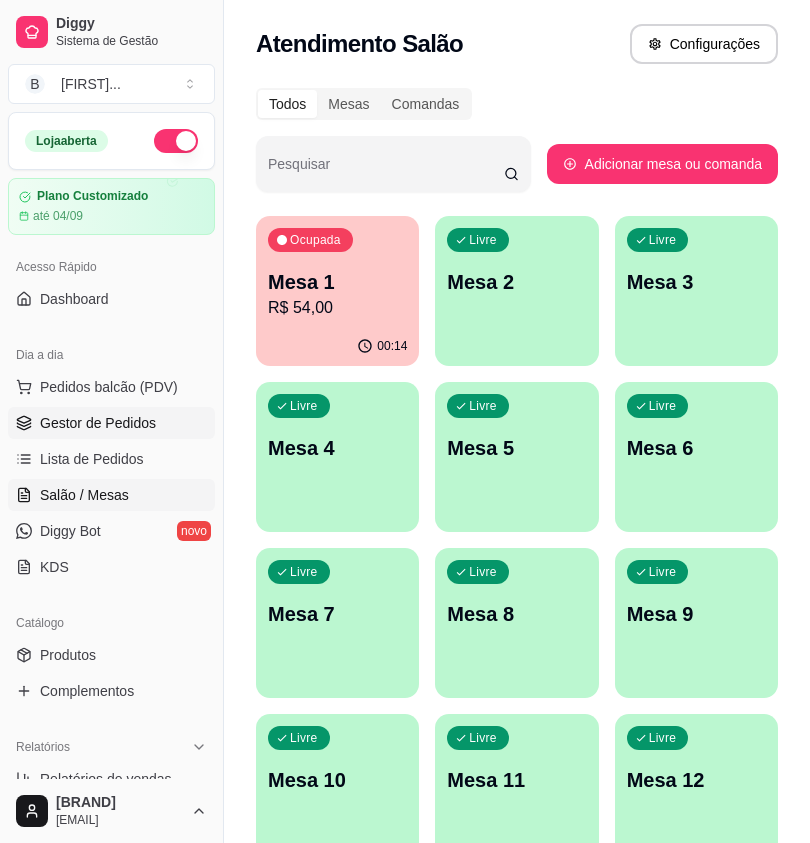 click on "Gestor de Pedidos" at bounding box center (98, 423) 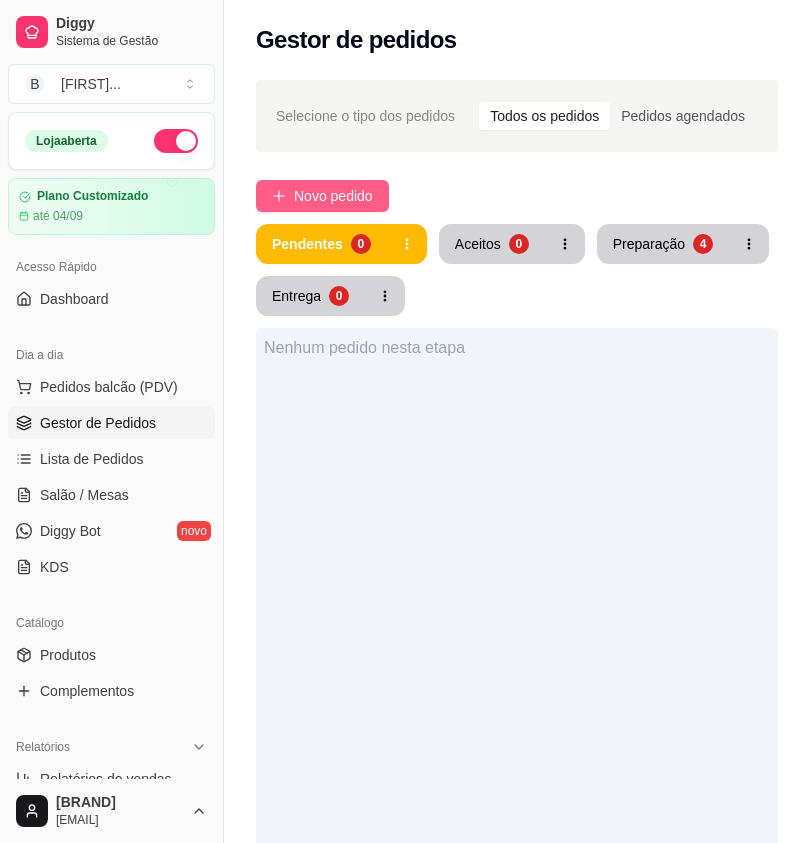 click on "Novo pedido" at bounding box center (333, 196) 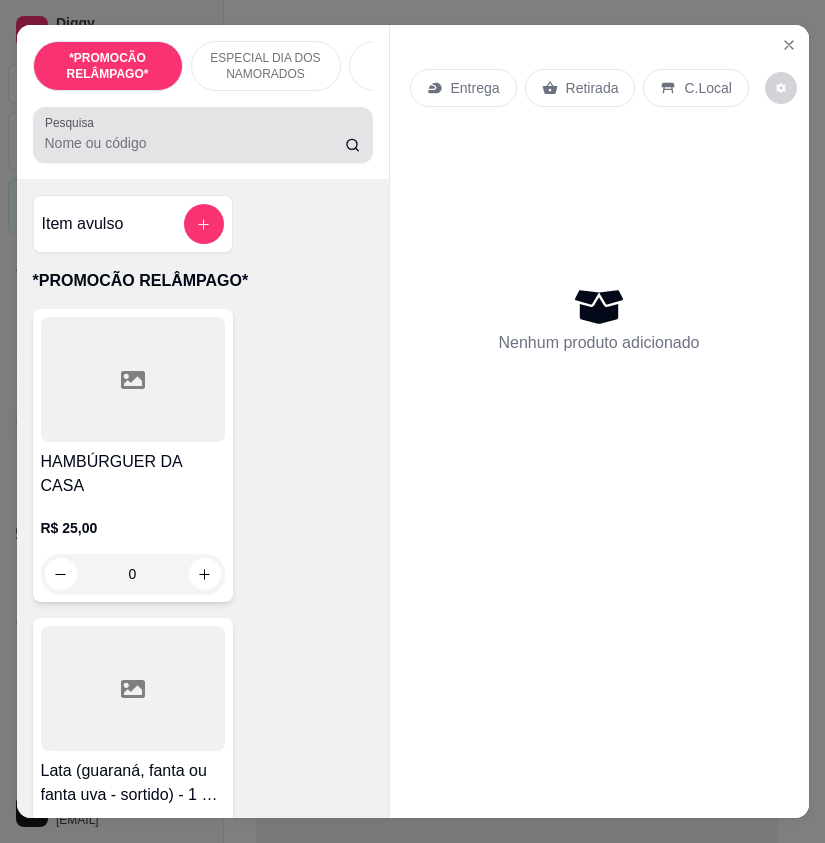 click on "Pesquisa" at bounding box center (195, 143) 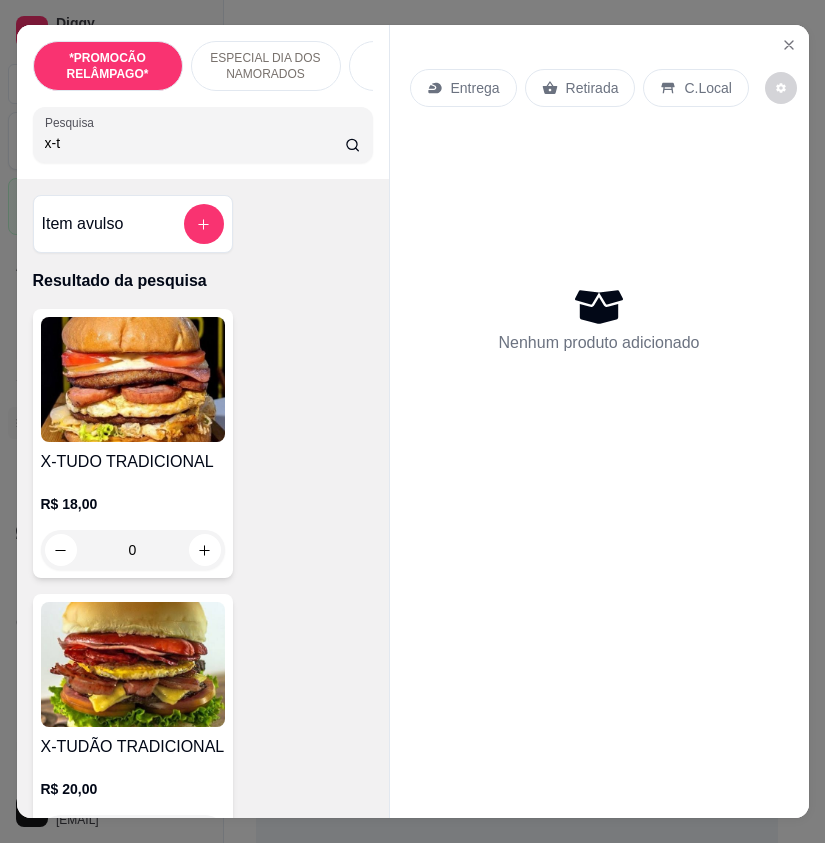 type on "x-t" 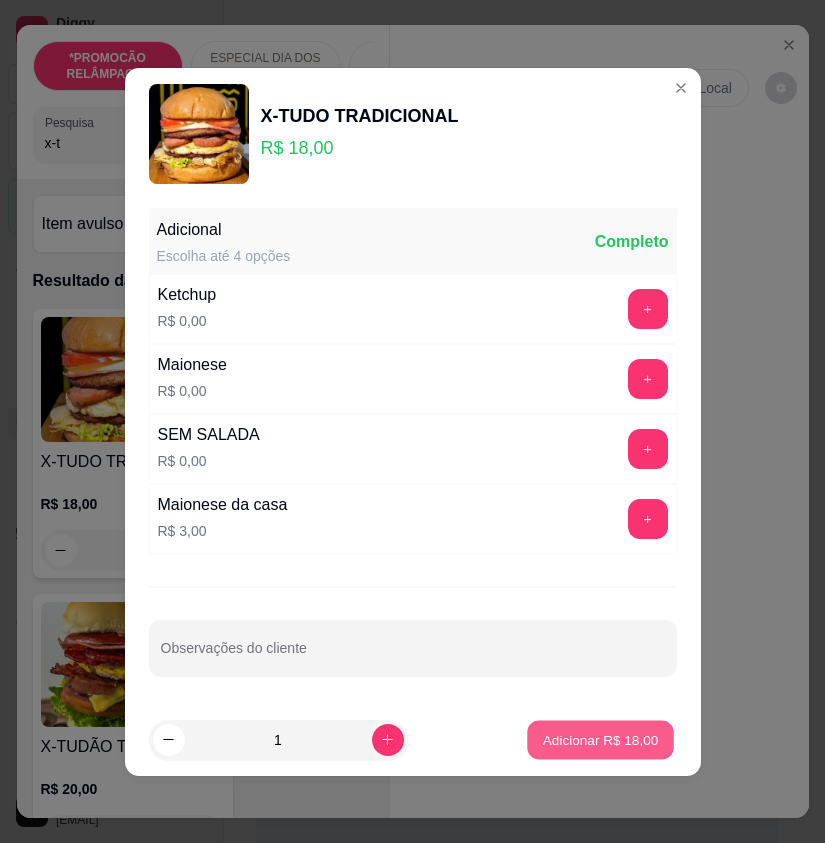 click on "Adicionar   R$ 18,00" at bounding box center [601, 739] 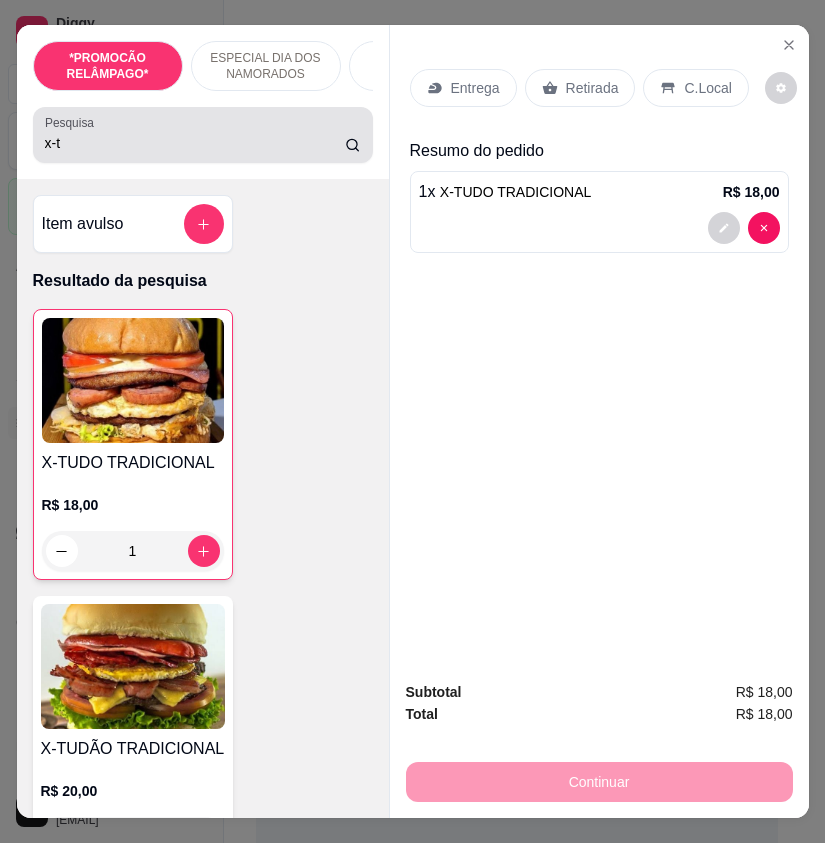 click on "x-t" at bounding box center [195, 143] 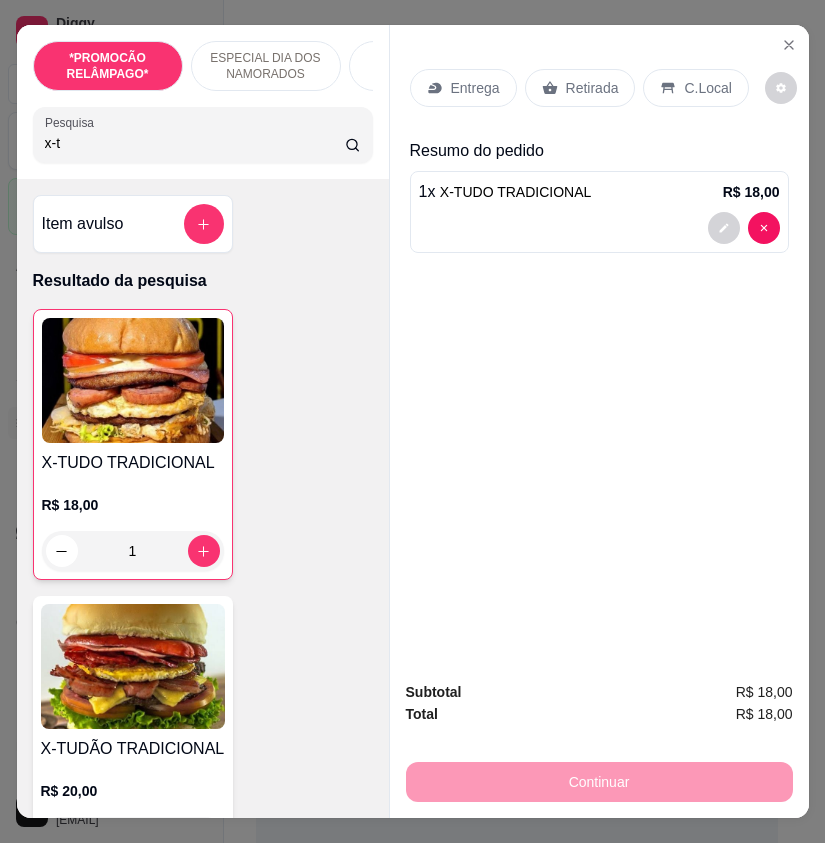 click on "x-t" at bounding box center (195, 143) 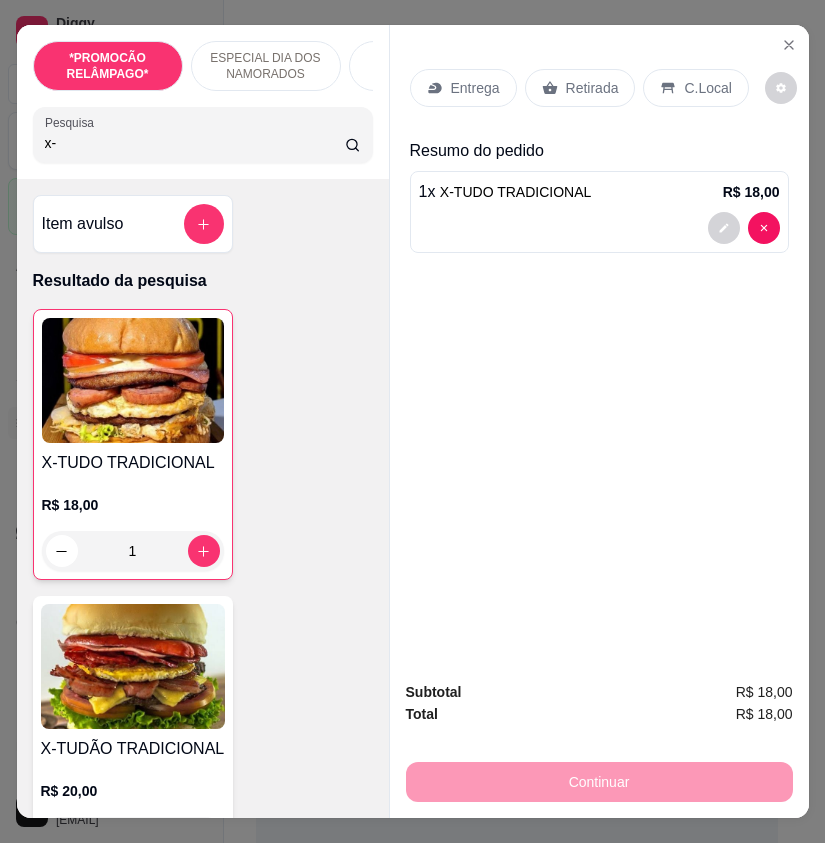 type on "x" 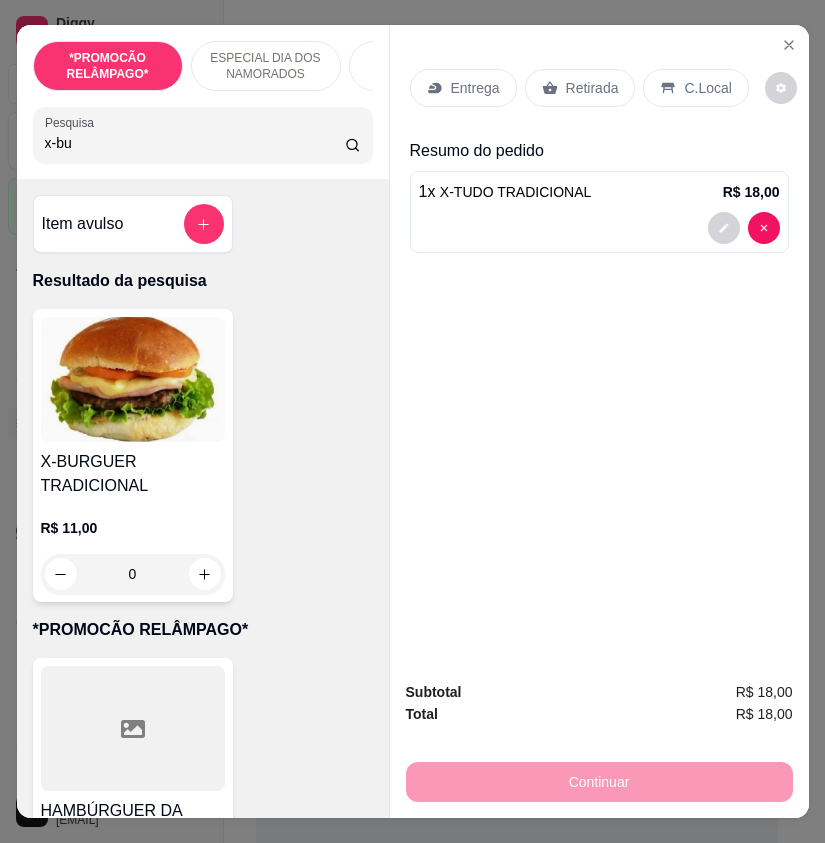 type on "x-bu" 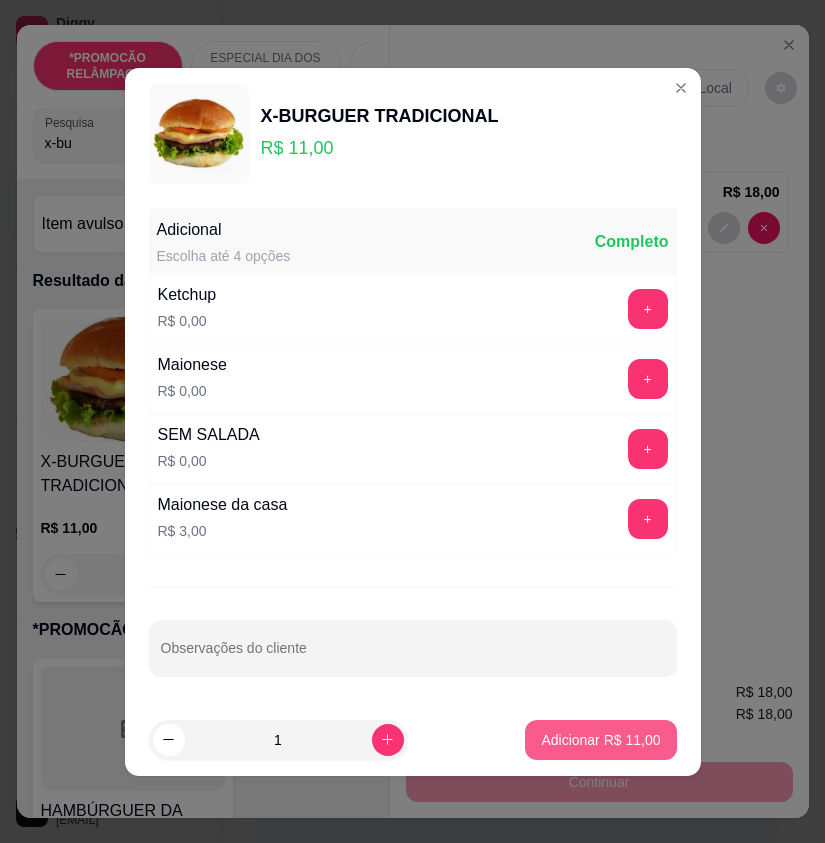 click on "Adicionar   R$ 11,00" at bounding box center (600, 740) 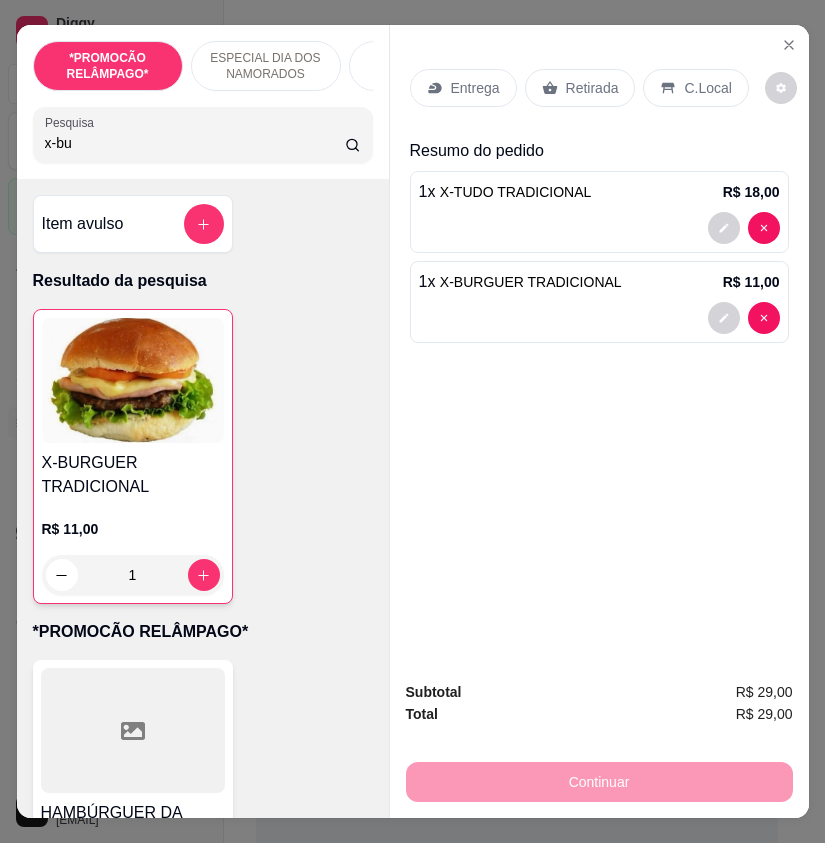 click on "Entrega" at bounding box center [463, 88] 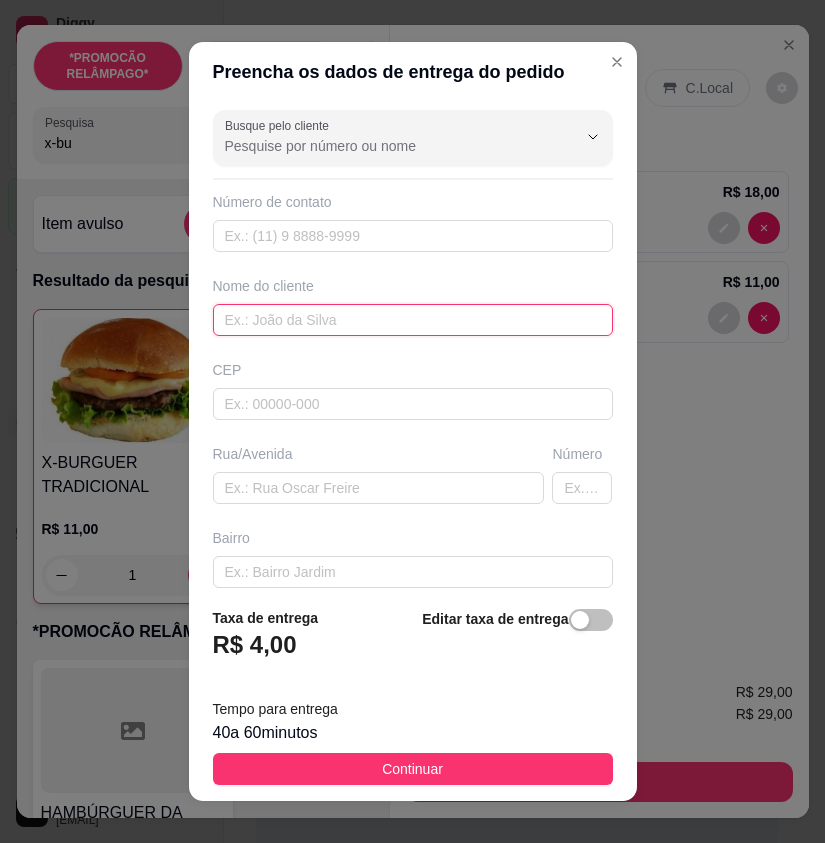 paste on "Fran" 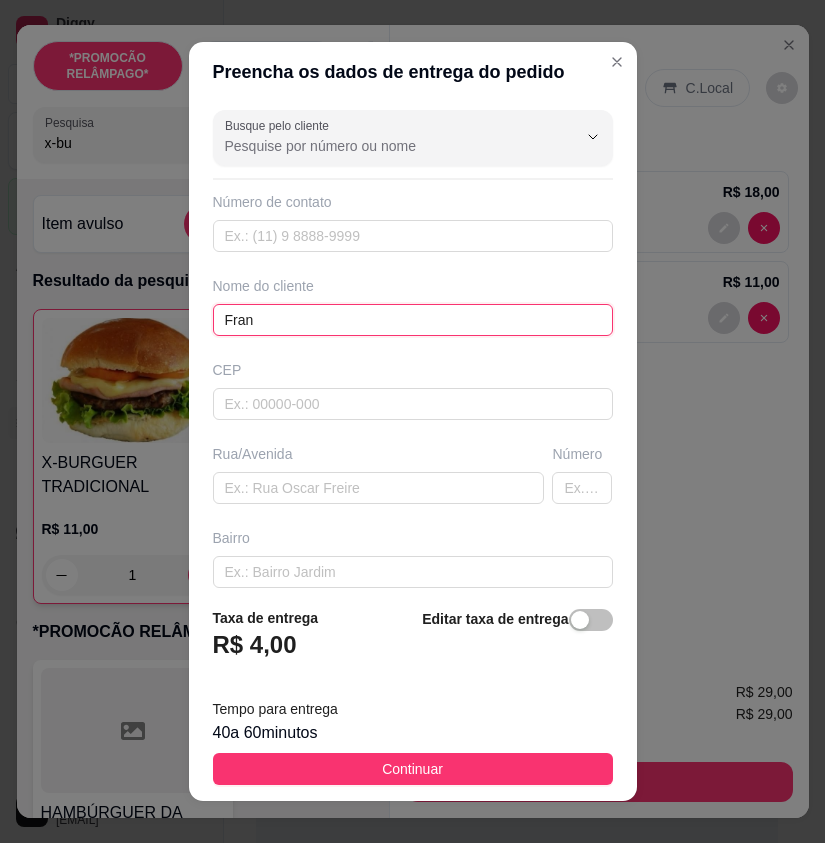 type on "Fran" 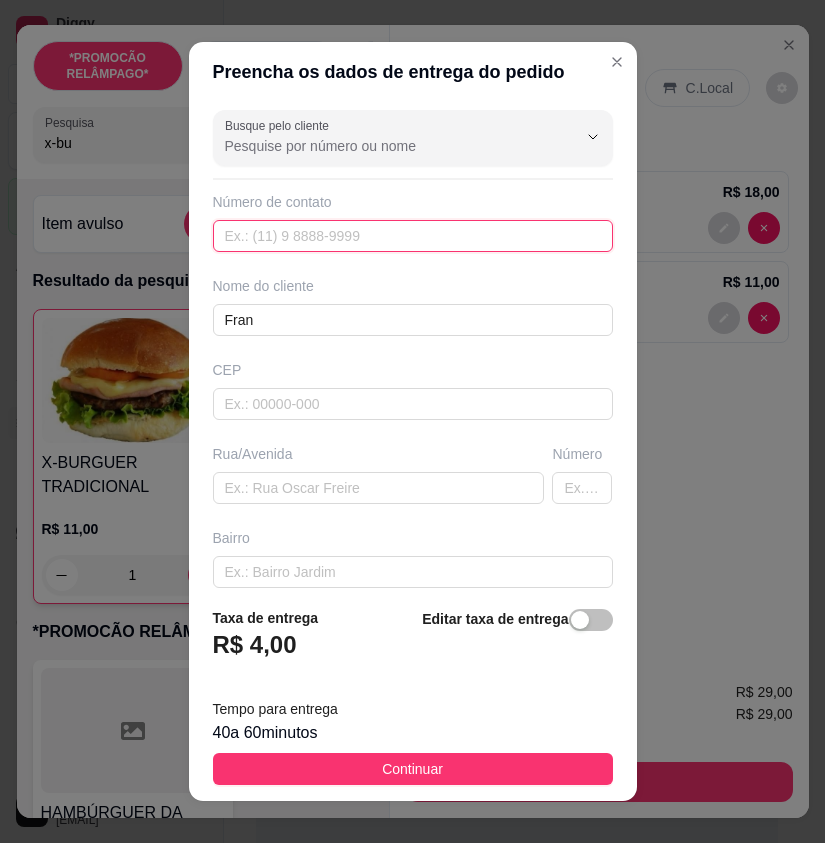 paste on "[PHONE]" 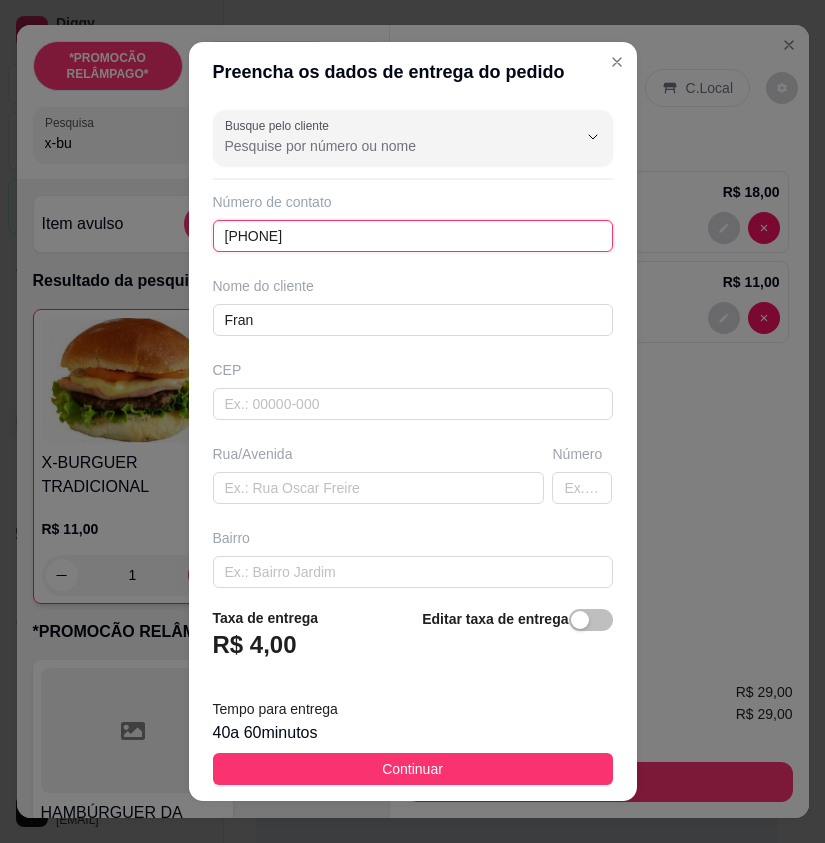 type on "[PHONE]" 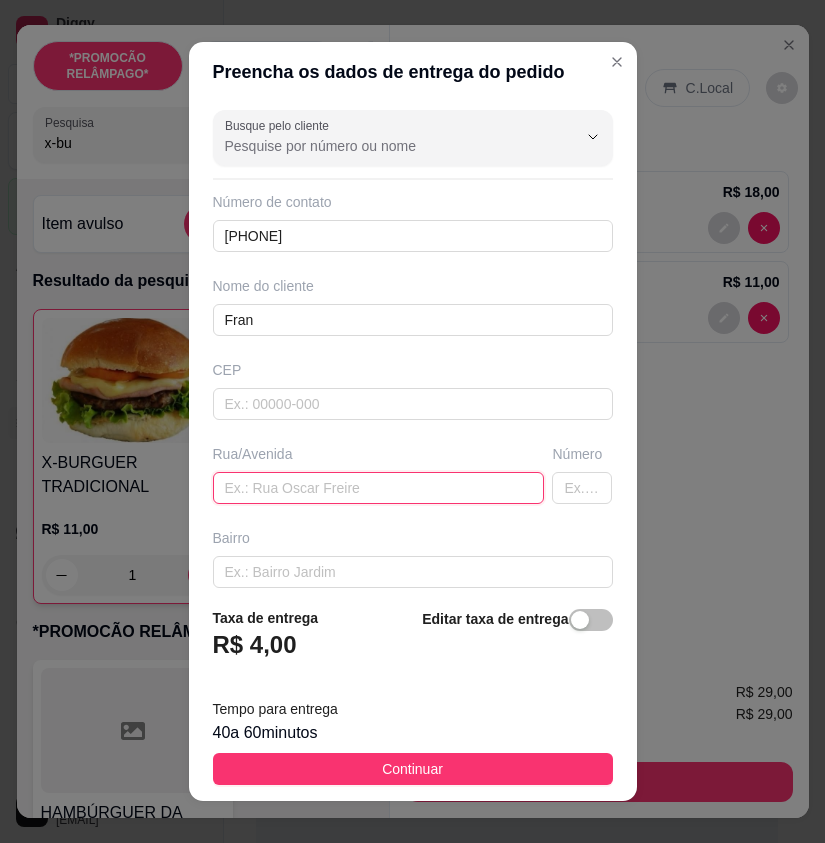 paste on "[STREET] [NUMBER] [COMPLEMENT]" 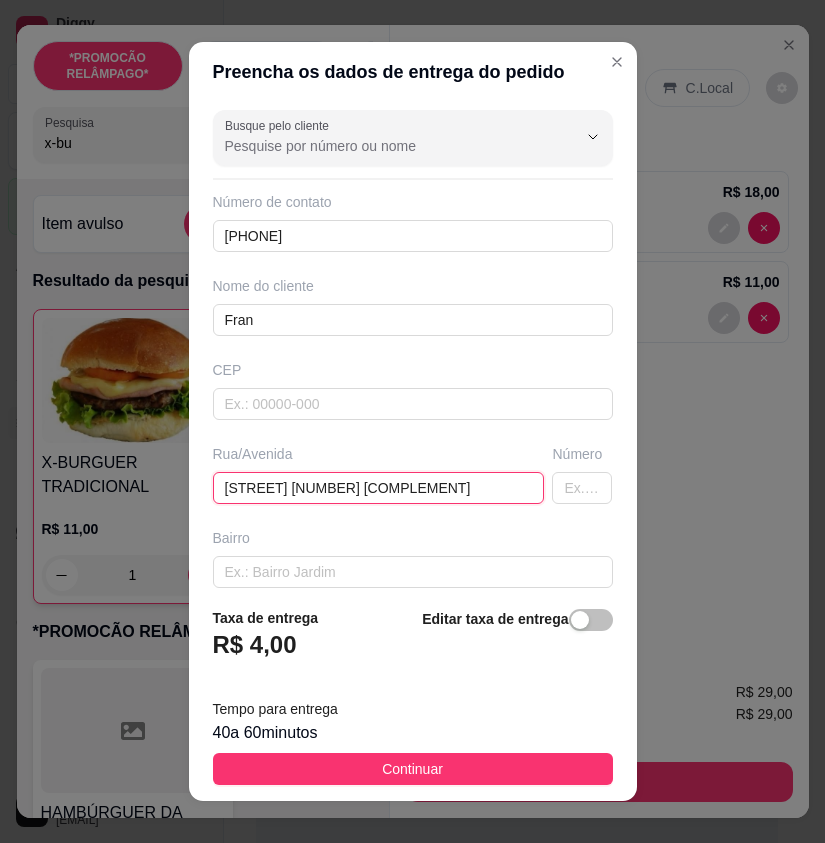 scroll, scrollTop: 0, scrollLeft: 64, axis: horizontal 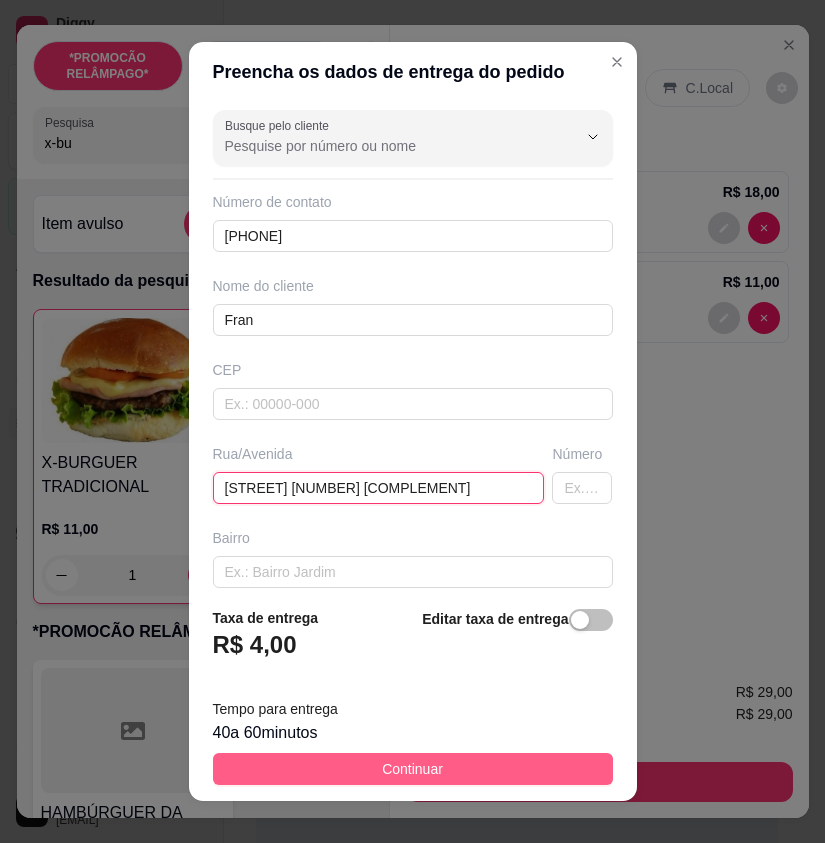 type on "[STREET] [NUMBER] [COMPLEMENT]" 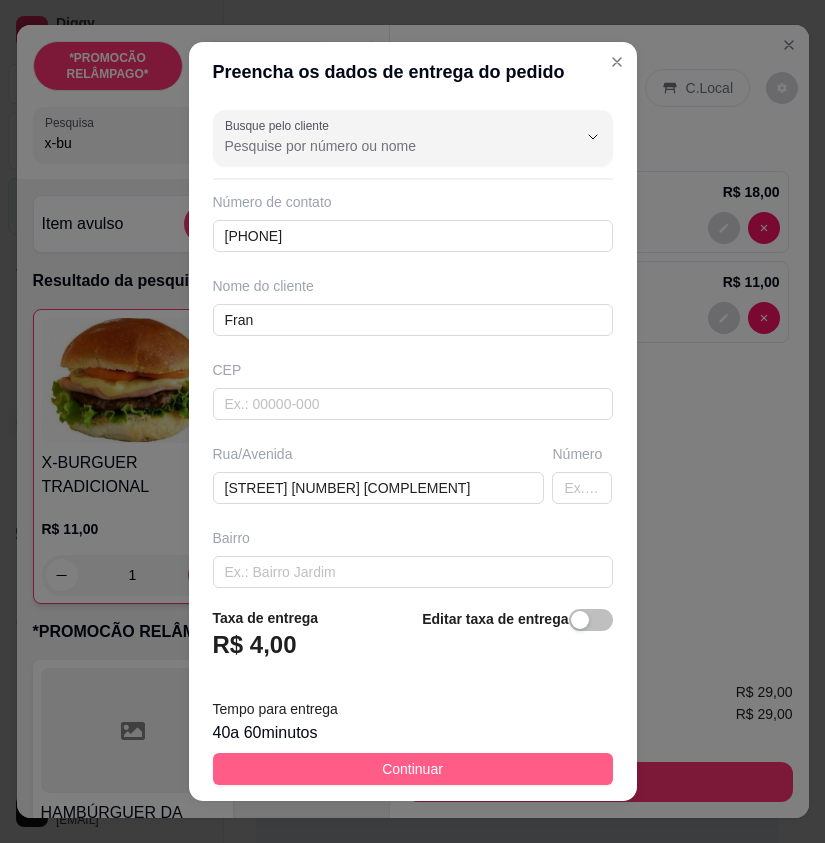 click on "Continuar" at bounding box center [413, 769] 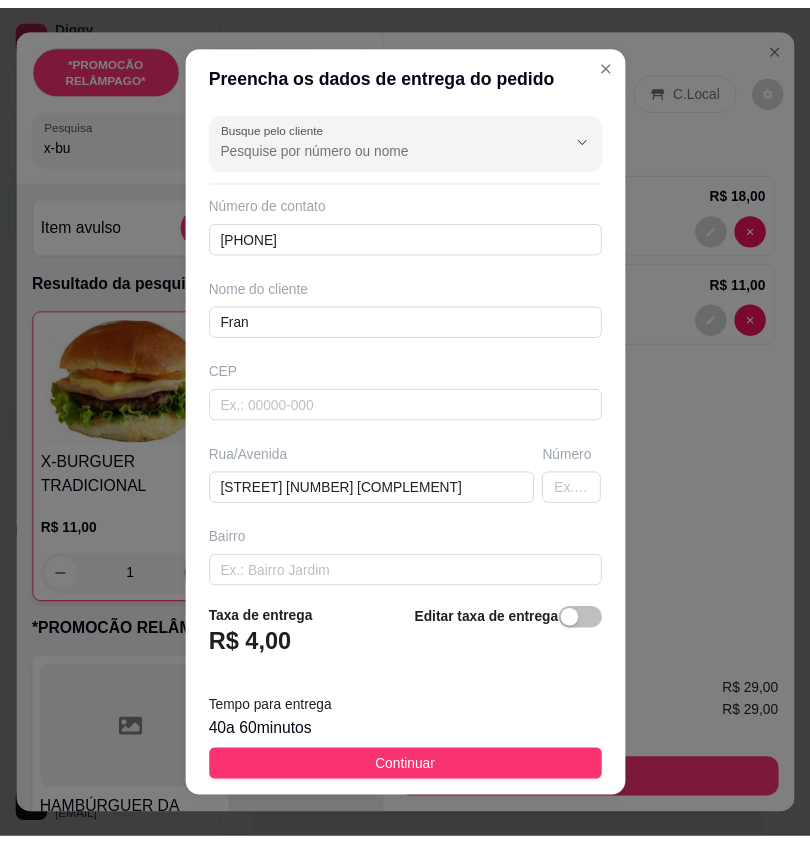 scroll, scrollTop: 0, scrollLeft: 0, axis: both 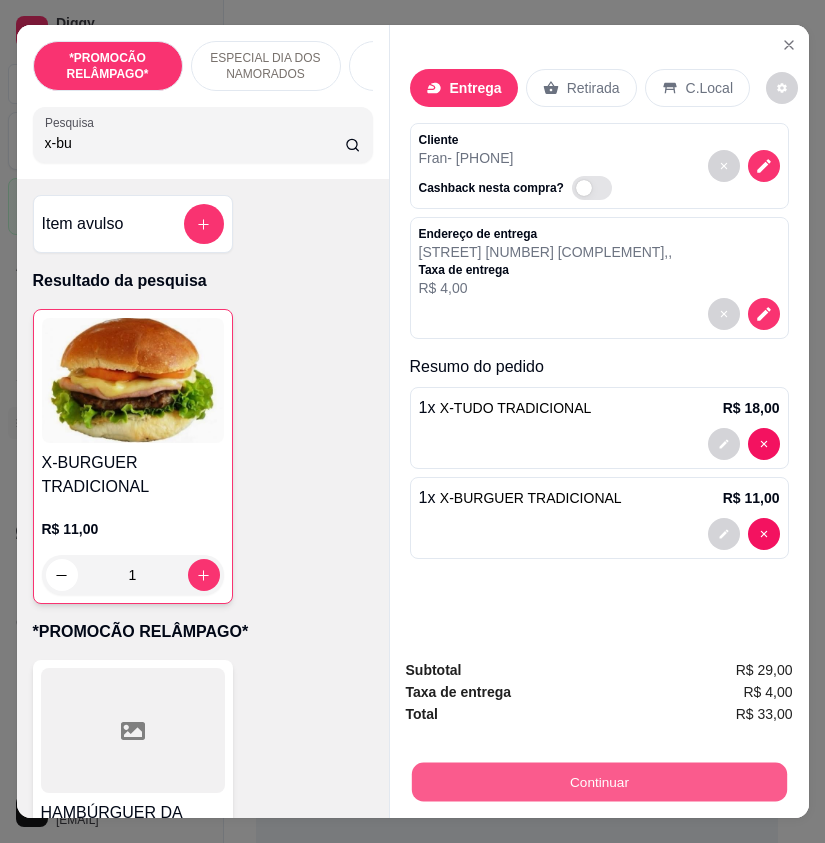 click on "Continuar" at bounding box center [598, 781] 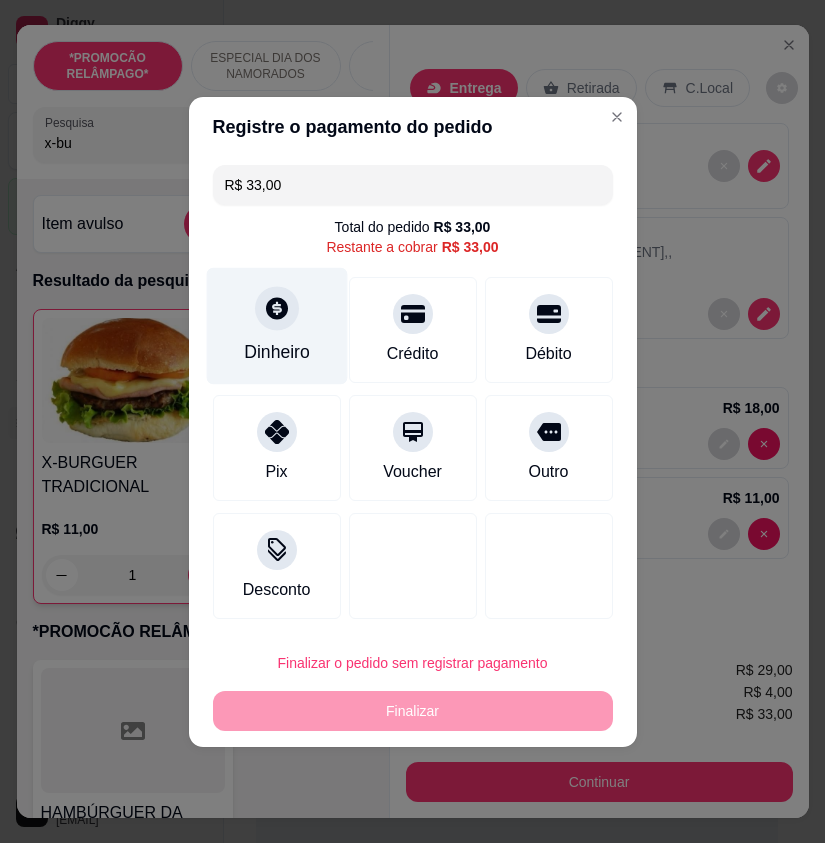 click on "Dinheiro" at bounding box center (276, 325) 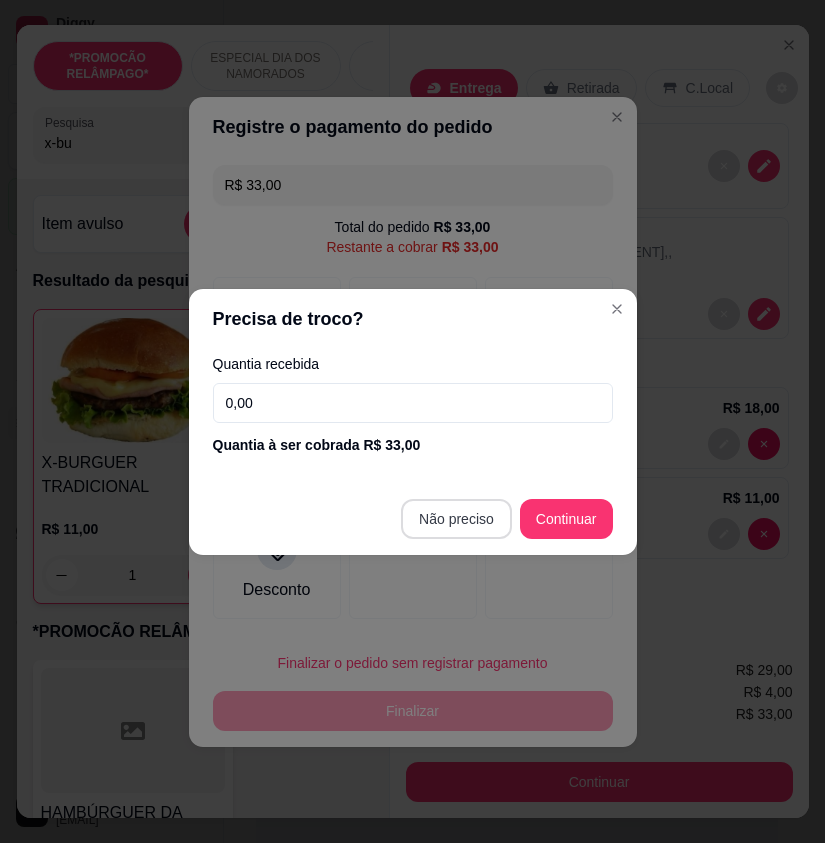 type on "R$ 0,00" 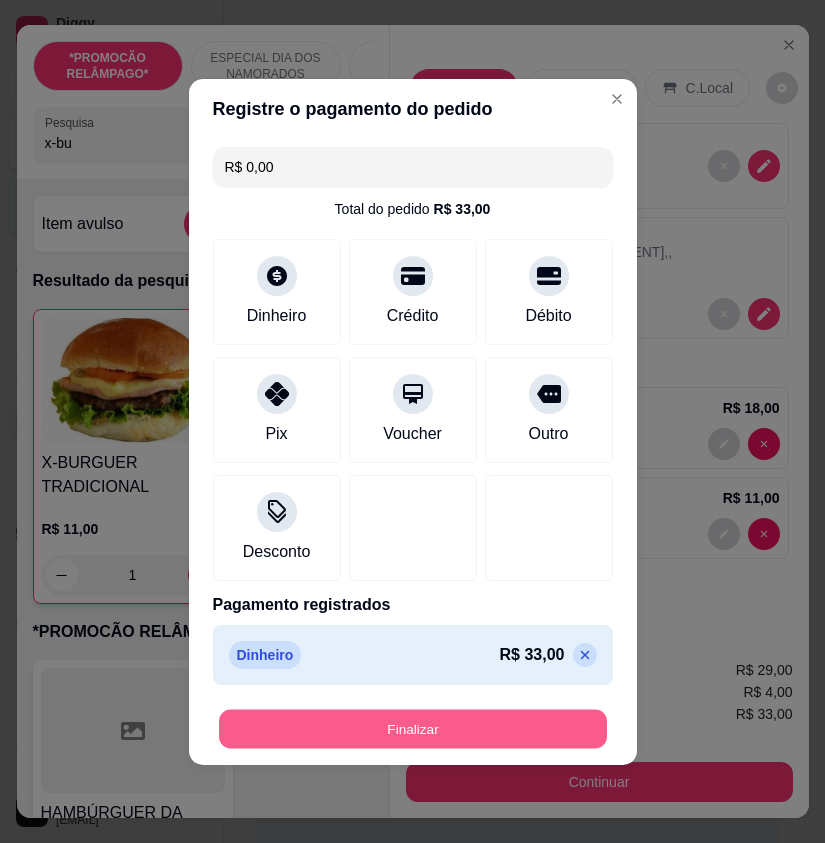 click on "Finalizar" at bounding box center (413, 728) 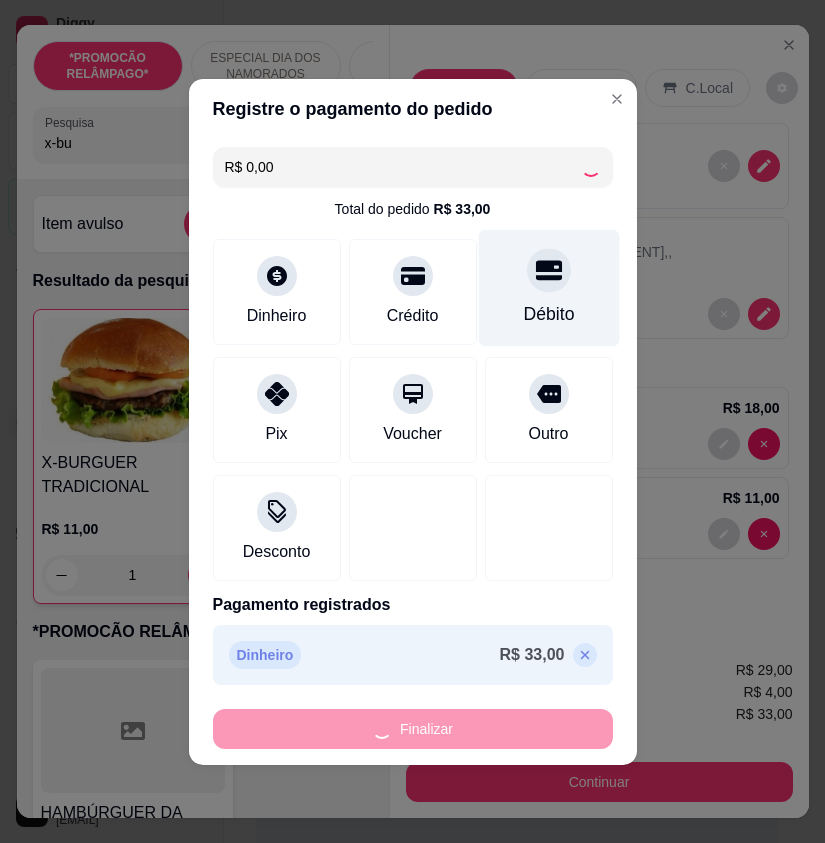 type on "0" 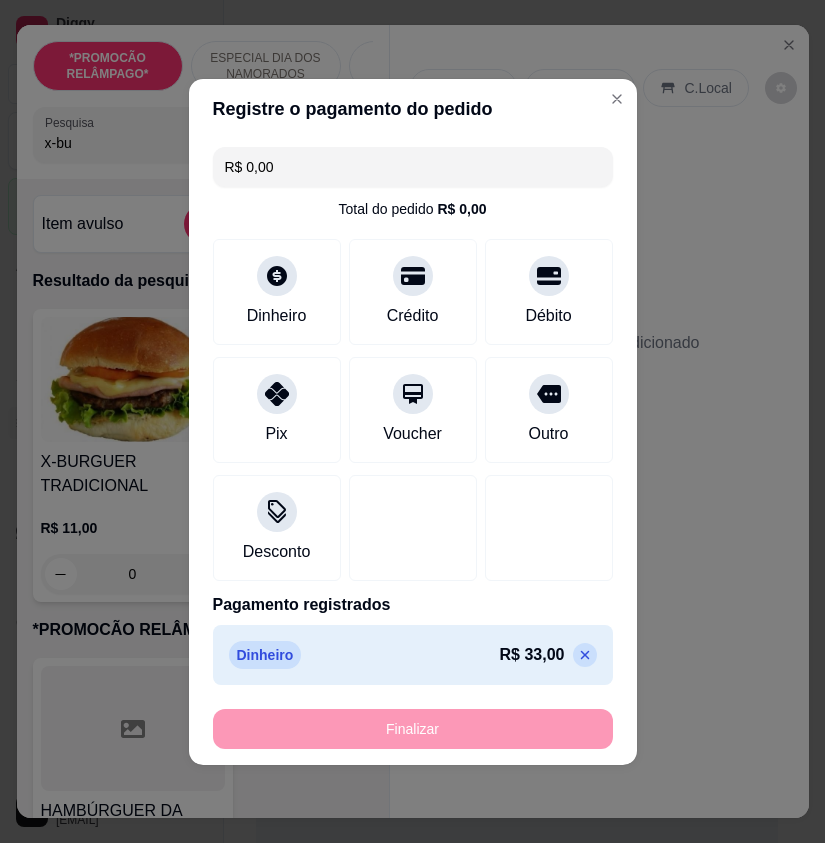 type on "-R$ 33,00" 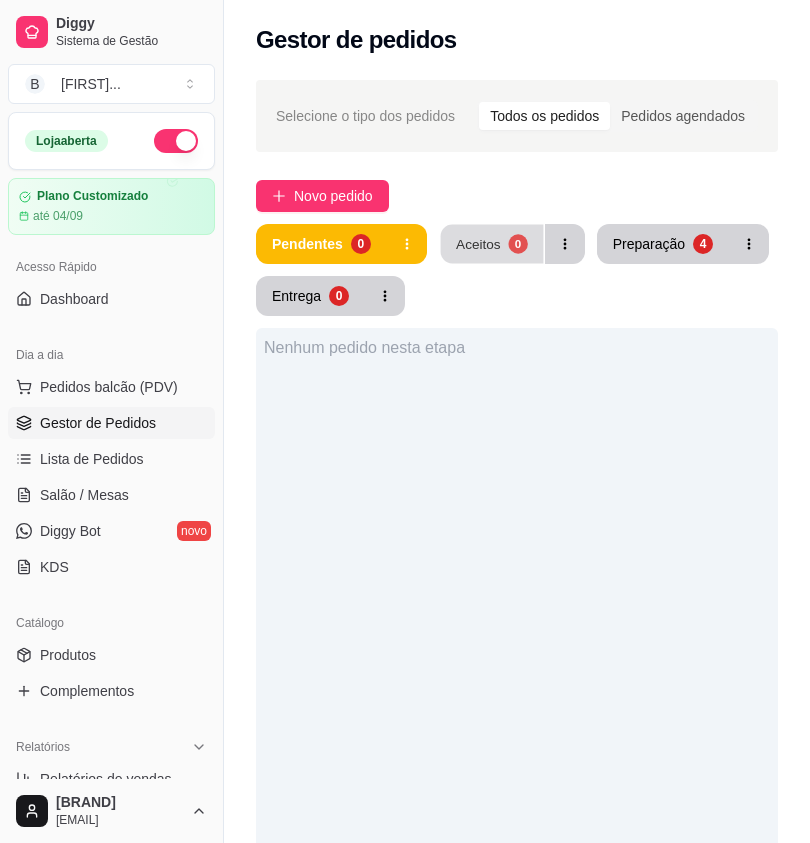 click on "Aceitos 0" at bounding box center (491, 244) 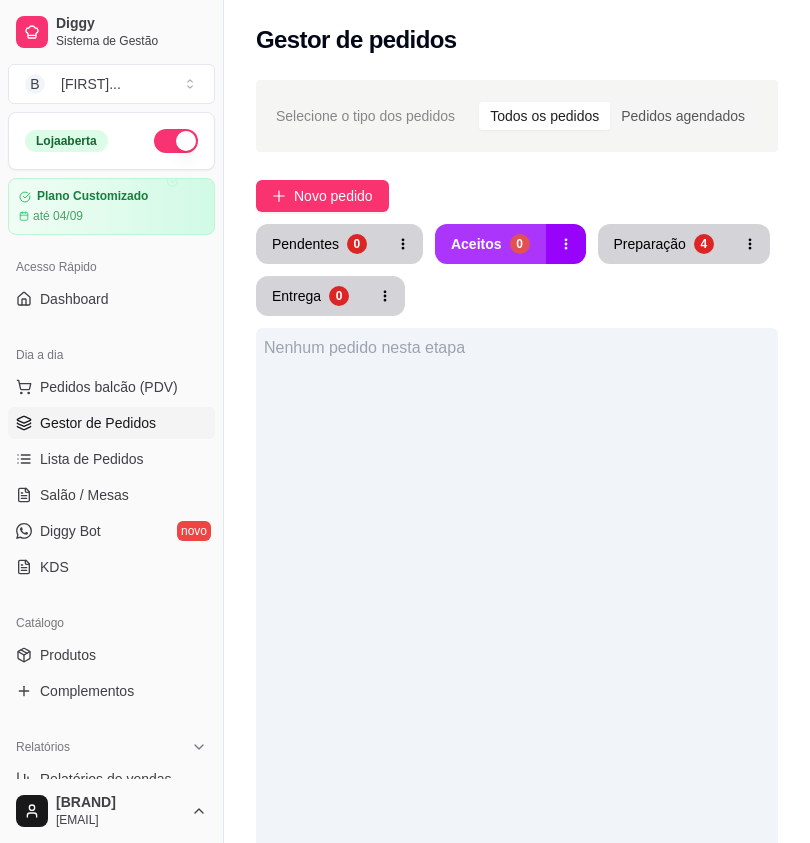 type 